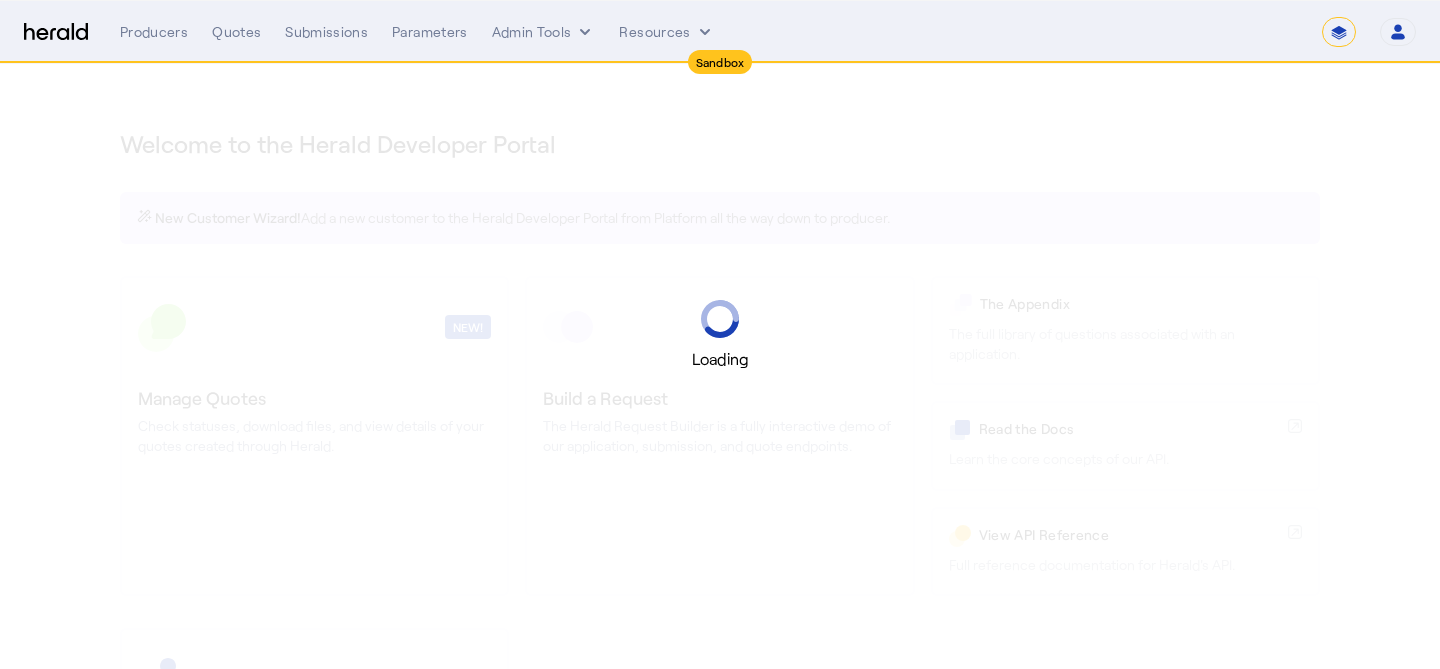 select on "*******" 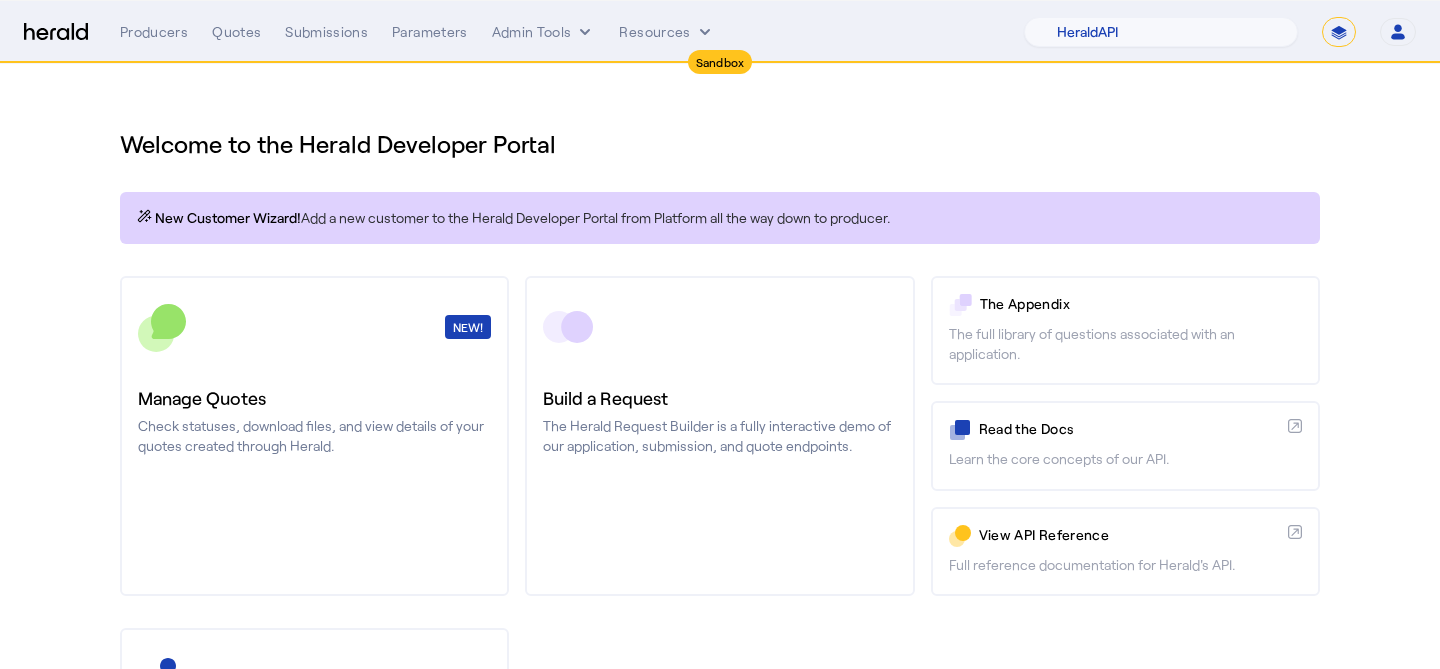 click on "**********" at bounding box center (1339, 32) 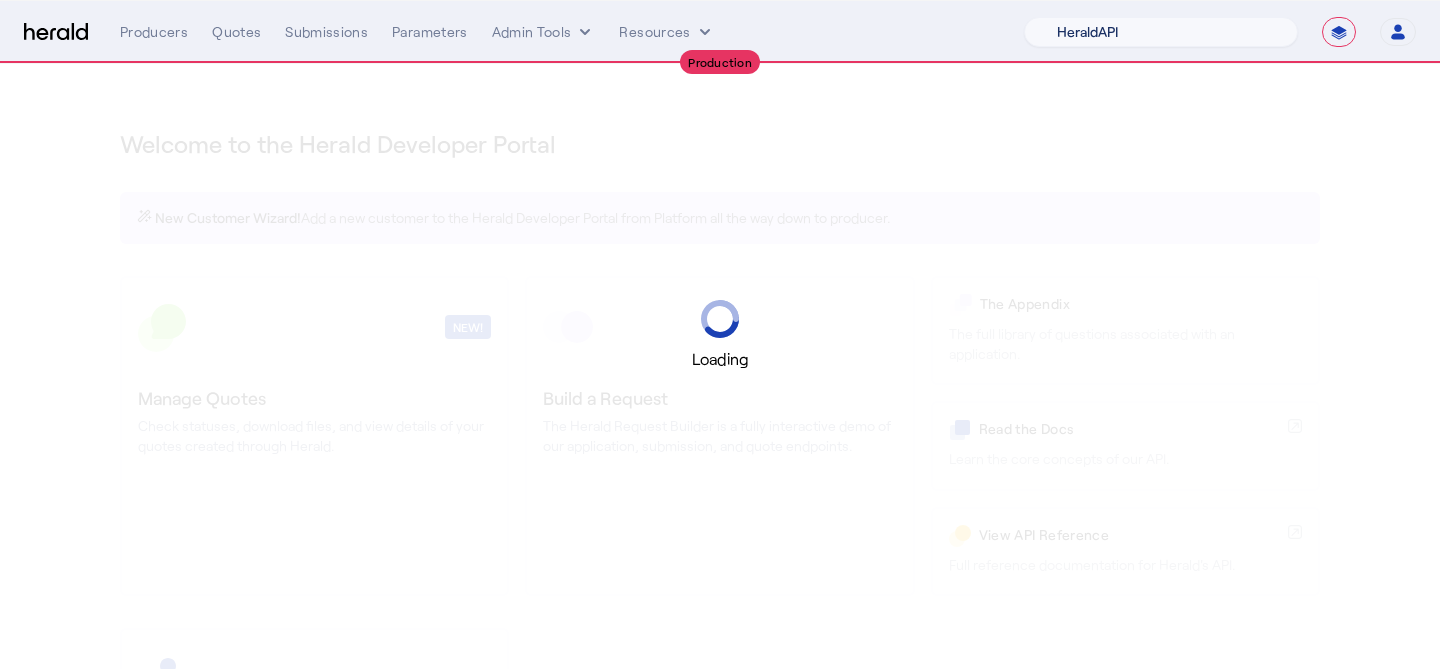 click on "1Fort   Acrisure   Acturis   Affinity Advisors   Affinity Risk   Agentero   AmWins   Anzen   Aon   Appulate   Arch   Assurely   BTIS   Babbix   Berxi   Billy   BindHQ   Bold Penguin    Bolt   Bond   Boxx   Brightway   Brit Demo Sandbox   Broker Buddha   Buddy   Bunker   Burns Wilcox   CNA Test   CRC   CS onboarding test account   Chubb Test   Citadel   Coalition   Coast   Coterie Test   Counterpart    CoverForce   CoverWallet   Coverdash   Coverhound   Cowbell   Cyber Example Platform   CyberPassport   Defy Insurance   Draftrs   ESpecialty   Embroker   Equal Parts   Exavalu   Ezyagent   Federacy Platform   FifthWall   Flow Speciality (Capitola)   Foundation   Founder Shield   Gaya   Gerent   GloveBox   Glow   Growthmill   HW Kaufman   Hartford Steam Boiler   Hawksoft   Heffernan Insurance Brokers   Herald Envoy Testing   HeraldAPI   Hypergato   Inchanted   Indemn.ai   Infinity   Insured.io   Insuremo   Insuritas   Irys   Jencap   Kamillio   Kayna   LTI Mindtree   Layr   Limit   Markel Test   Marsh   Novidea" at bounding box center [1161, 32] 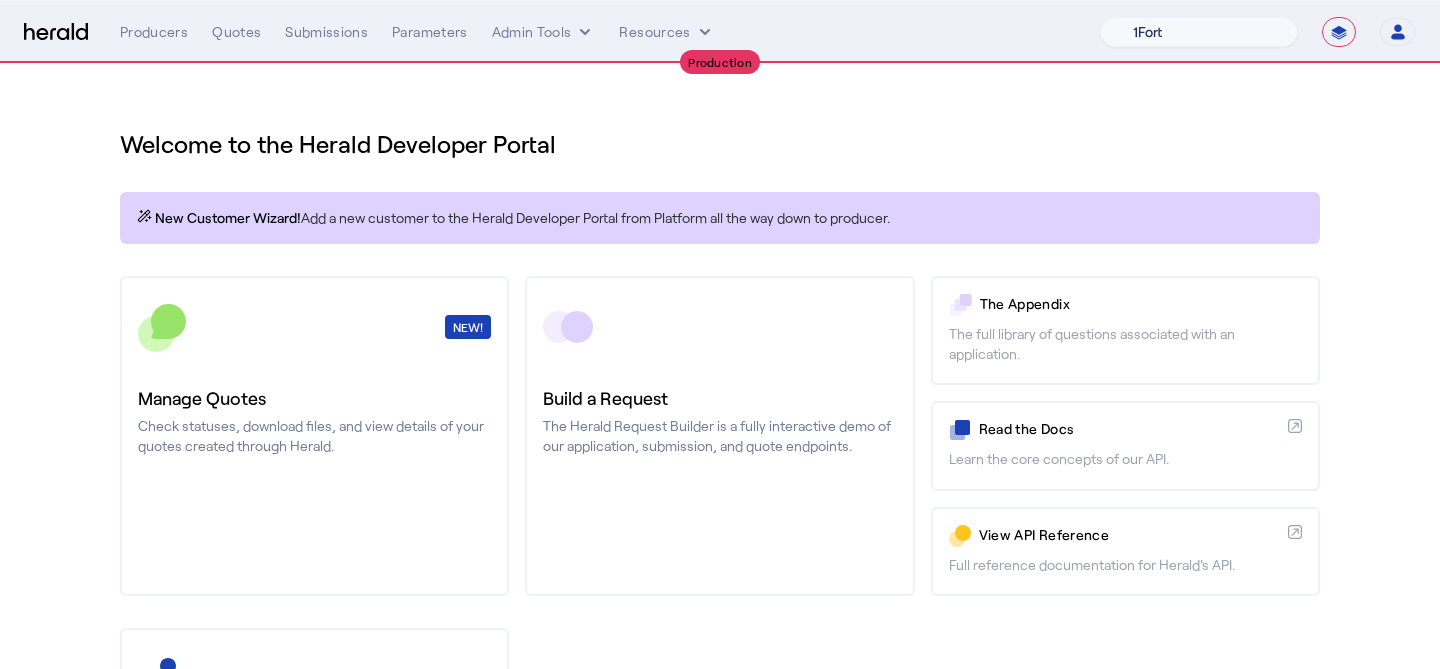 select on "pfm_z9k1_growthmill" 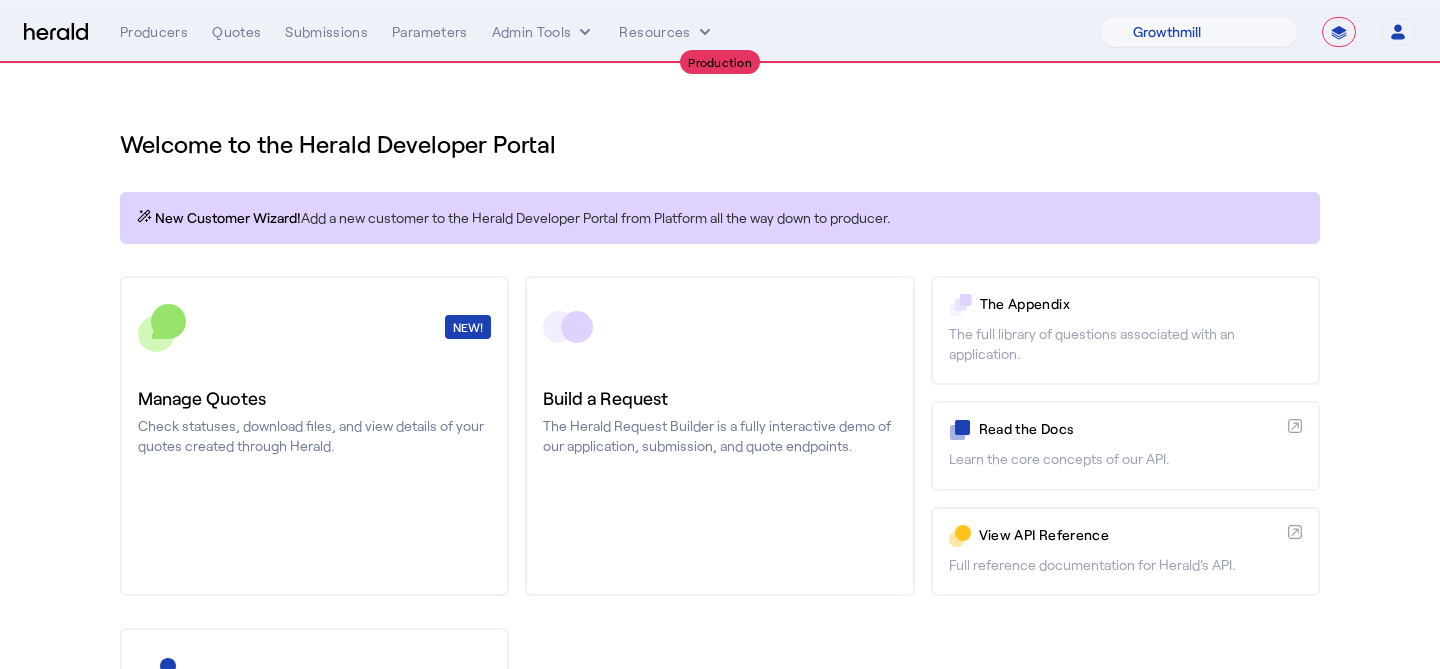 click on "**********" at bounding box center (1339, 32) 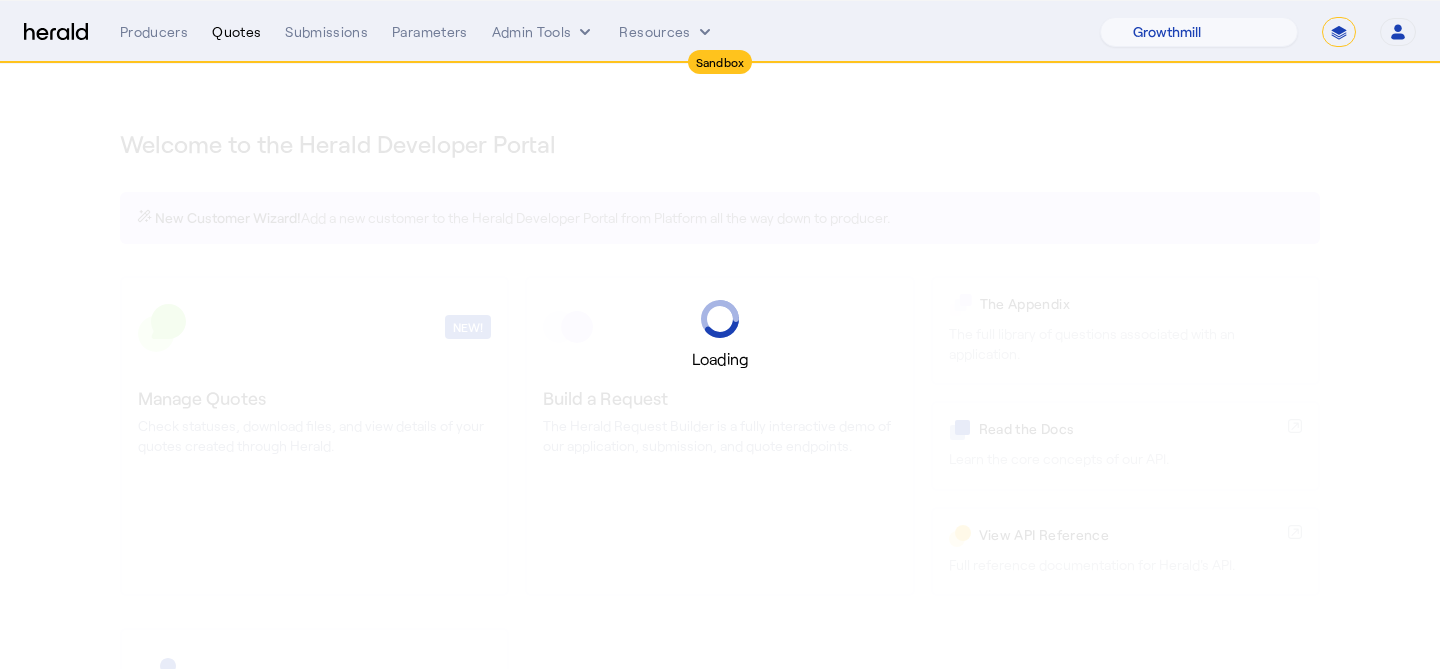 click on "Quotes" at bounding box center (236, 32) 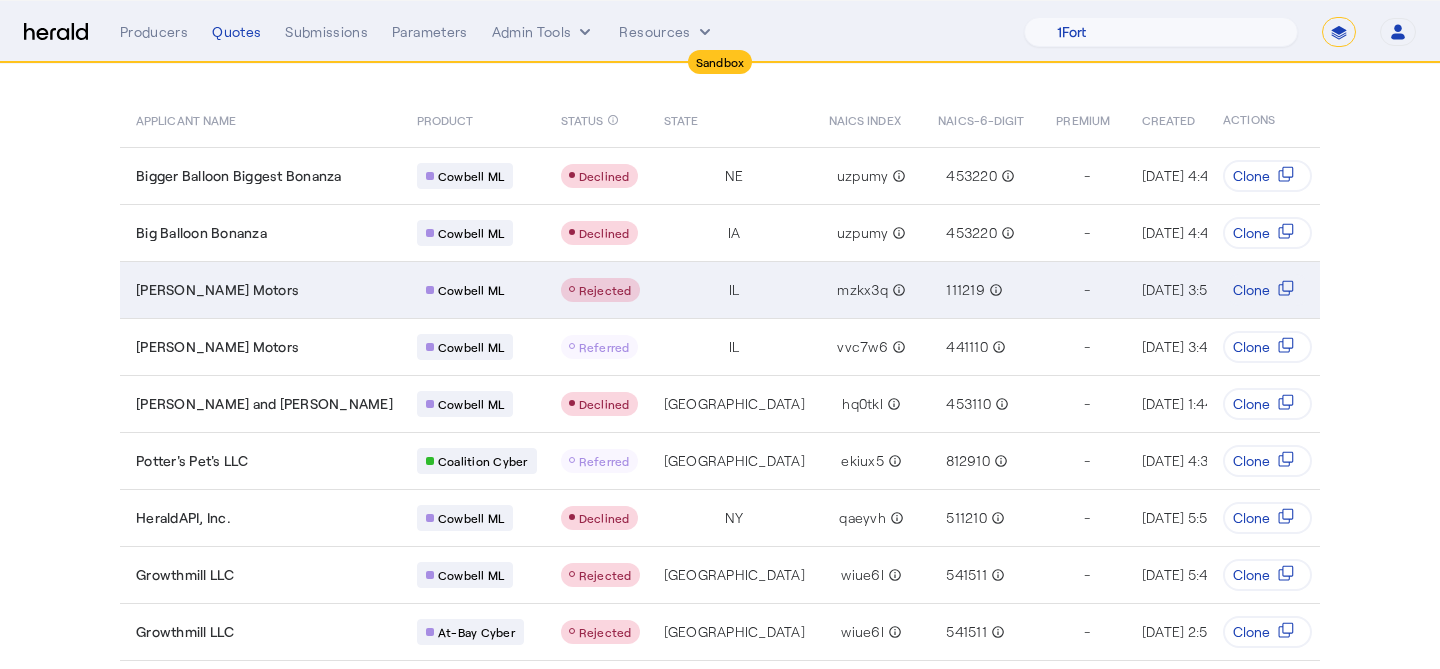 scroll, scrollTop: 240, scrollLeft: 0, axis: vertical 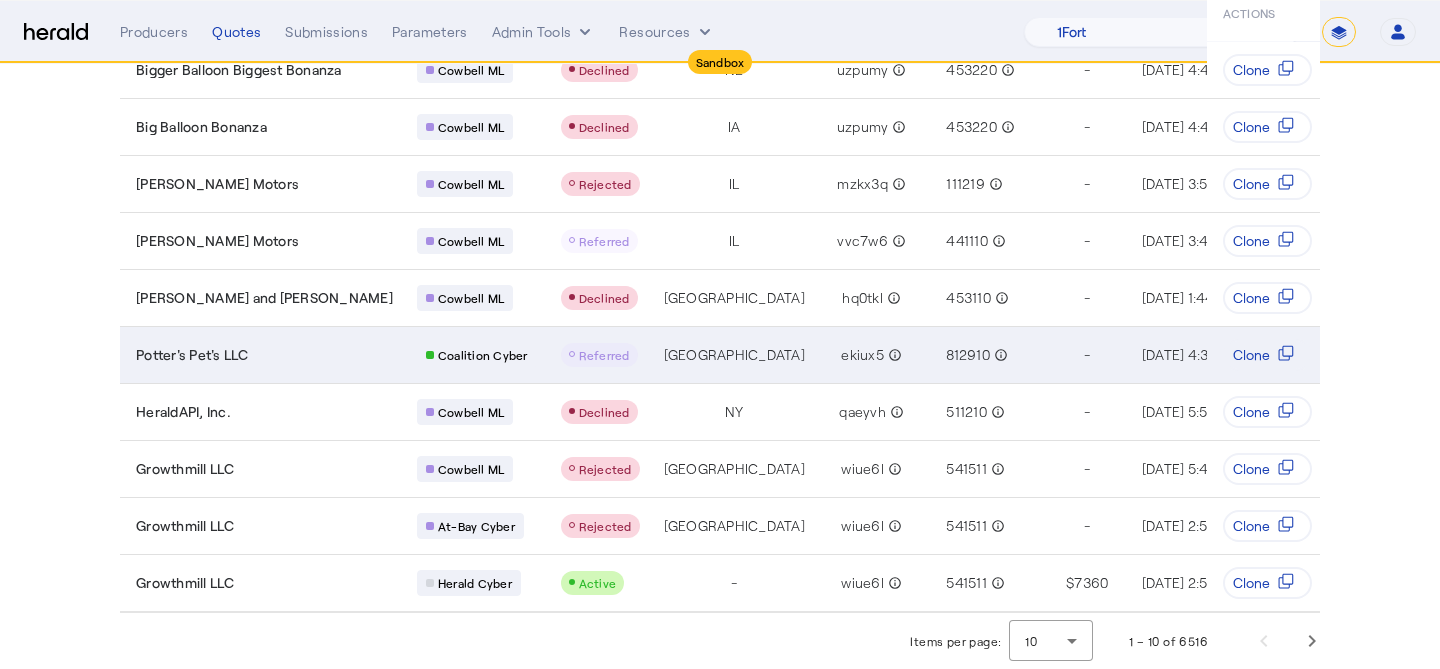 click on "Potter's Pet's LLC" at bounding box center (260, 354) 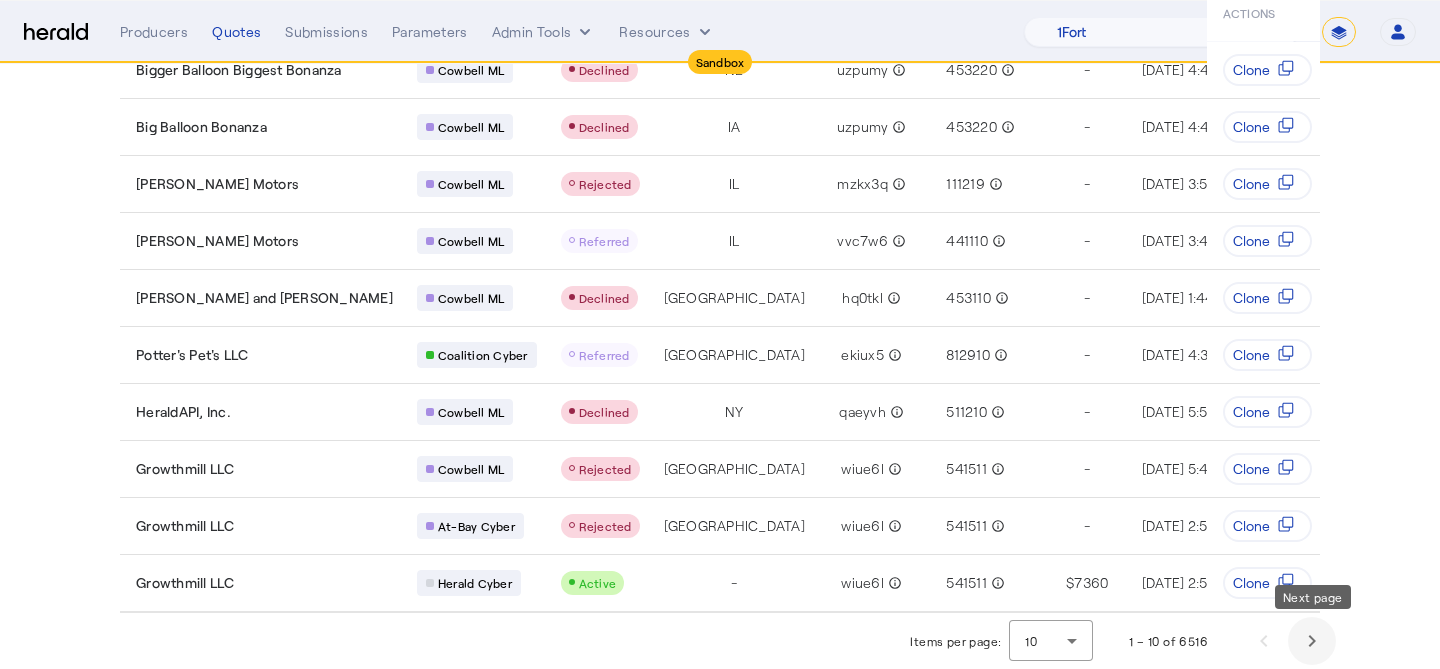 click 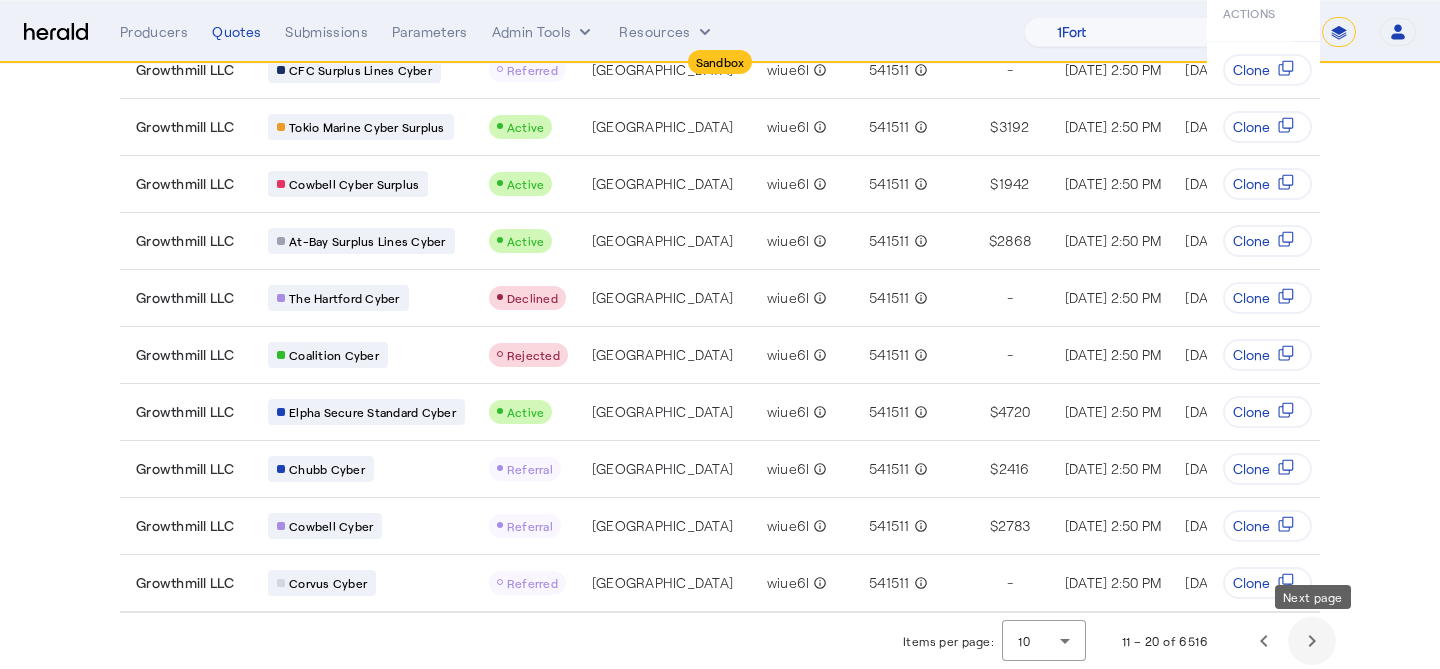 click 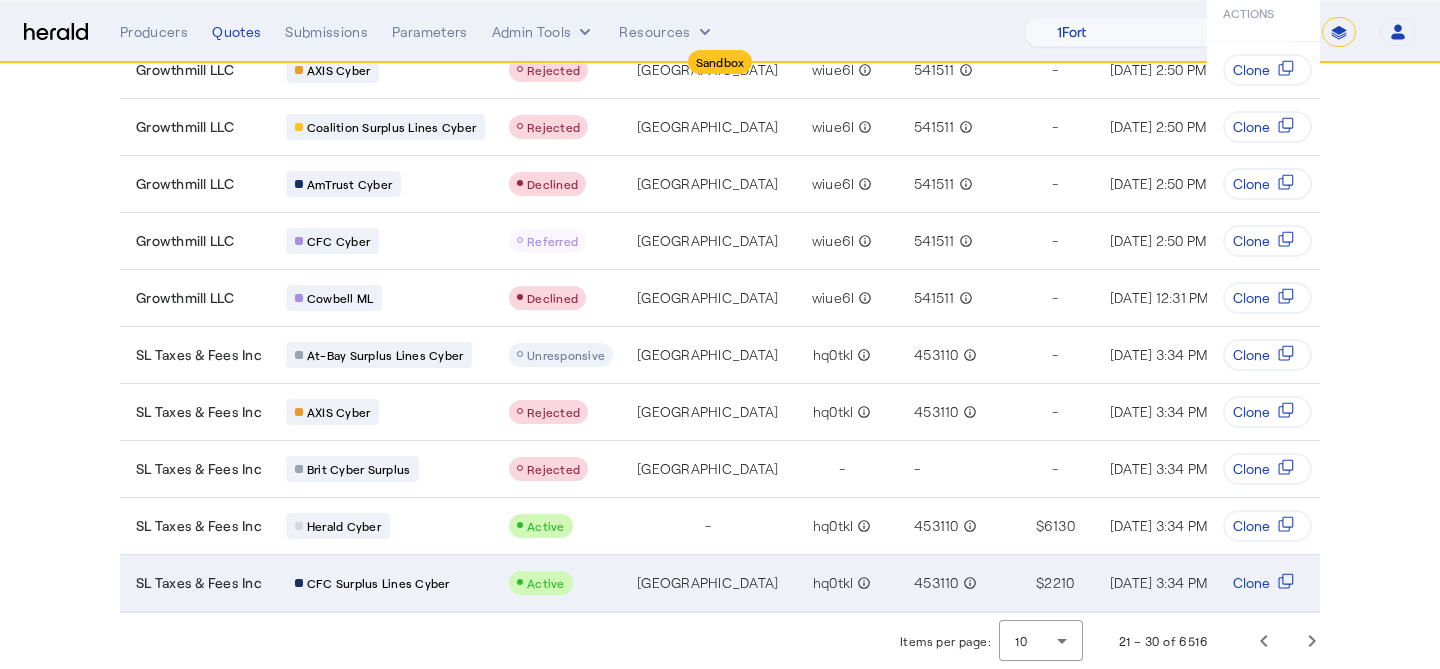 click on "CFC Surplus Lines Cyber" at bounding box center (381, 583) 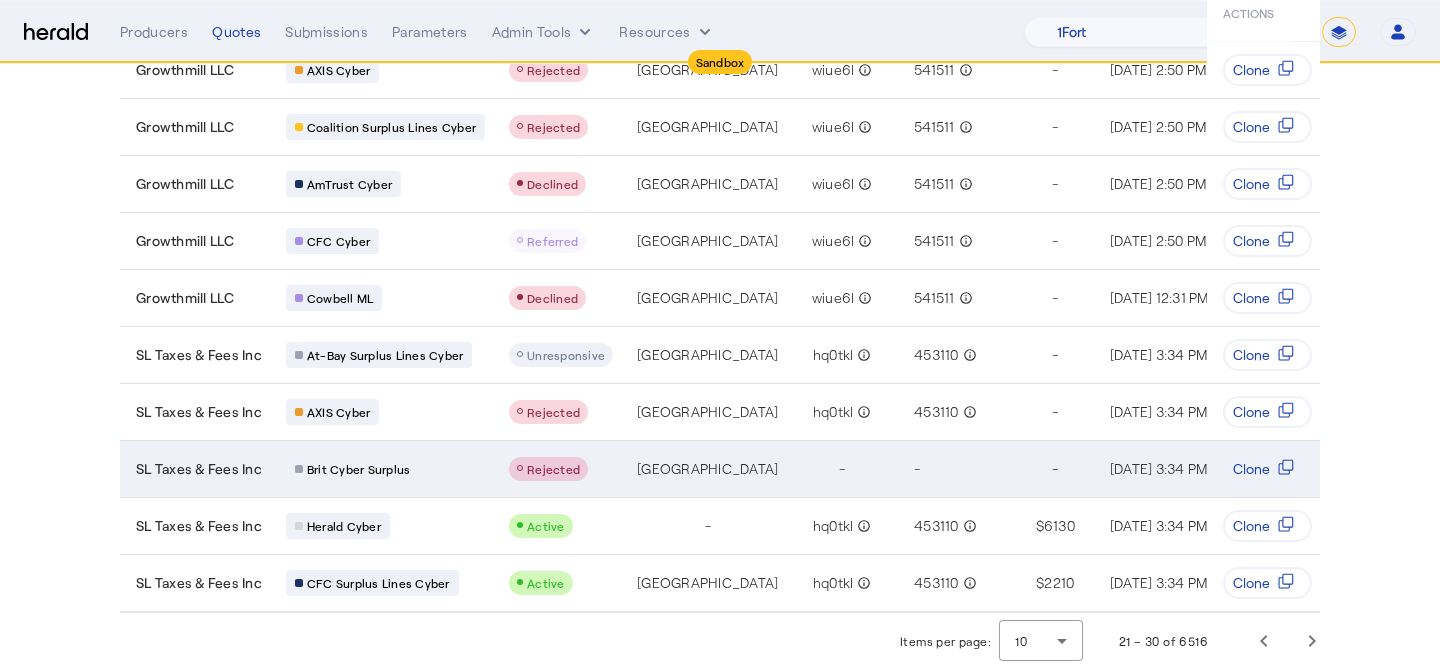 scroll, scrollTop: 0, scrollLeft: 0, axis: both 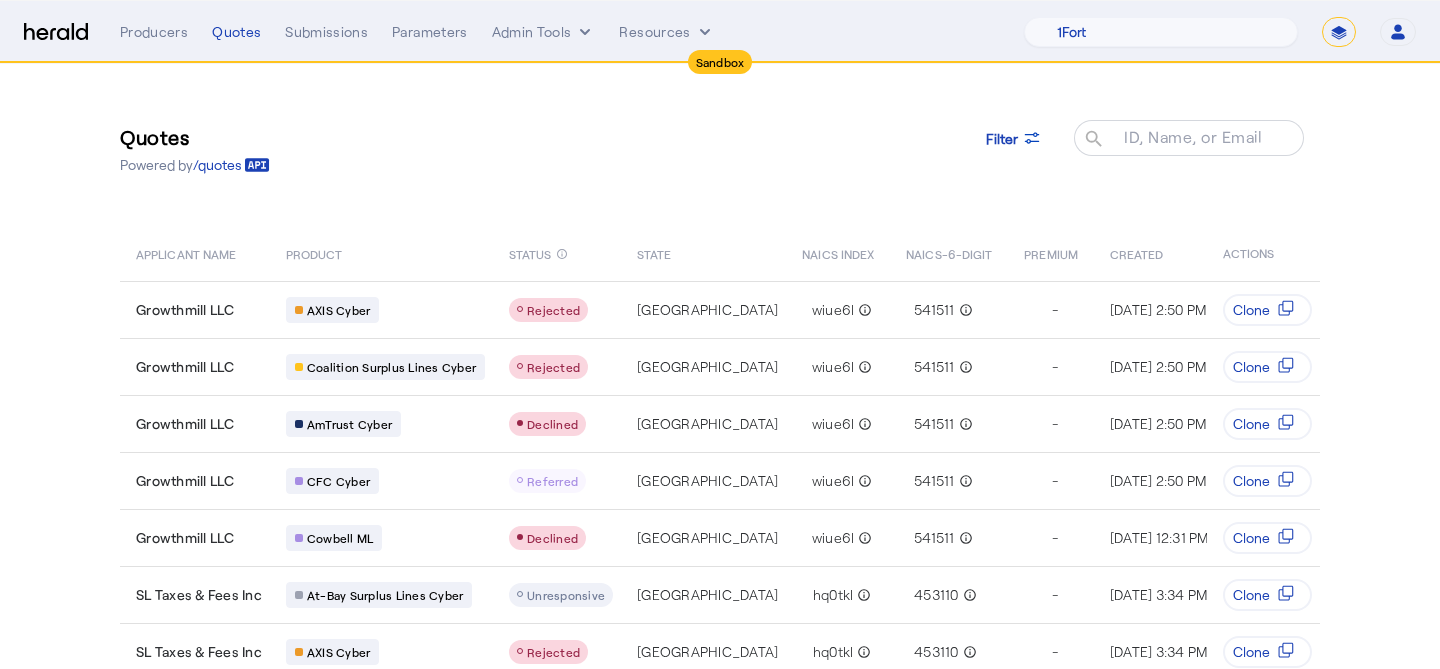 click on "**********" at bounding box center [1339, 32] 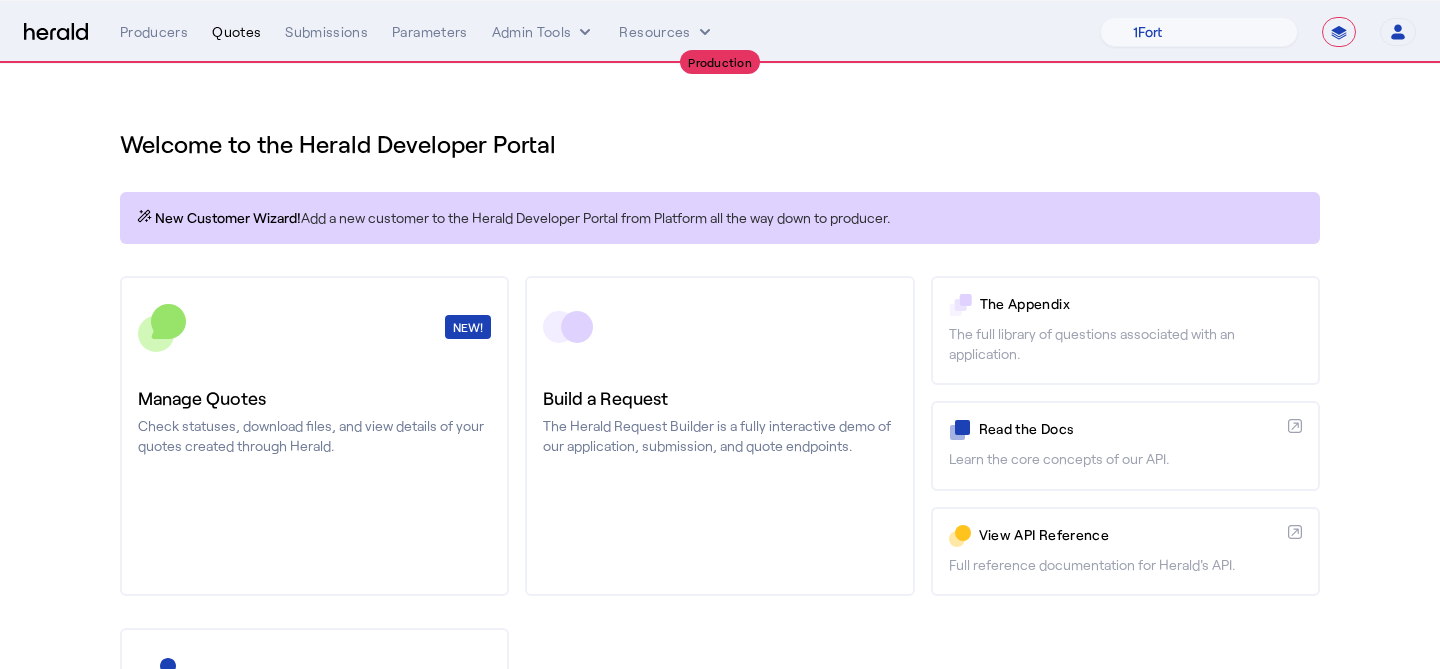 click on "Quotes" at bounding box center (236, 32) 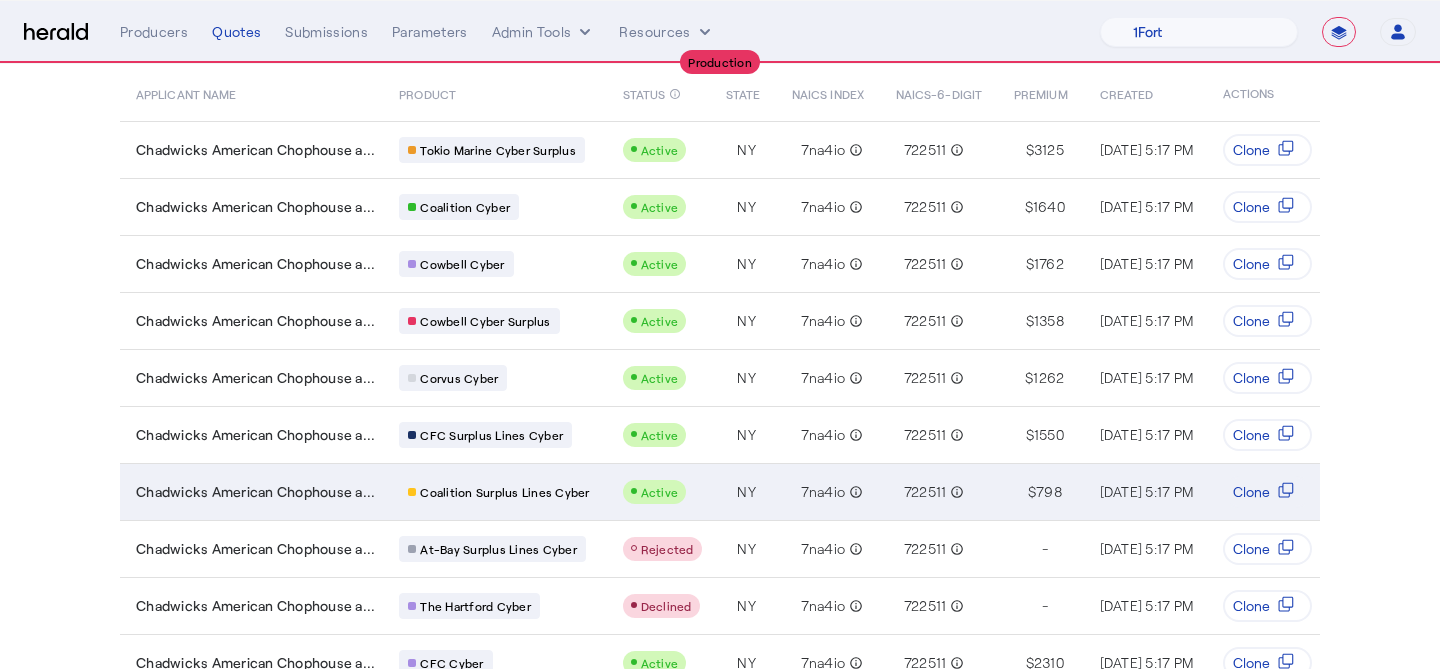 scroll, scrollTop: 159, scrollLeft: 0, axis: vertical 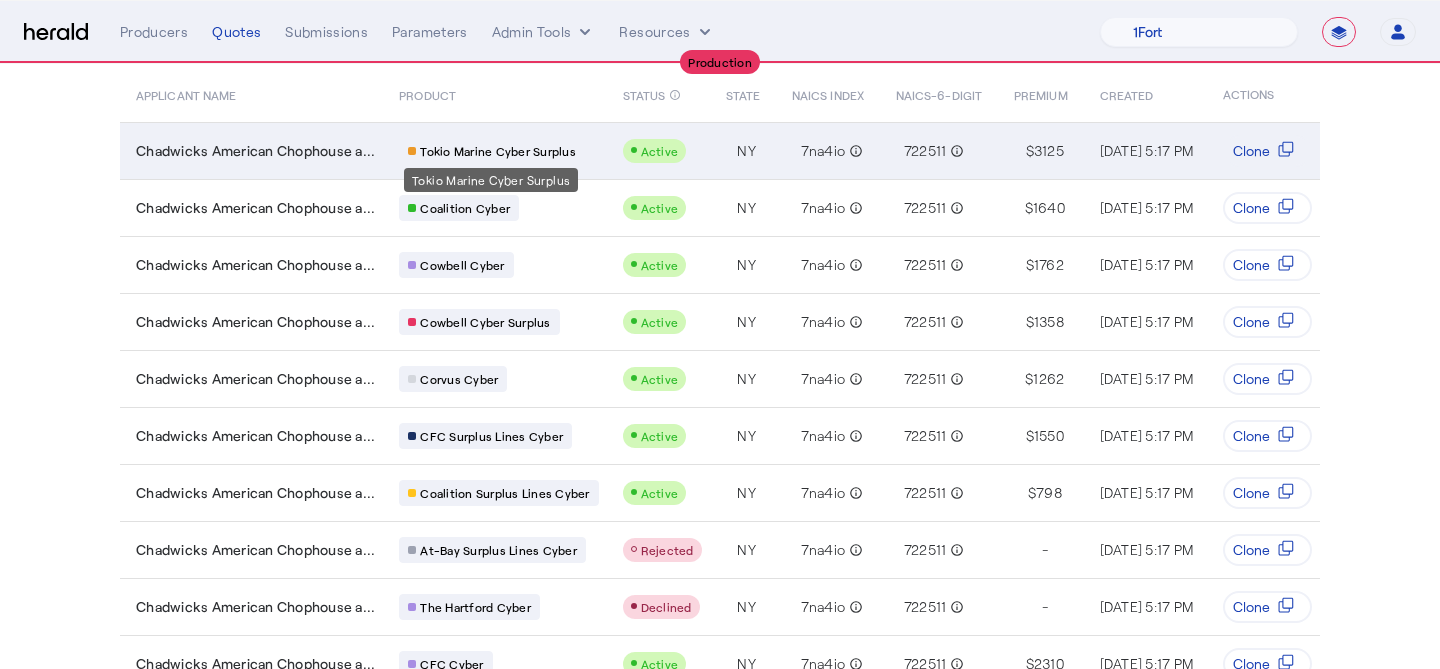 click on "Tokio Marine Cyber Surplus" at bounding box center (498, 151) 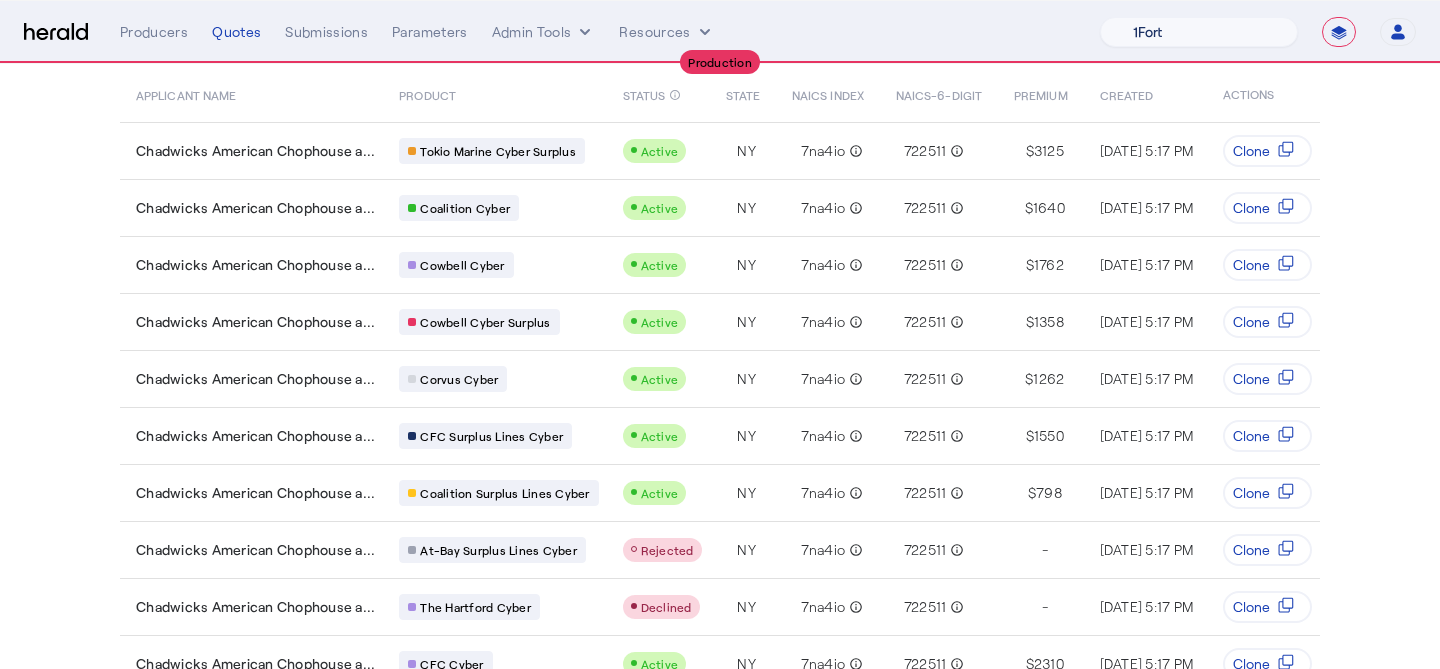 click on "1Fort   Billy   BindHQ   Bunker   CRC   Campus Coverage   Citadel   Fifthwall   Flow Specialty (Capitola)   Founder Shield   Growthmill   HIB Marketplace   HeraldAPI   Layr   Limit   Marsh   QuoteWell   Sayata Labs   Semsee   Stere   USI   Vouch   Zywave" at bounding box center (1199, 32) 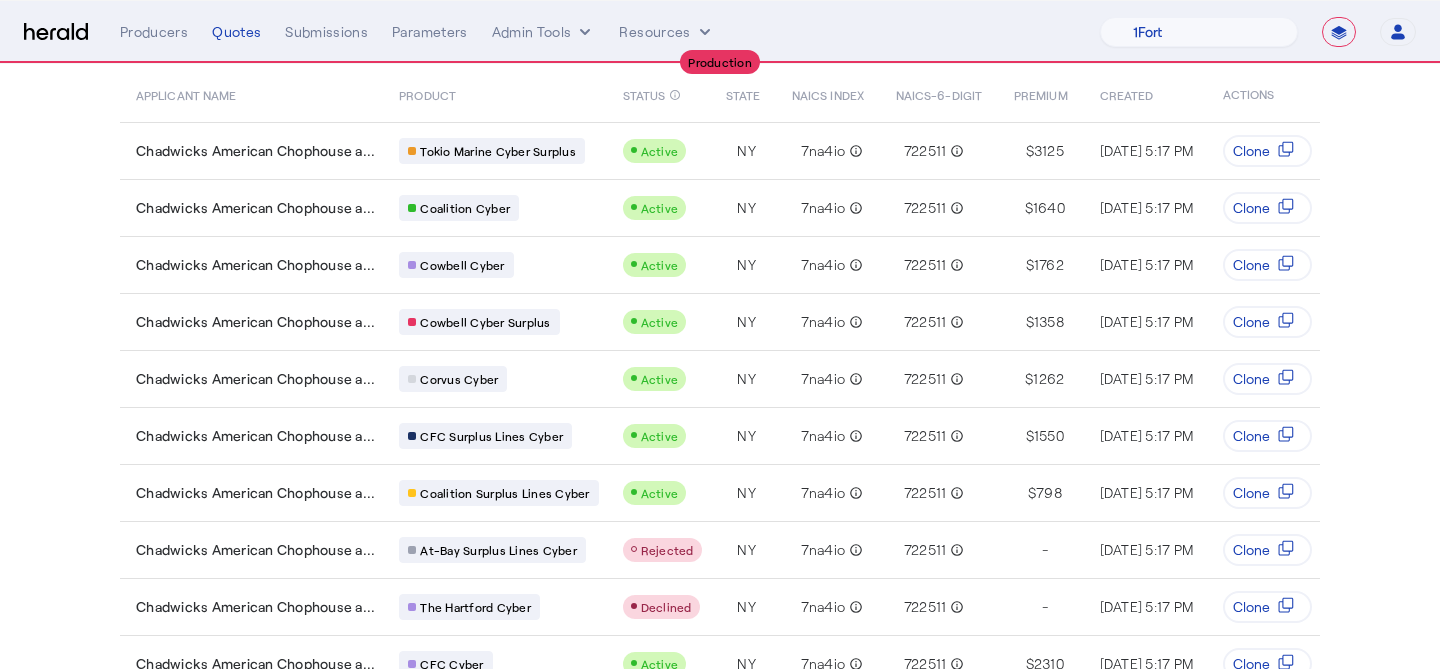 click on "**********" at bounding box center (1339, 32) 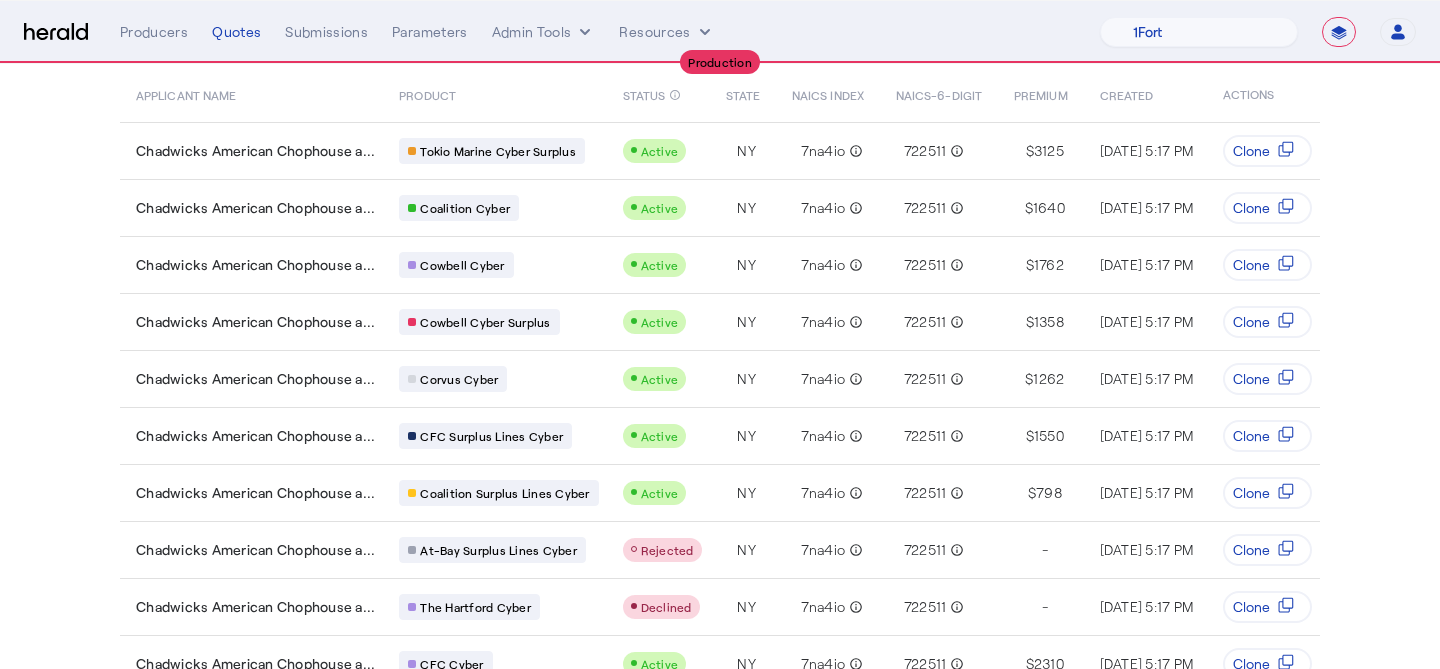 select on "*******" 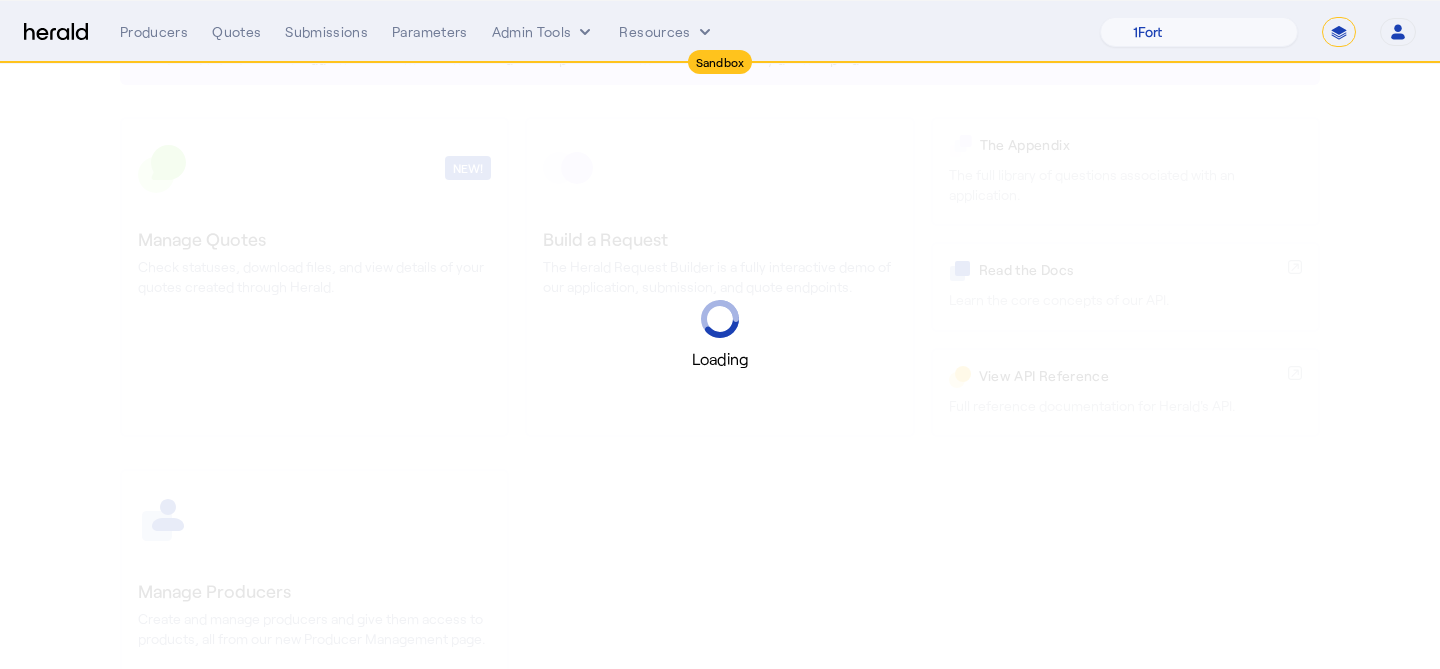 scroll, scrollTop: 0, scrollLeft: 0, axis: both 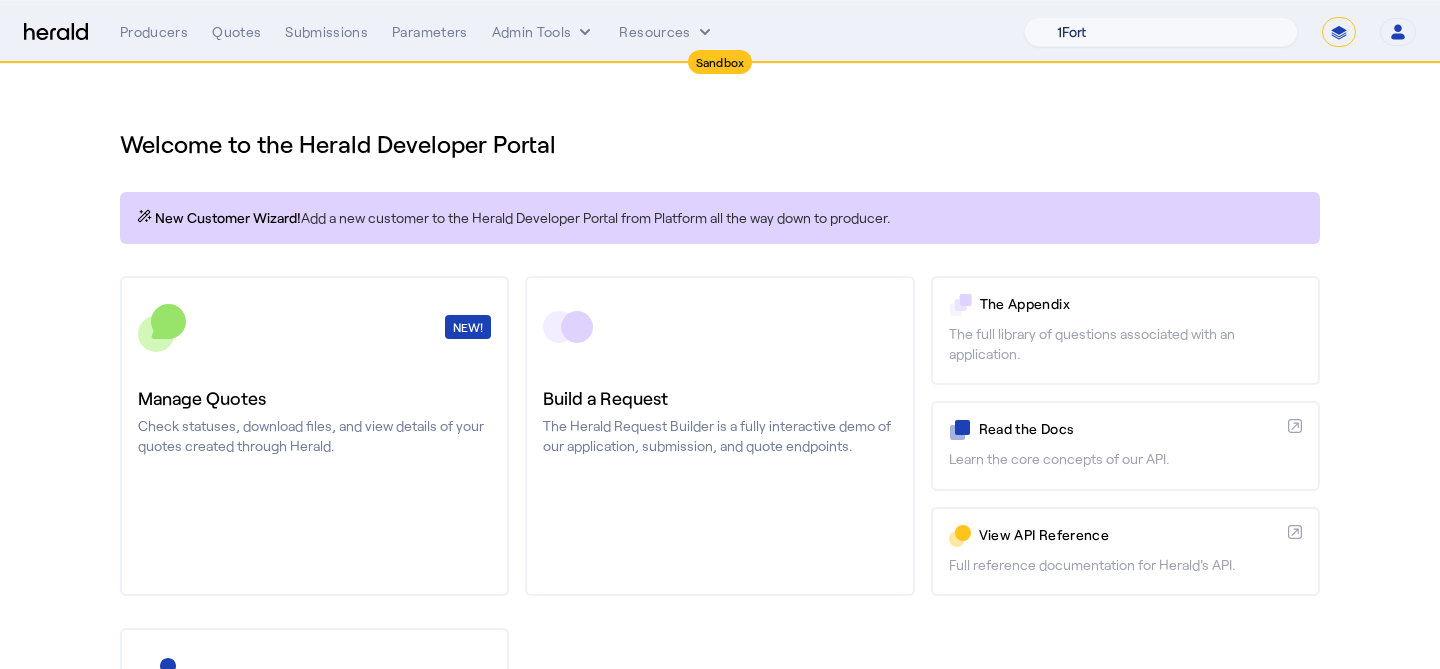 click on "1Fort   Acrisure   Acturis   Affinity Advisors   Affinity Risk   Agentero   AmWins   Anzen   Aon   Appulate   Arch   Assurely   BTIS   Babbix   Berxi   [PERSON_NAME]   BindHQ   Bold Penguin    Bolt   Bond   Boxx   Brightway   Brit Demo Sandbox   Broker Buddha   [PERSON_NAME]   Burns [PERSON_NAME]   CNA Test   CRC   CS onboarding test account   Chubb Test   Citadel   Coalition   Coast   Coterie Test   Counterpart    CoverForce   CoverWallet   Coverdash   Coverhound   Cowbell   Cyber Example Platform   CyberPassport   Defy Insurance   Draftrs   ESpecialty   Embroker   Equal Parts   Exavalu   Ezyagent   Federacy Platform   FifthWall   Flow Speciality (Capitola)   Foundation   Founder Shield   Gaya   Gerent   GloveBox   Glow   Growthmill   [PERSON_NAME]   Hartford Steam Boiler   Hawksoft   [PERSON_NAME] Insurance Brokers   Herald Envoy Testing   HeraldAPI   Hypergato   Inchanted   [URL]   Infinity   [DOMAIN_NAME]   Insuremo   Insuritas   Irys   Jencap   [PERSON_NAME]   LTI Mindtree   Layr   Limit   [PERSON_NAME] Test   [PERSON_NAME]   Novidea" at bounding box center (1161, 32) 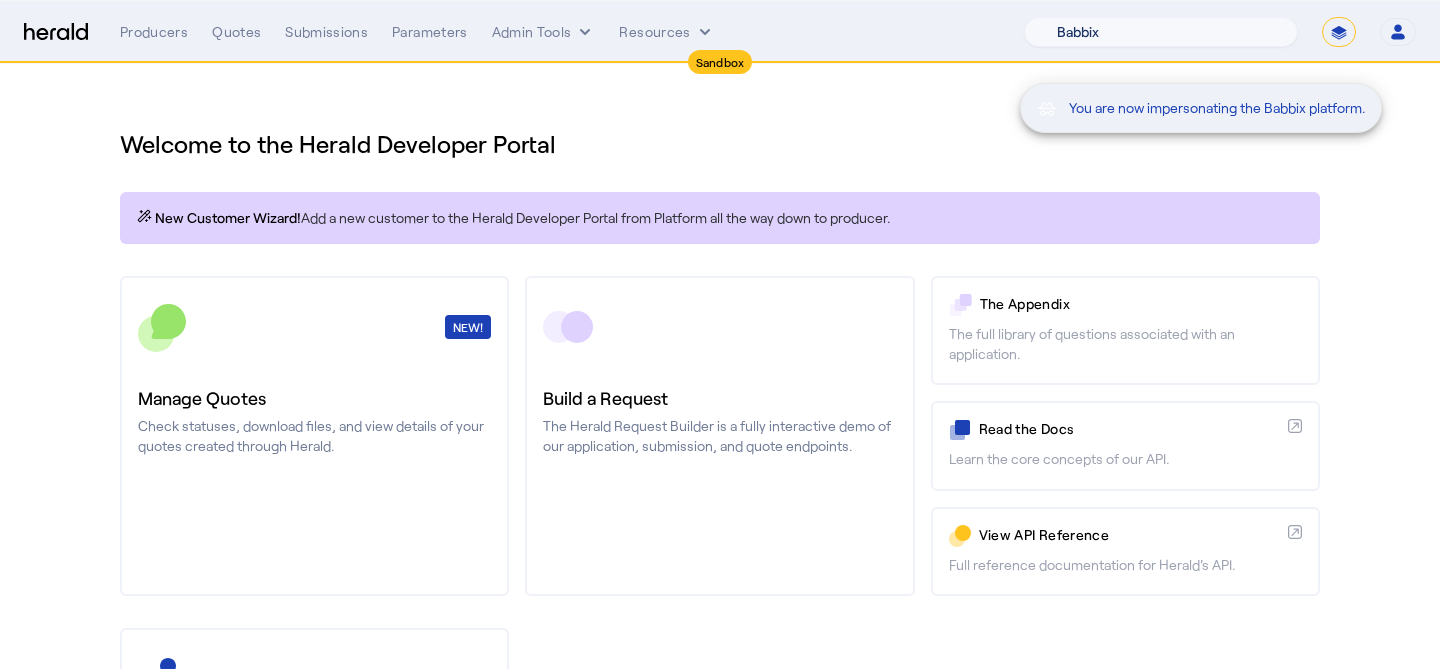 click on "You are now impersonating the Babbix platform." at bounding box center (720, 334) 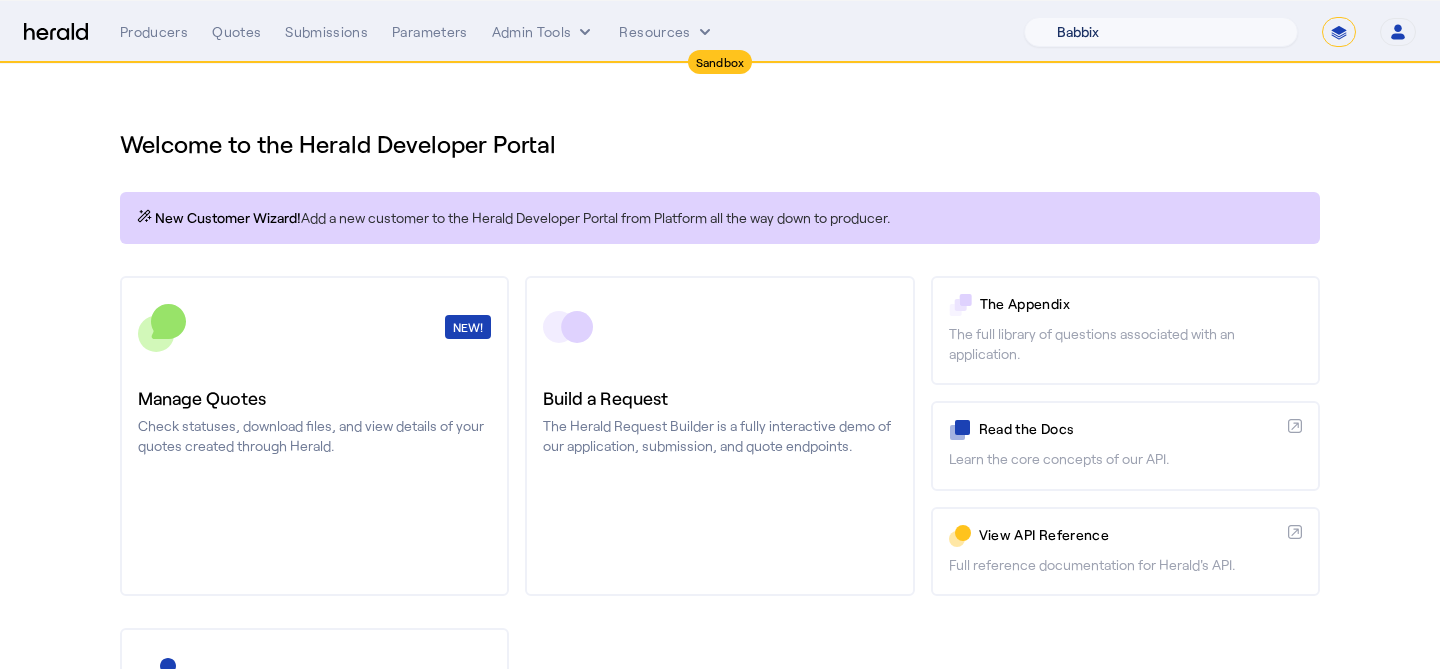 click on "Quotes" at bounding box center [236, 32] 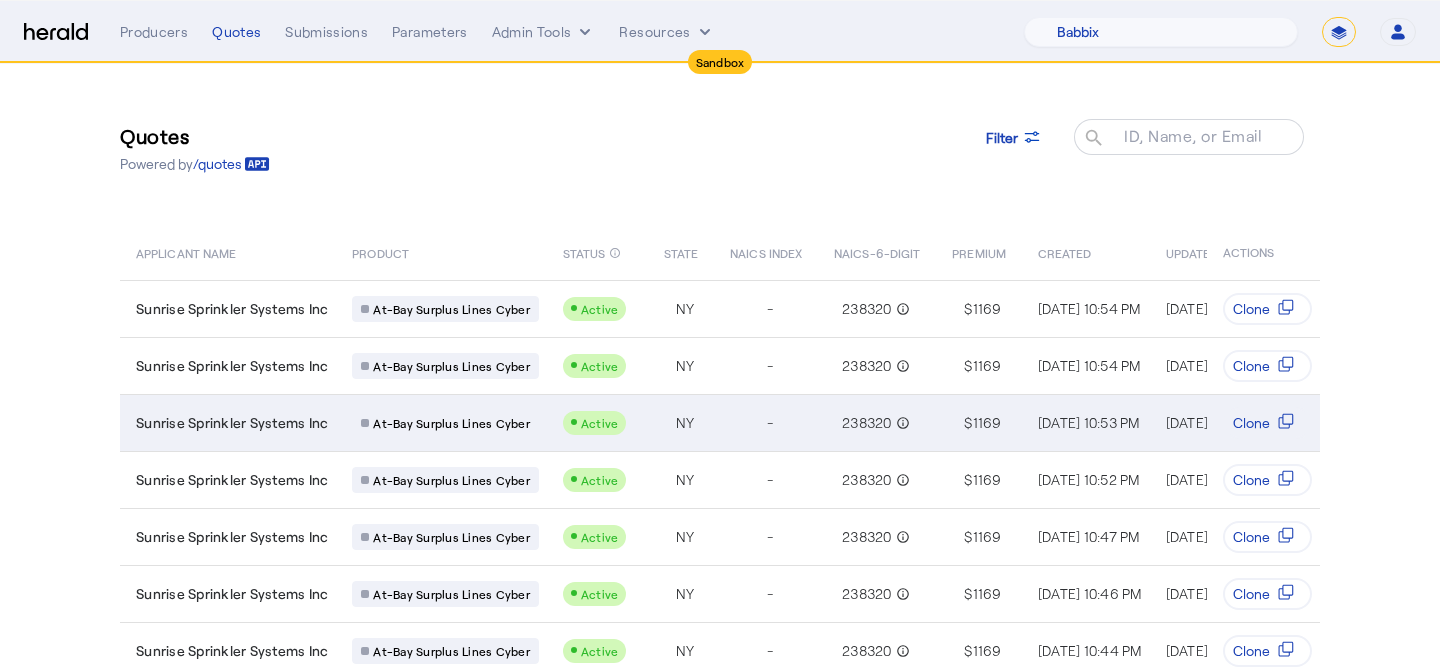 scroll, scrollTop: 0, scrollLeft: 0, axis: both 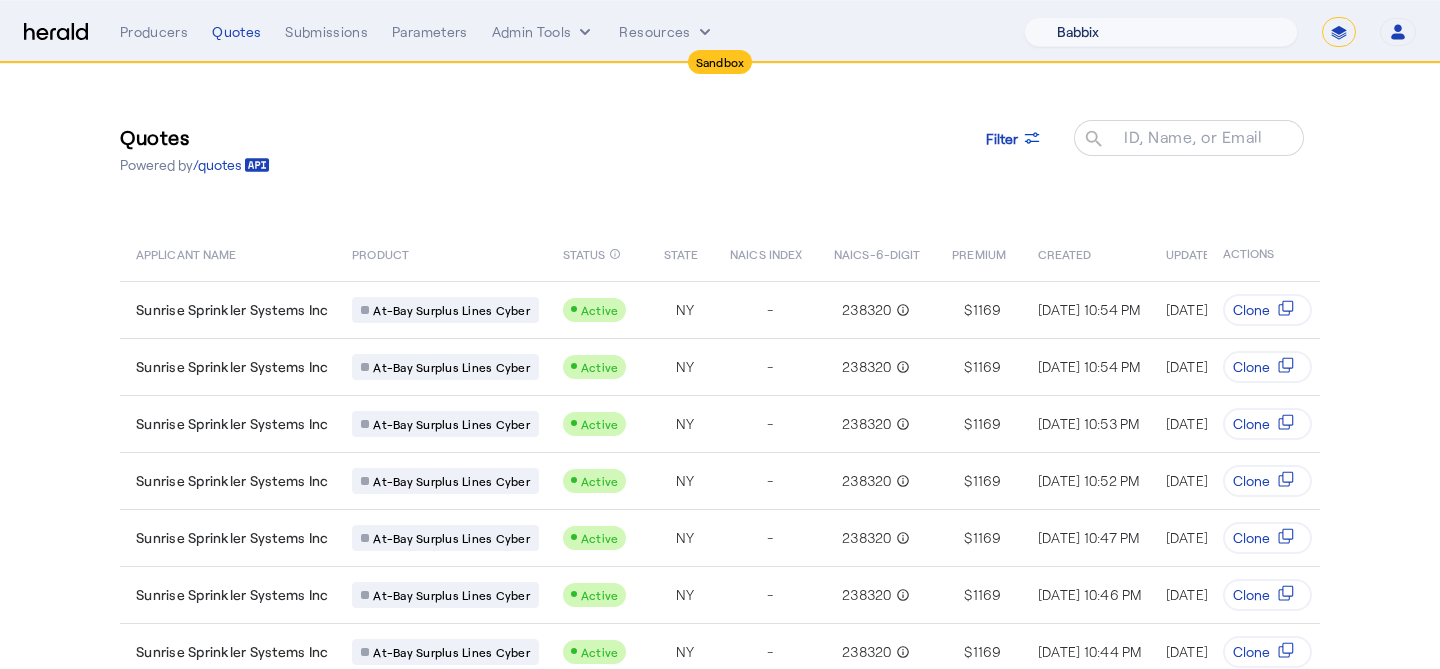 click on "1Fort   Acrisure   Acturis   Affinity Advisors   Affinity Risk   Agentero   AmWins   Anzen   Aon   Appulate   Arch   Assurely   BTIS   Babbix   Berxi   [PERSON_NAME]   BindHQ   Bold Penguin    Bolt   Bond   Boxx   Brightway   Brit Demo Sandbox   Broker Buddha   [PERSON_NAME]   Burns [PERSON_NAME]   CNA Test   CRC   CS onboarding test account   Chubb Test   Citadel   Coalition   Coast   Coterie Test   Counterpart    CoverForce   CoverWallet   Coverdash   Coverhound   Cowbell   Cyber Example Platform   CyberPassport   Defy Insurance   Draftrs   ESpecialty   Embroker   Equal Parts   Exavalu   Ezyagent   Federacy Platform   FifthWall   Flow Speciality (Capitola)   Foundation   Founder Shield   Gaya   Gerent   GloveBox   Glow   Growthmill   [PERSON_NAME]   Hartford Steam Boiler   Hawksoft   [PERSON_NAME] Insurance Brokers   Herald Envoy Testing   HeraldAPI   Hypergato   Inchanted   [URL]   Infinity   [DOMAIN_NAME]   Insuremo   Insuritas   Irys   Jencap   [PERSON_NAME]   LTI Mindtree   Layr   Limit   [PERSON_NAME] Test   [PERSON_NAME]   Novidea" at bounding box center (1161, 32) 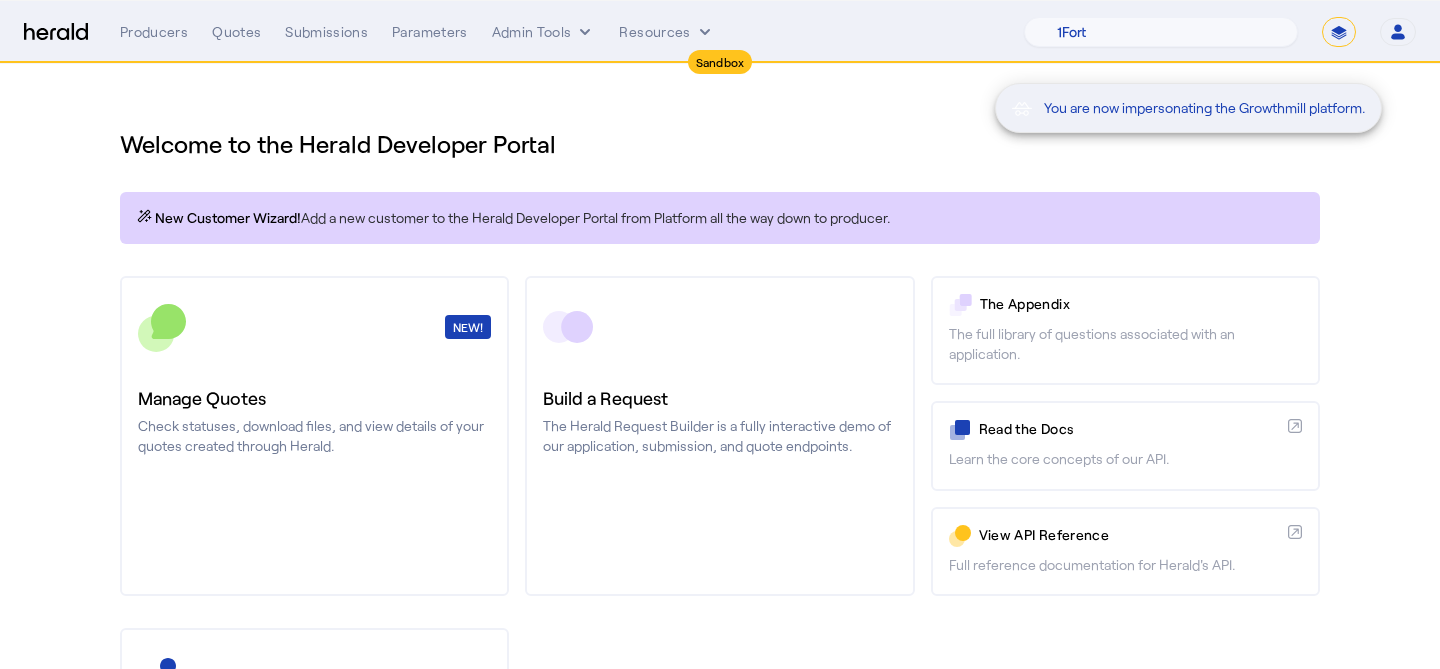 click on "You are now impersonating the Growthmill platform." at bounding box center (720, 334) 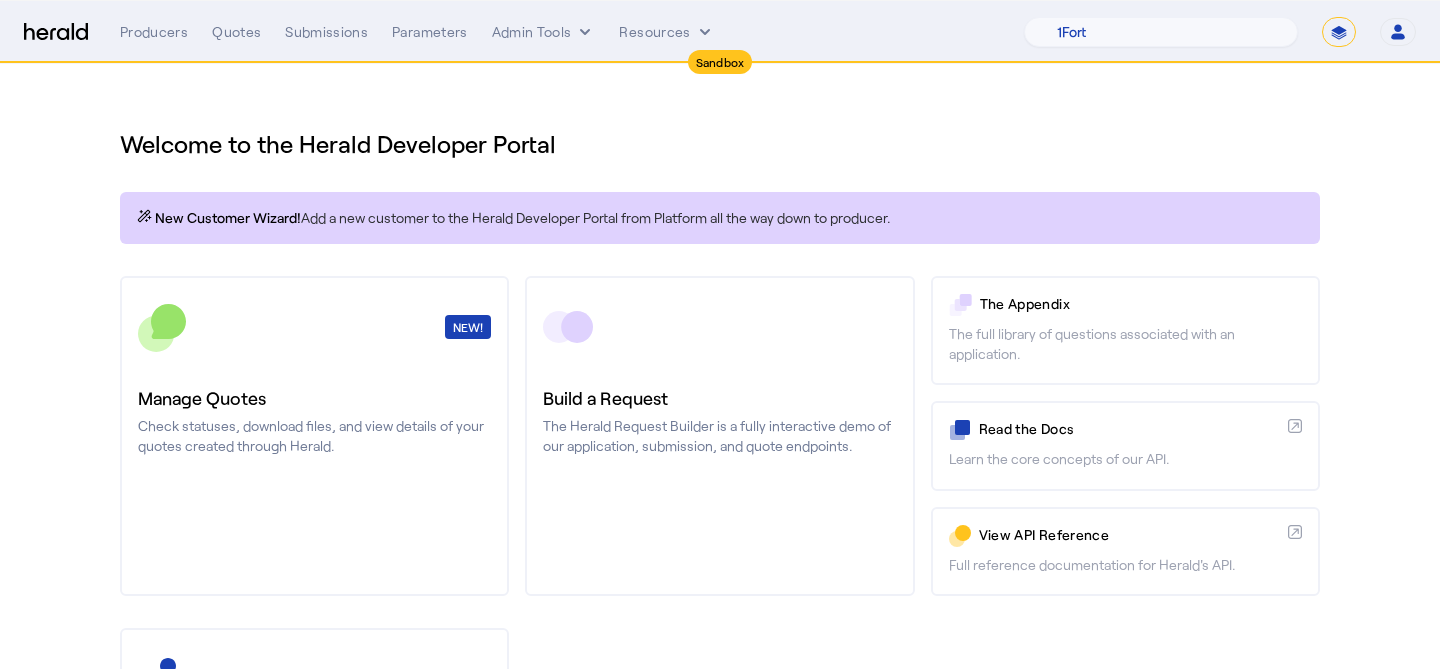 click on "You are now impersonating the Growthmill platform." at bounding box center (720, 334) 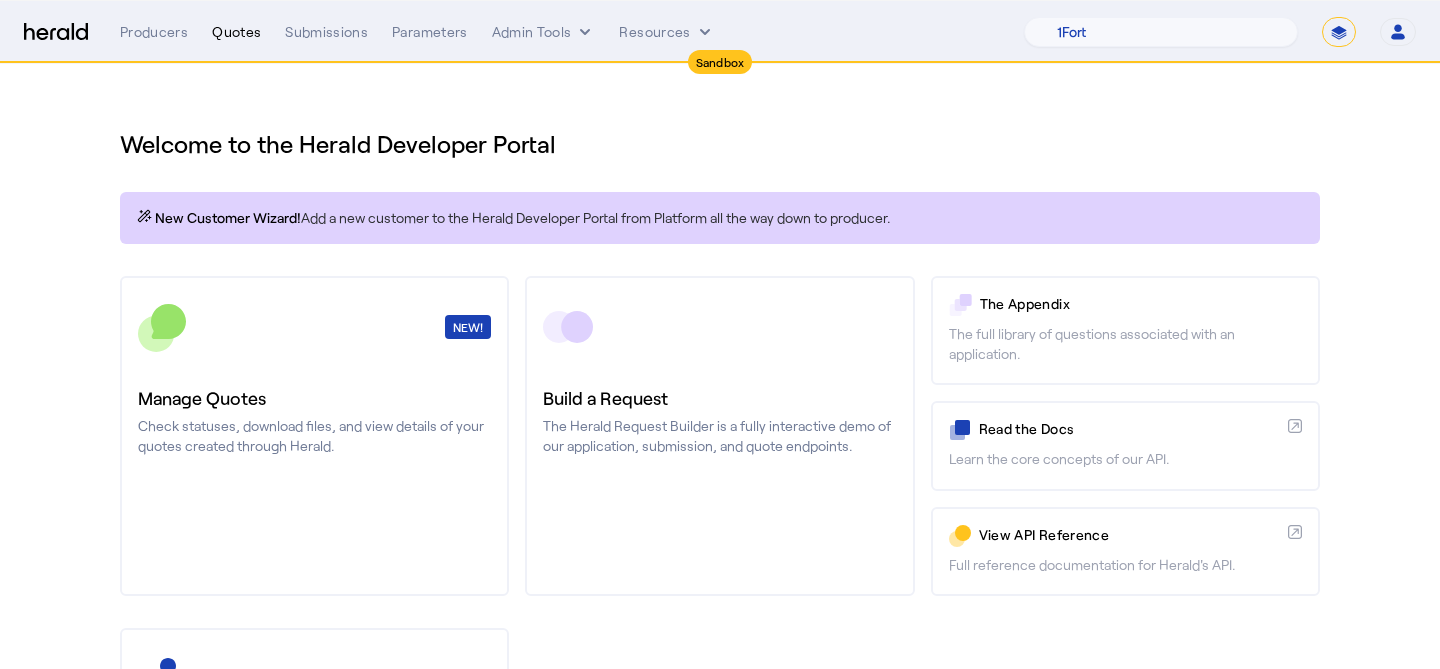 click on "Quotes" at bounding box center (236, 32) 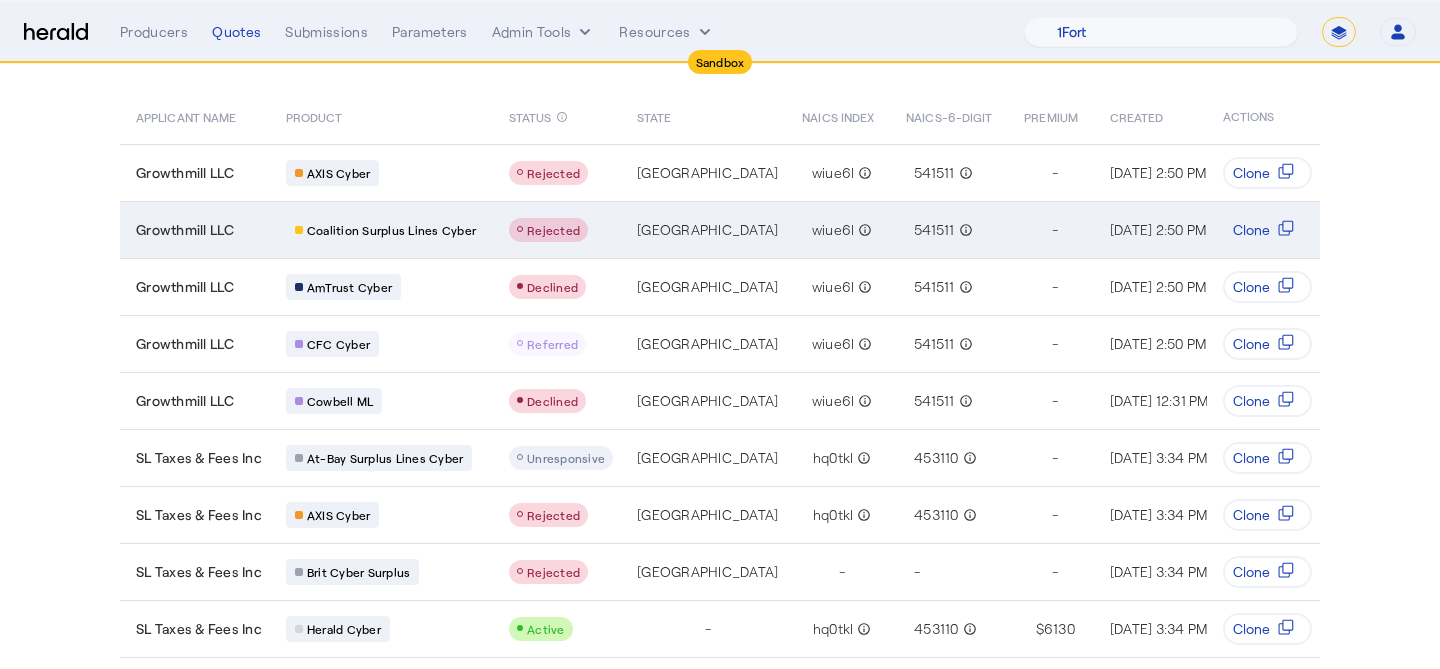 scroll, scrollTop: 0, scrollLeft: 0, axis: both 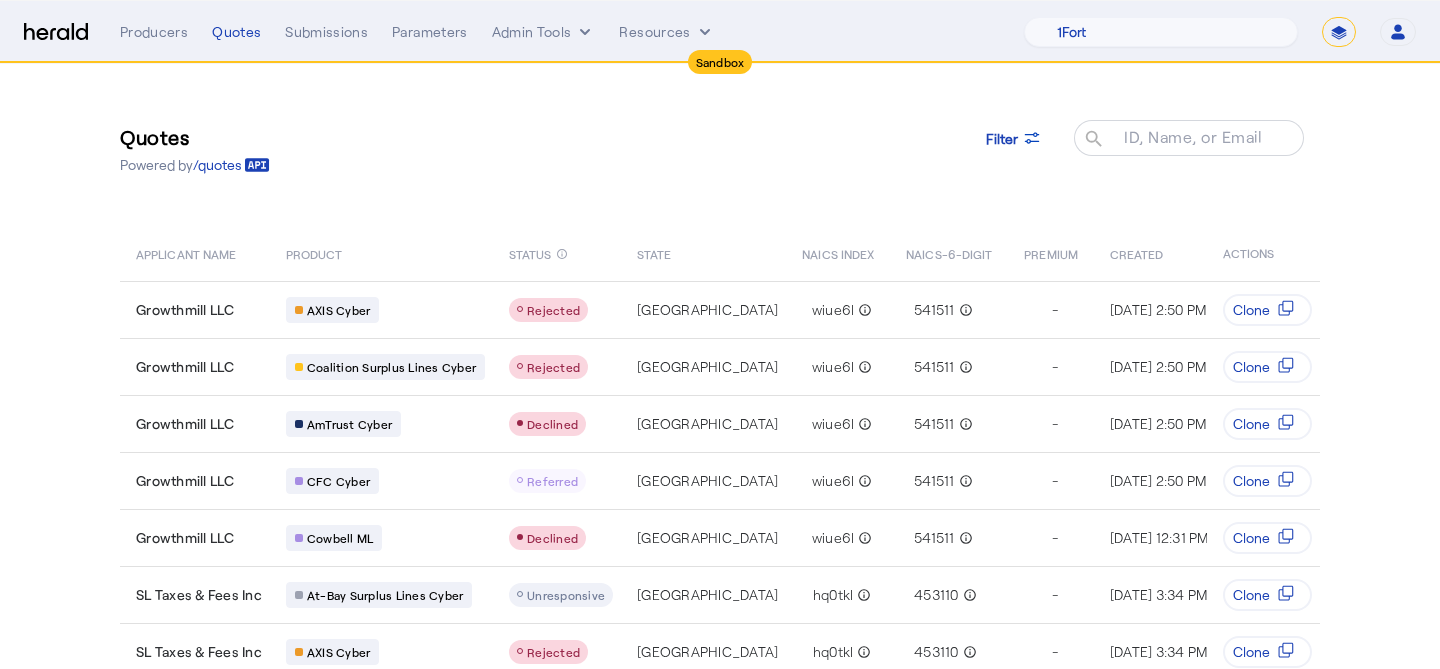 click on "**********" at bounding box center [1339, 32] 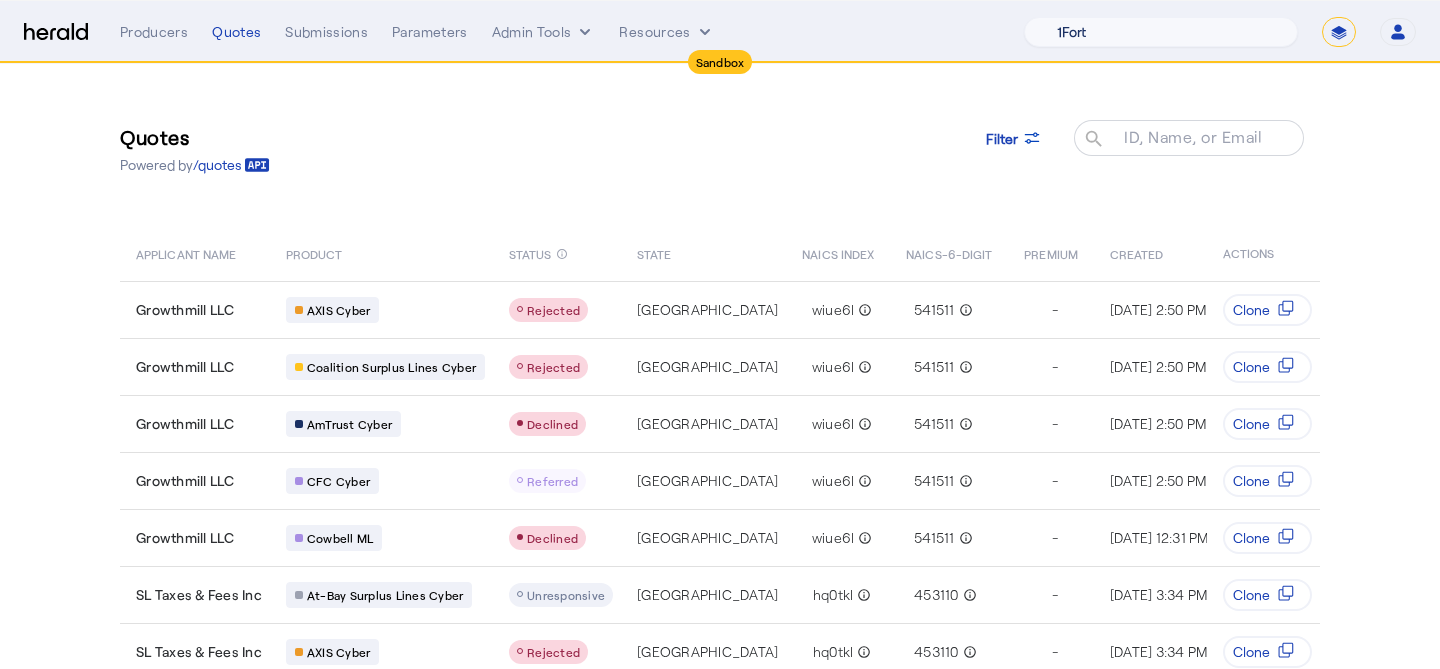 click on "1Fort   Acrisure   Acturis   Affinity Advisors   Affinity Risk   Agentero   AmWins   Anzen   Aon   Appulate   Arch   Assurely   BTIS   Babbix   Berxi   [PERSON_NAME]   BindHQ   Bold Penguin    Bolt   Bond   Boxx   Brightway   Brit Demo Sandbox   Broker Buddha   [PERSON_NAME]   Burns [PERSON_NAME]   CNA Test   CRC   CS onboarding test account   Chubb Test   Citadel   Coalition   Coast   Coterie Test   Counterpart    CoverForce   CoverWallet   Coverdash   Coverhound   Cowbell   Cyber Example Platform   CyberPassport   Defy Insurance   Draftrs   ESpecialty   Embroker   Equal Parts   Exavalu   Ezyagent   Federacy Platform   FifthWall   Flow Speciality (Capitola)   Foundation   Founder Shield   Gaya   Gerent   GloveBox   Glow   Growthmill   [PERSON_NAME]   Hartford Steam Boiler   Hawksoft   [PERSON_NAME] Insurance Brokers   Herald Envoy Testing   HeraldAPI   Hypergato   Inchanted   [URL]   Infinity   [DOMAIN_NAME]   Insuremo   Insuritas   Irys   Jencap   [PERSON_NAME]   LTI Mindtree   Layr   Limit   [PERSON_NAME] Test   [PERSON_NAME]   Novidea" at bounding box center [1161, 32] 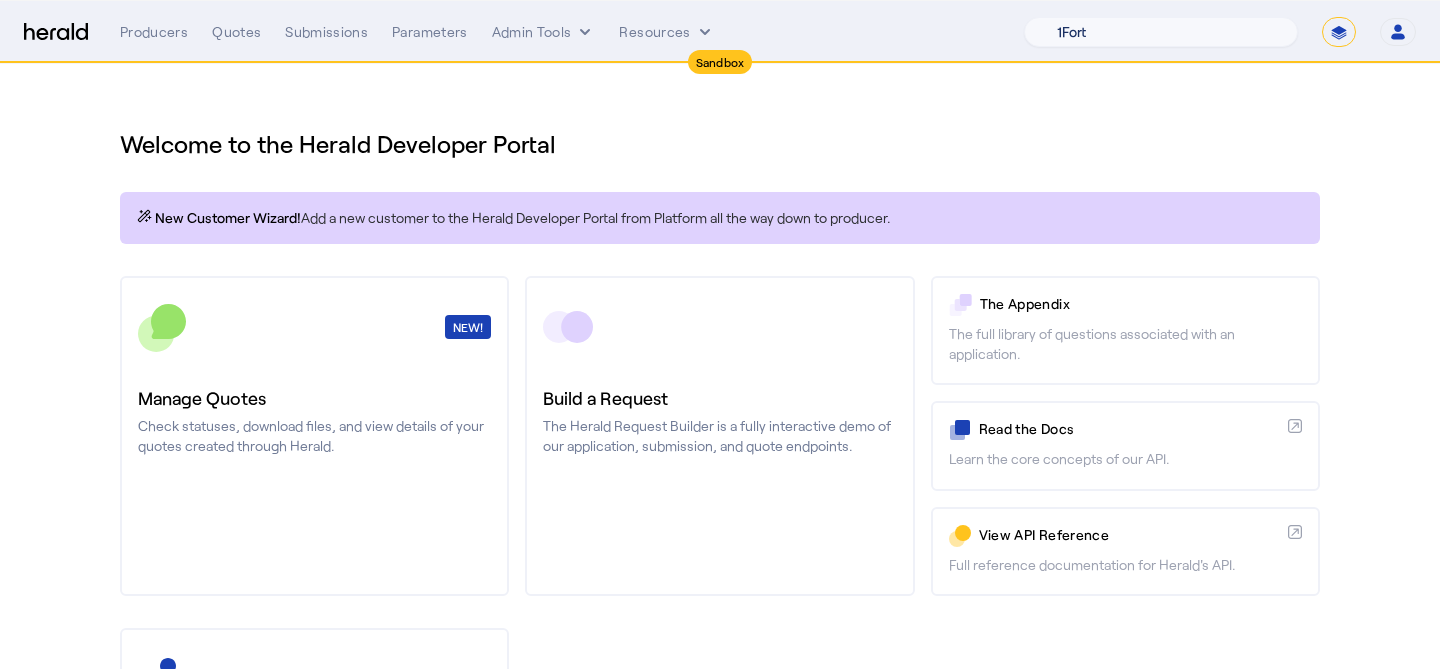 click on "1Fort   Acrisure   Acturis   Affinity Advisors   Affinity Risk   Agentero   AmWins   Anzen   Aon   Appulate   Arch   Assurely   BTIS   Babbix   Berxi   [PERSON_NAME]   BindHQ   Bold Penguin    Bolt   Bond   Boxx   Brightway   Brit Demo Sandbox   Broker Buddha   [PERSON_NAME]   Burns [PERSON_NAME]   CNA Test   CRC   CS onboarding test account   Chubb Test   Citadel   Coalition   Coast   Coterie Test   Counterpart    CoverForce   CoverWallet   Coverdash   Coverhound   Cowbell   Cyber Example Platform   CyberPassport   Defy Insurance   Draftrs   ESpecialty   Embroker   Equal Parts   Exavalu   Ezyagent   Federacy Platform   FifthWall   Flow Speciality (Capitola)   Foundation   Founder Shield   Gaya   Gerent   GloveBox   Glow   Growthmill   [PERSON_NAME]   Hartford Steam Boiler   Hawksoft   [PERSON_NAME] Insurance Brokers   Herald Envoy Testing   HeraldAPI   Hypergato   Inchanted   [URL]   Infinity   [DOMAIN_NAME]   Insuremo   Insuritas   Irys   Jencap   [PERSON_NAME]   LTI Mindtree   Layr   Limit   [PERSON_NAME] Test   [PERSON_NAME]   Novidea" at bounding box center (1161, 32) 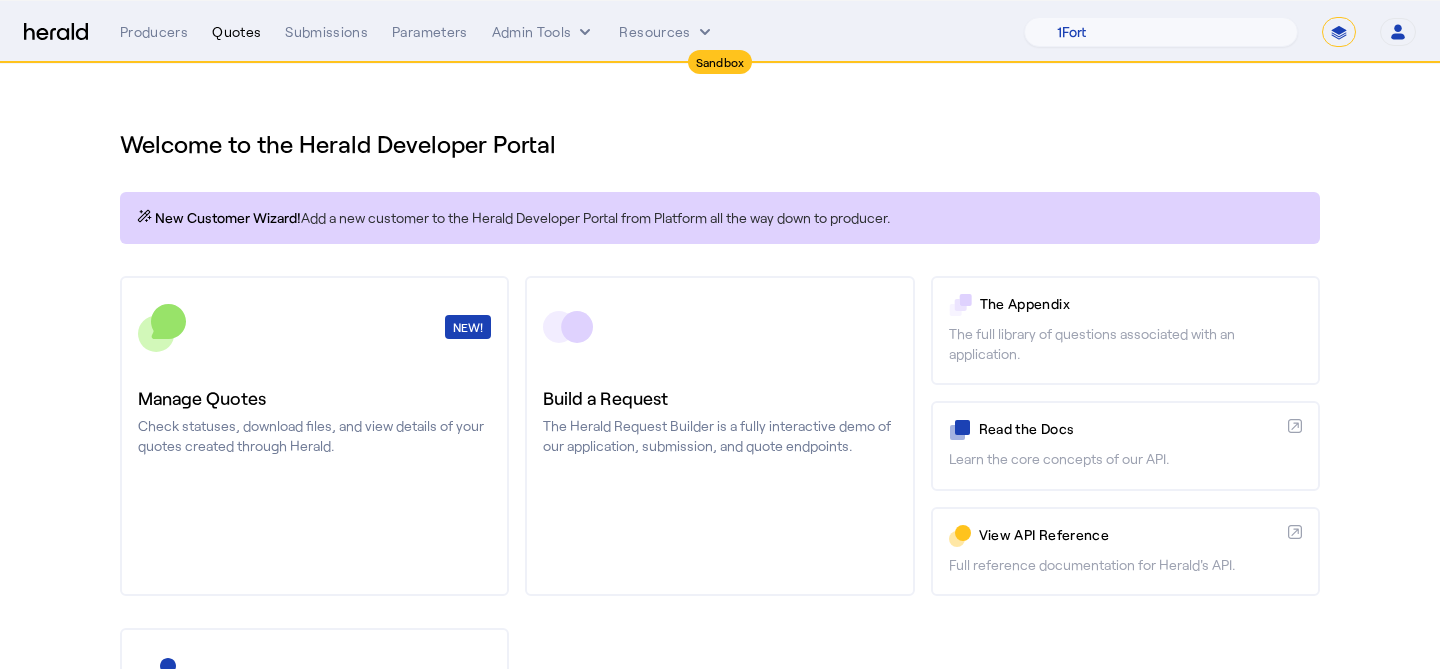 click on "Quotes" at bounding box center (236, 32) 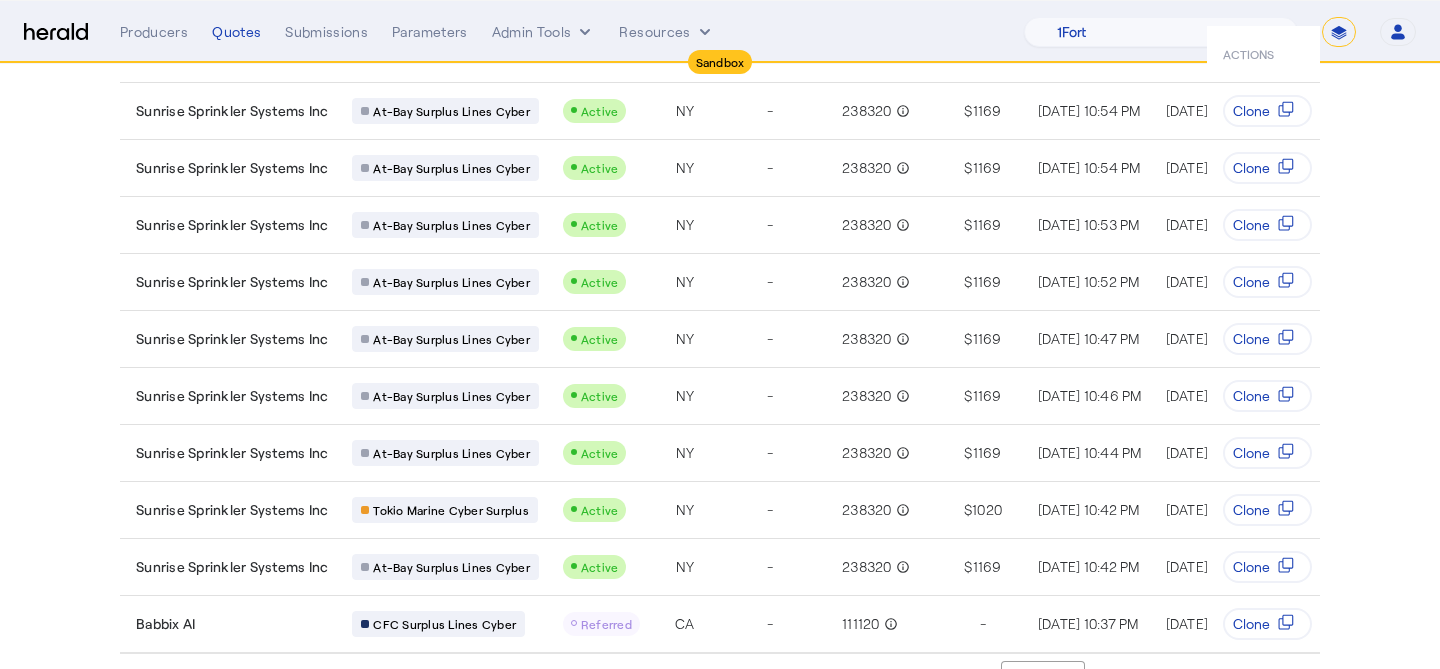 scroll, scrollTop: 240, scrollLeft: 0, axis: vertical 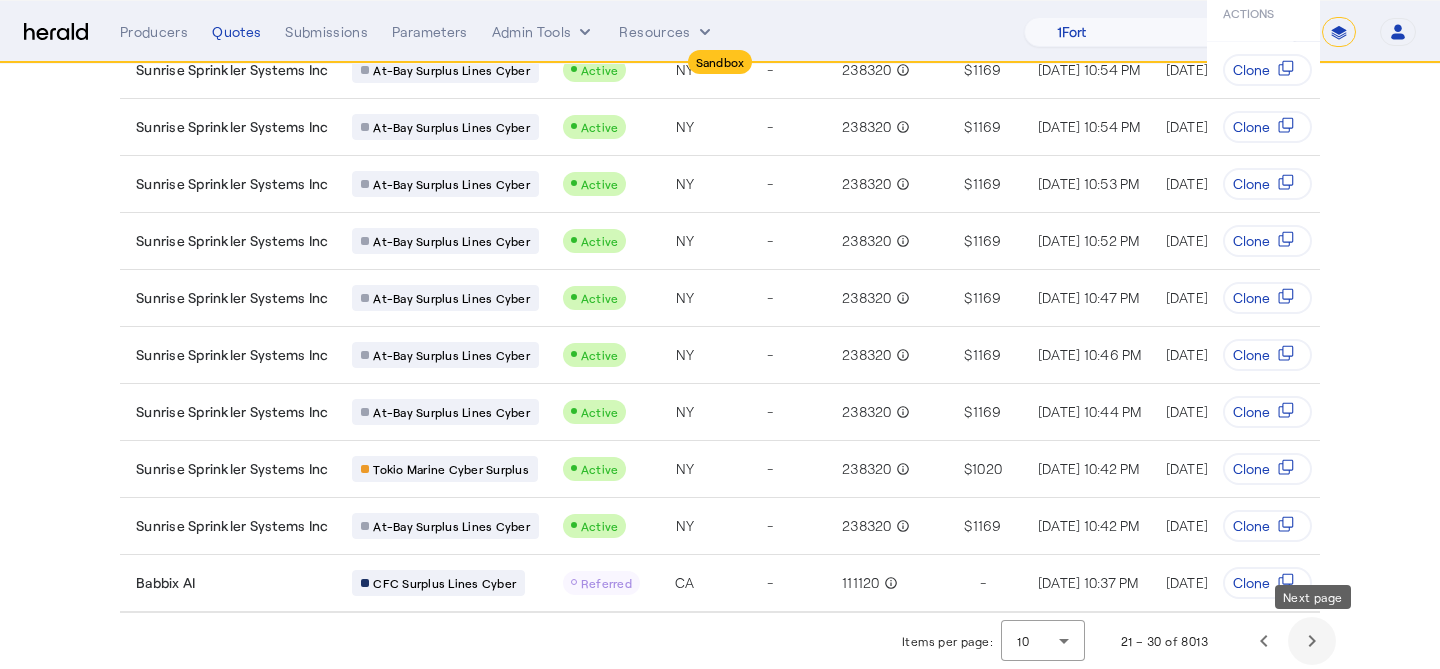 click 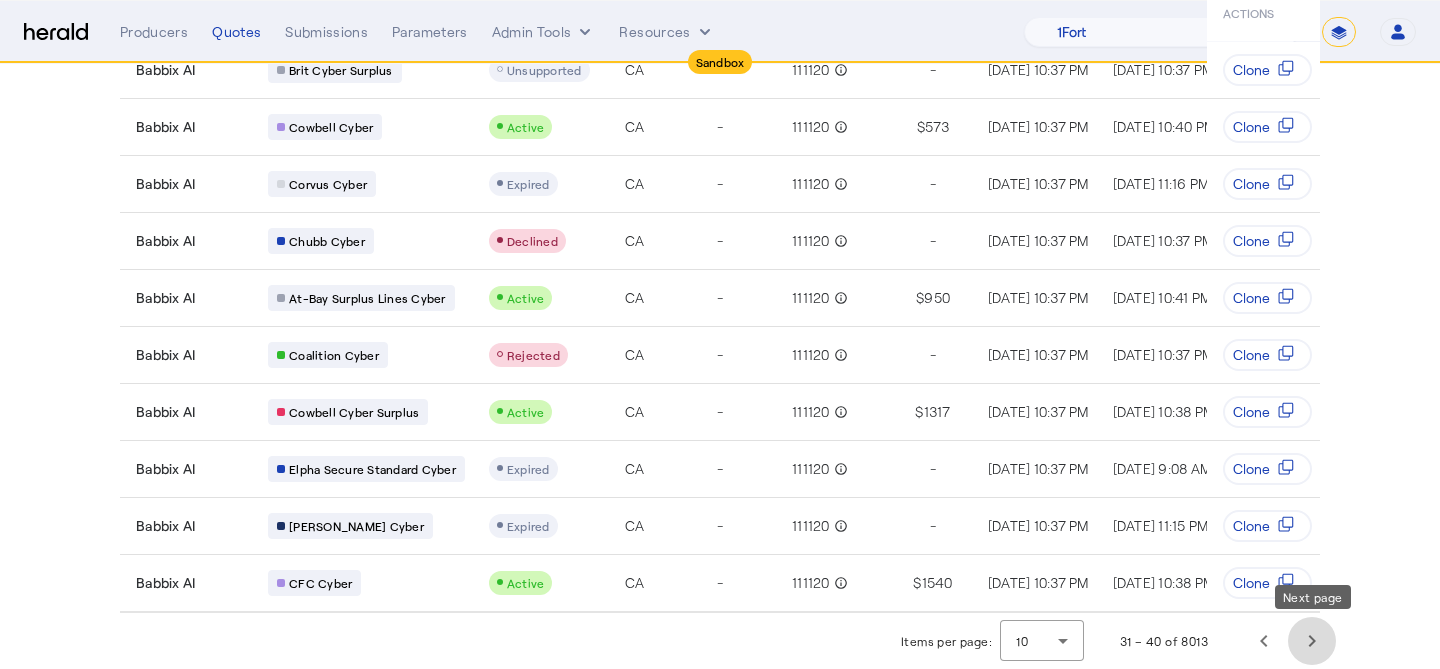 click 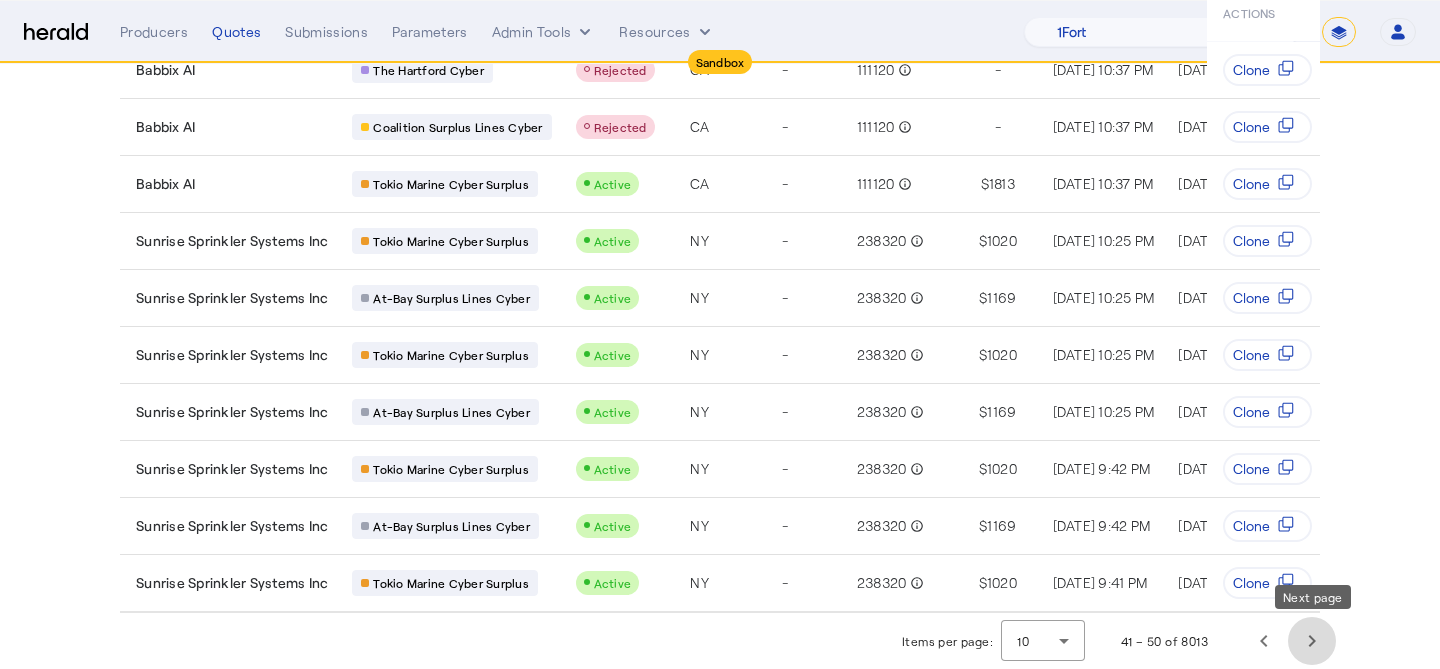 click 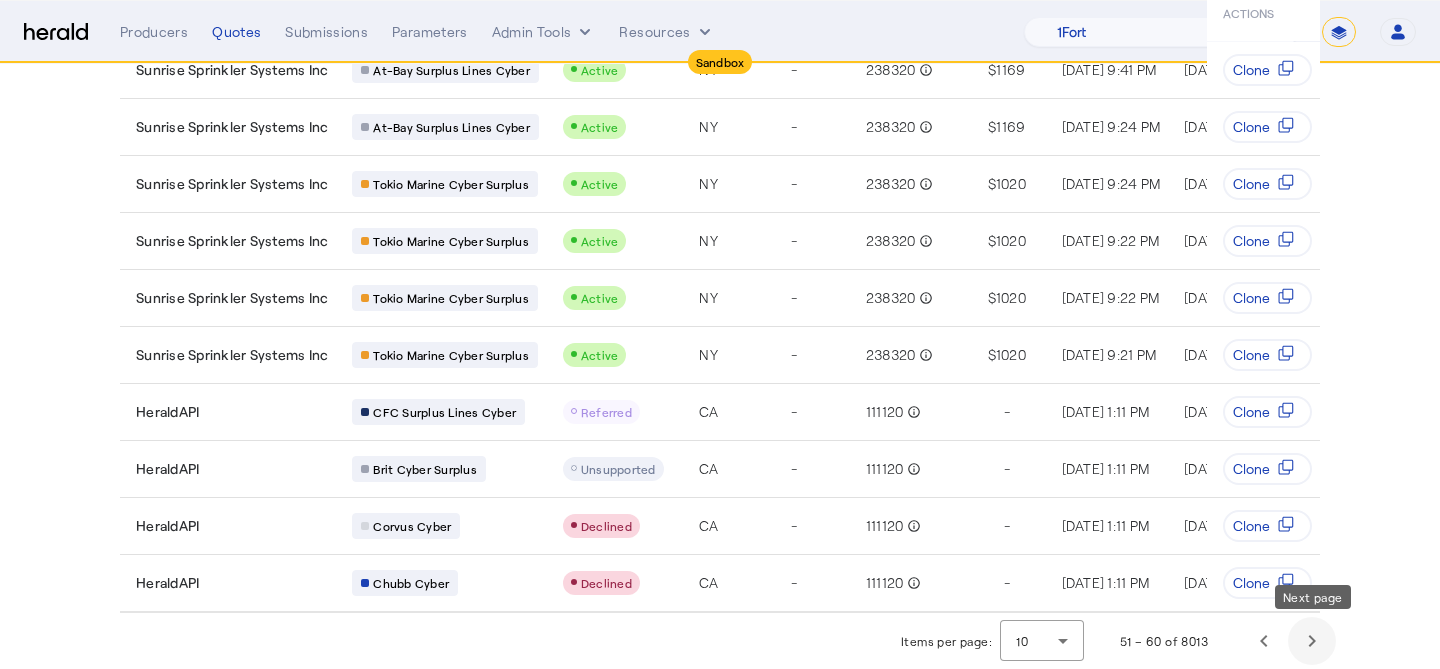 click 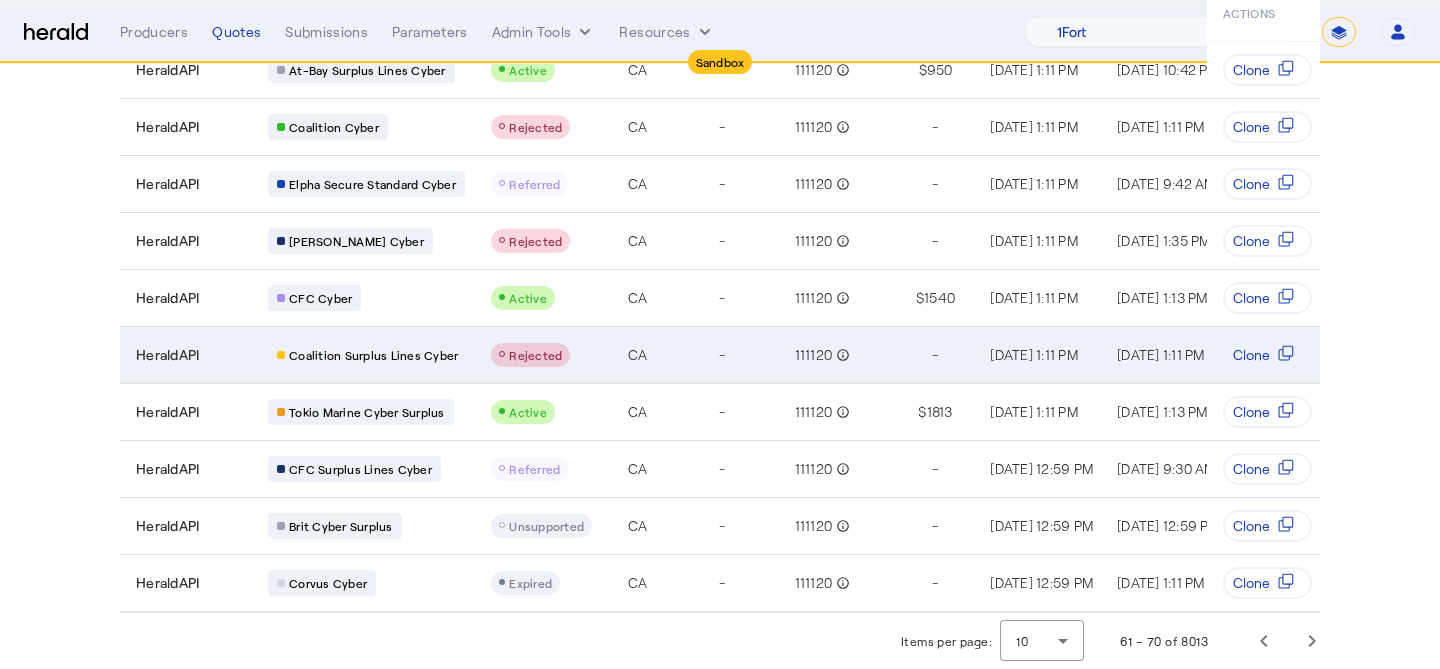 scroll, scrollTop: 0, scrollLeft: 0, axis: both 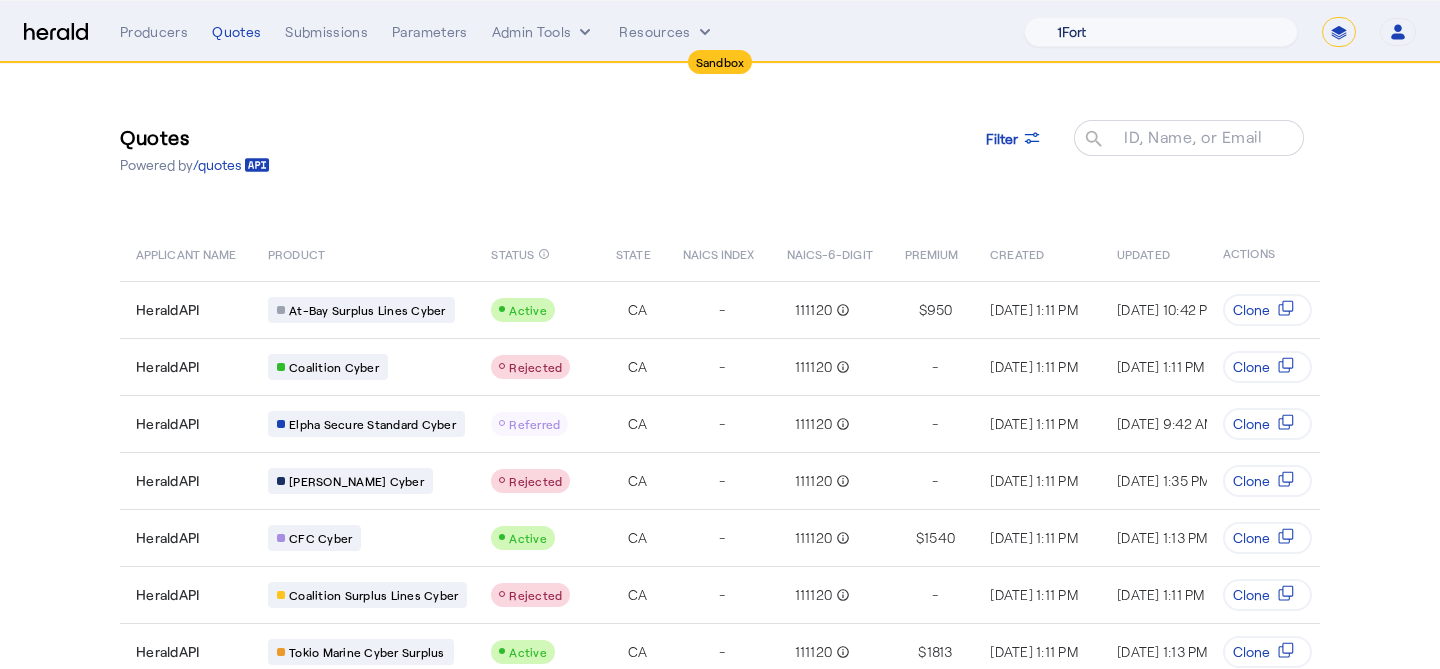 click on "1Fort   Acrisure   Acturis   Affinity Advisors   Affinity Risk   Agentero   AmWins   Anzen   Aon   Appulate   Arch   Assurely   BTIS   Babbix   Berxi   [PERSON_NAME]   BindHQ   Bold Penguin    Bolt   Bond   Boxx   Brightway   Brit Demo Sandbox   Broker Buddha   [PERSON_NAME]   Burns [PERSON_NAME]   CNA Test   CRC   CS onboarding test account   Chubb Test   Citadel   Coalition   Coast   Coterie Test   Counterpart    CoverForce   CoverWallet   Coverdash   Coverhound   Cowbell   Cyber Example Platform   CyberPassport   Defy Insurance   Draftrs   ESpecialty   Embroker   Equal Parts   Exavalu   Ezyagent   Federacy Platform   FifthWall   Flow Speciality (Capitola)   Foundation   Founder Shield   Gaya   Gerent   GloveBox   Glow   Growthmill   [PERSON_NAME]   Hartford Steam Boiler   Hawksoft   [PERSON_NAME] Insurance Brokers   Herald Envoy Testing   HeraldAPI   Hypergato   Inchanted   [URL]   Infinity   [DOMAIN_NAME]   Insuremo   Insuritas   Irys   Jencap   [PERSON_NAME]   LTI Mindtree   Layr   Limit   [PERSON_NAME] Test   [PERSON_NAME]   Novidea" at bounding box center (1161, 32) 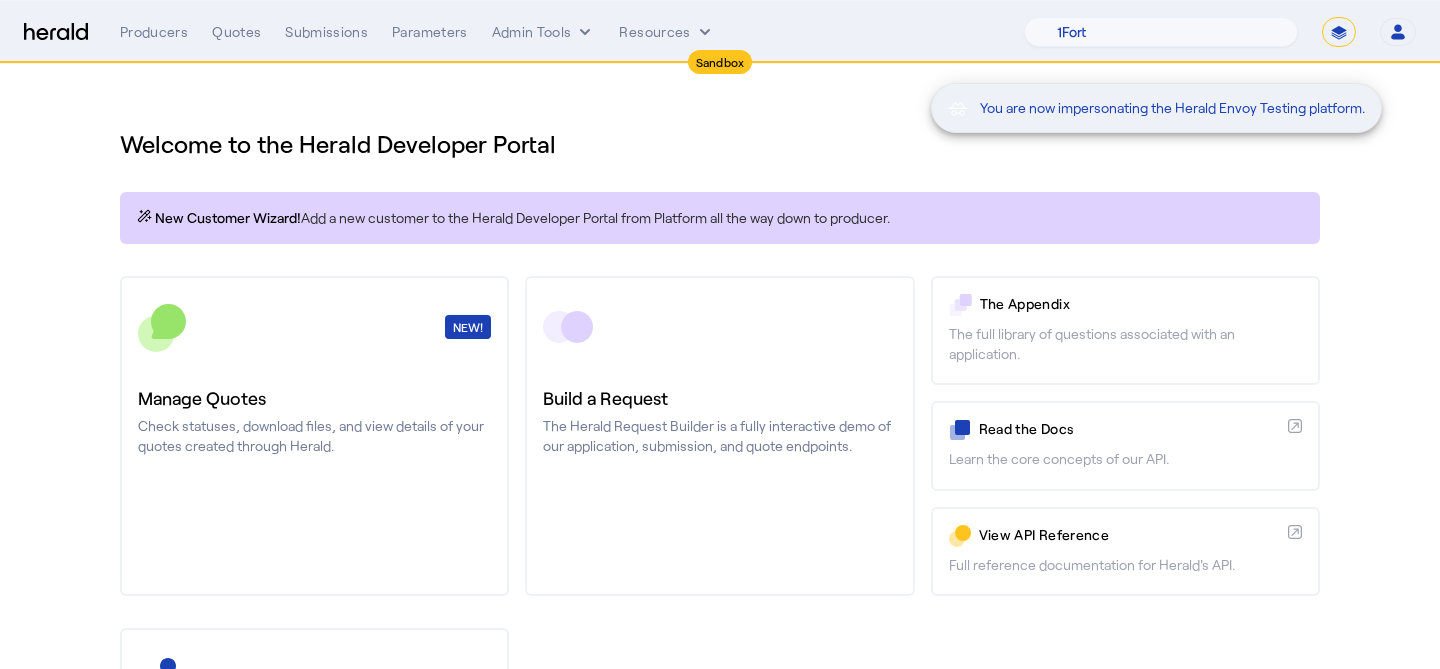 click on "You are now impersonating the Herald Envoy Testing platform." at bounding box center (720, 334) 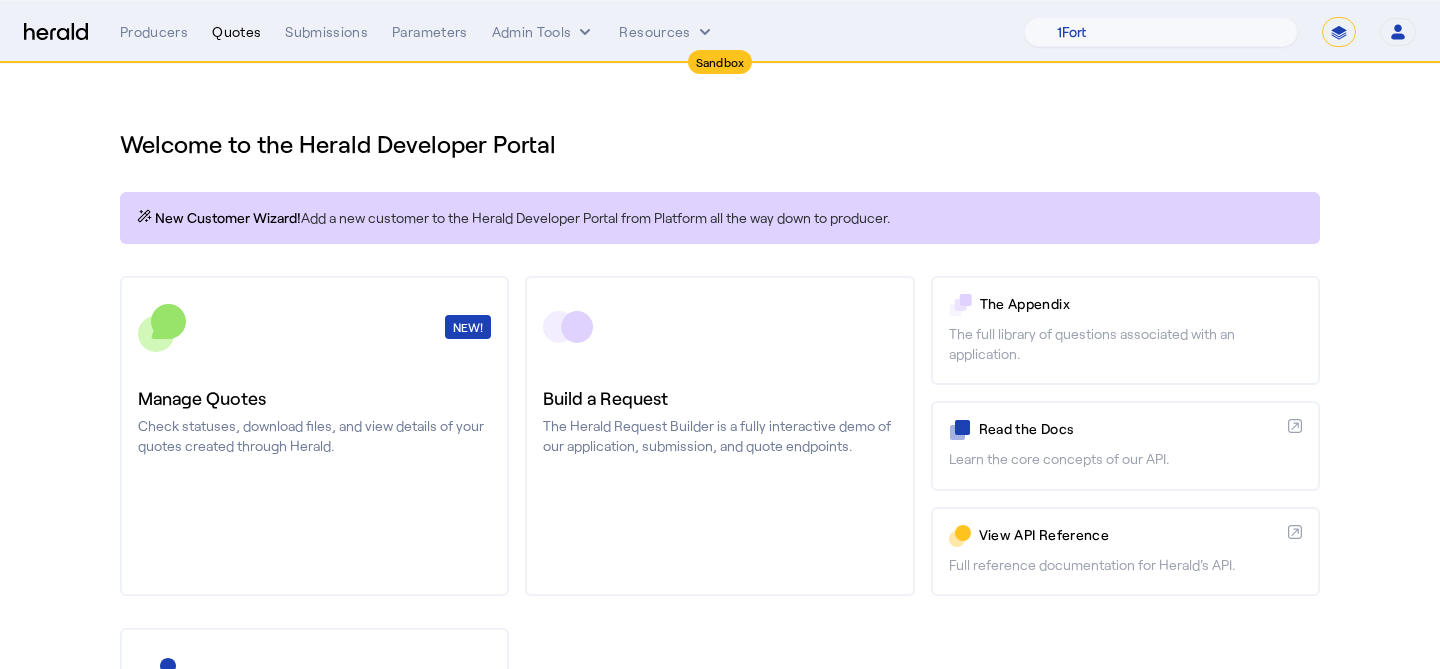 click on "Quotes" at bounding box center [236, 32] 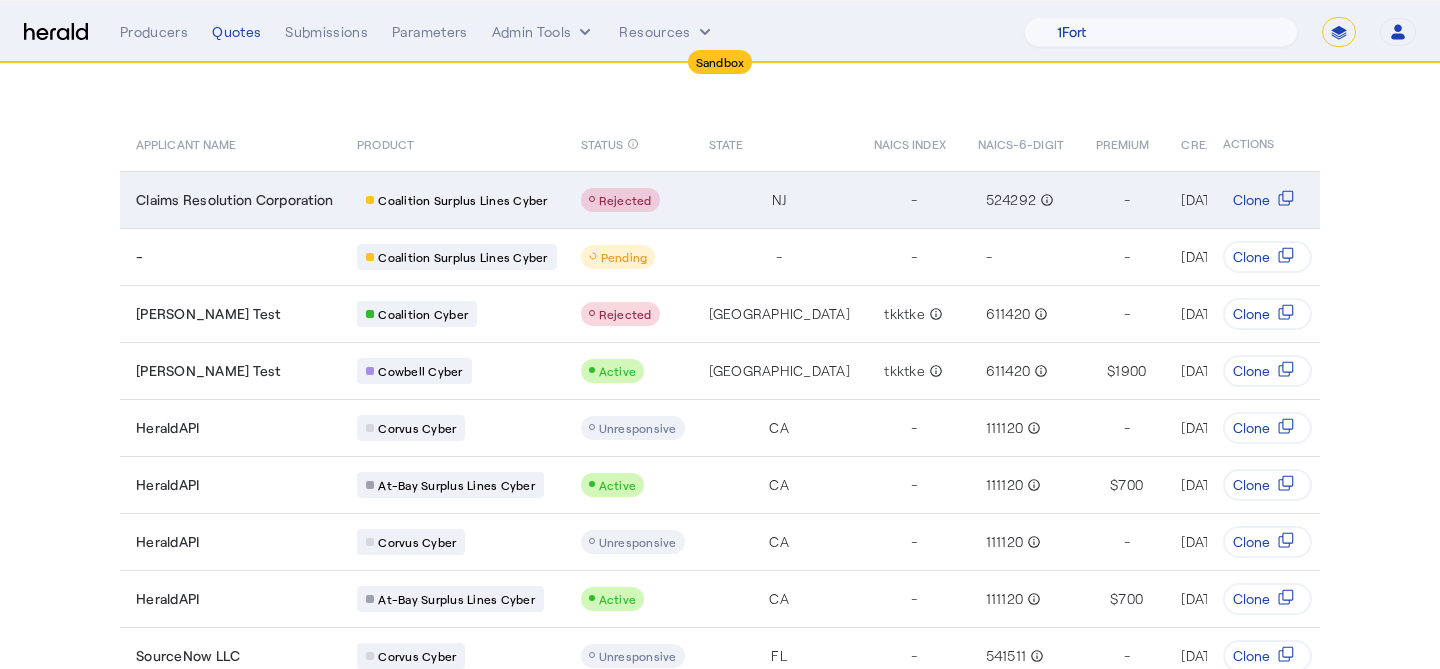 scroll, scrollTop: 240, scrollLeft: 0, axis: vertical 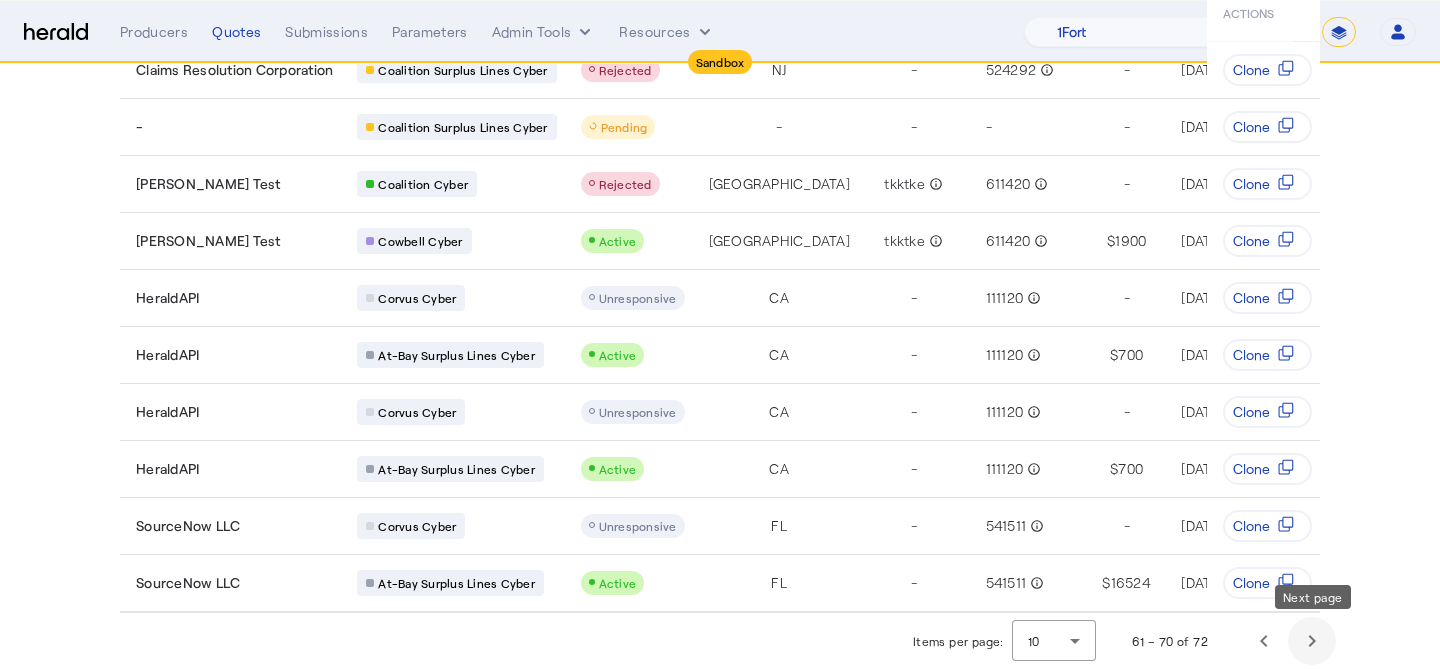 click 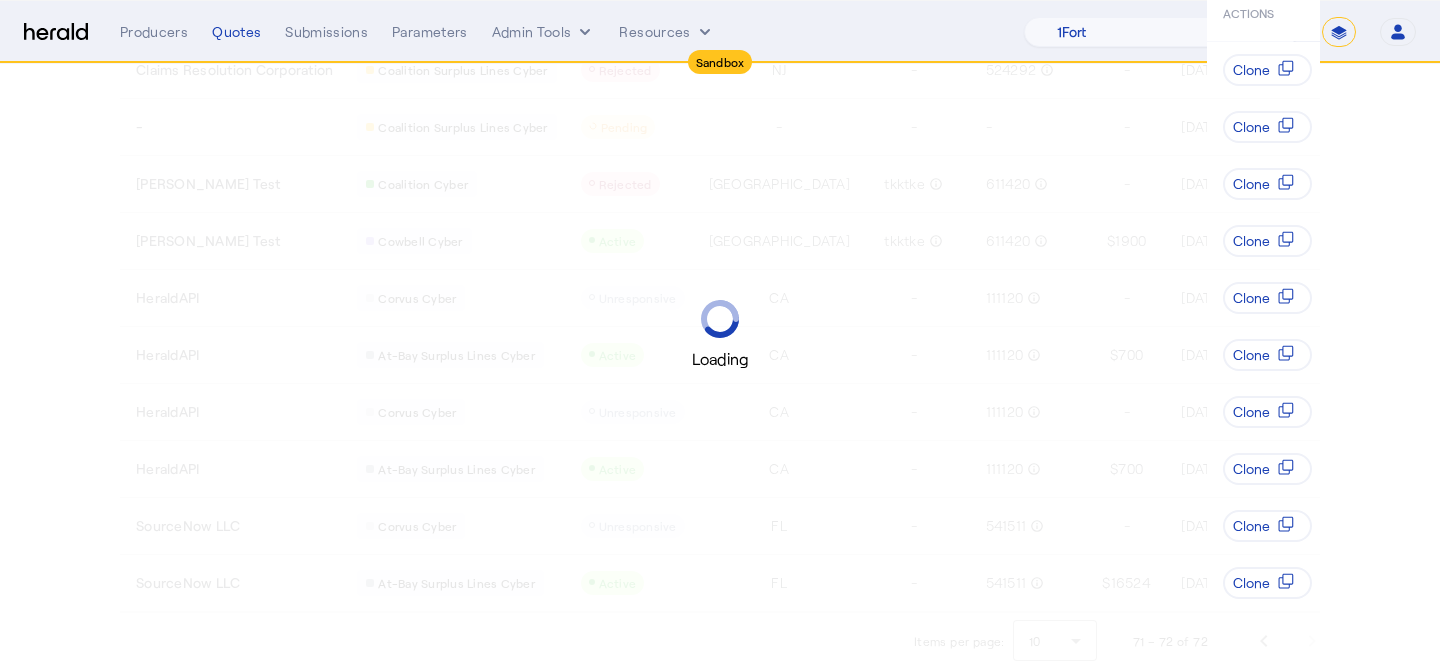 scroll, scrollTop: 0, scrollLeft: 0, axis: both 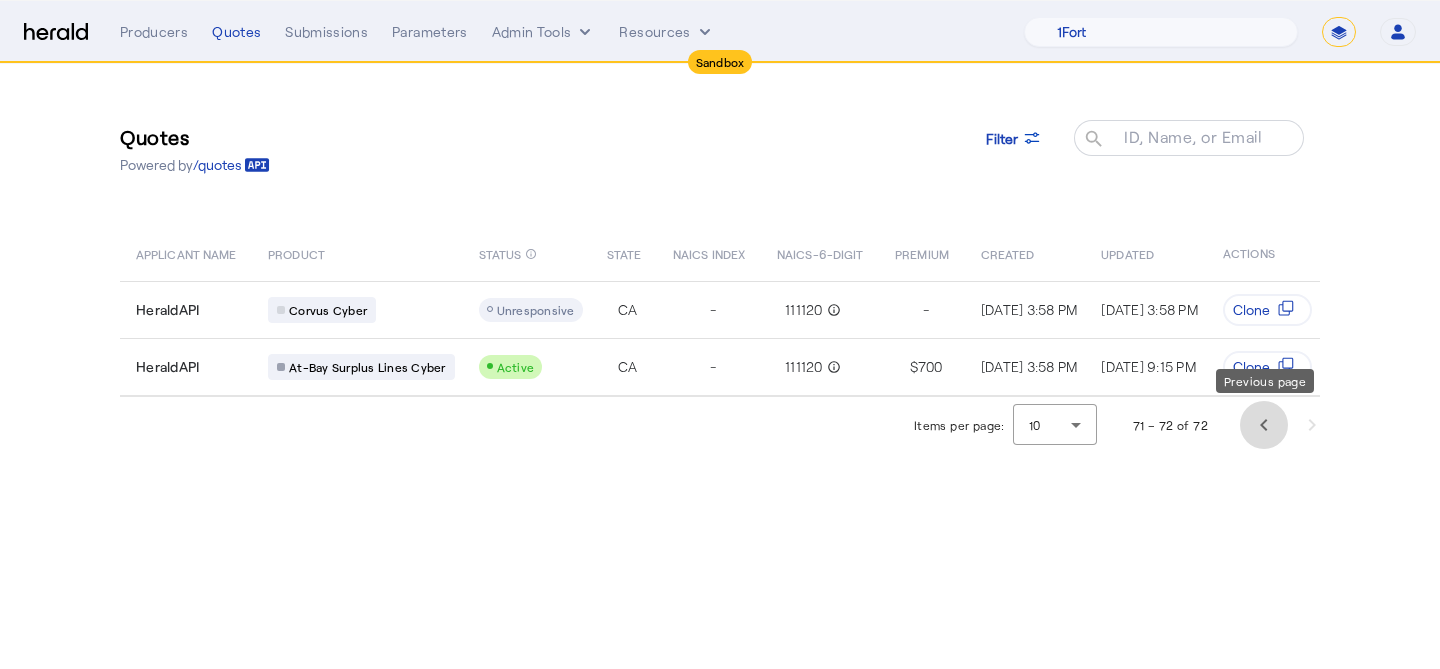 click 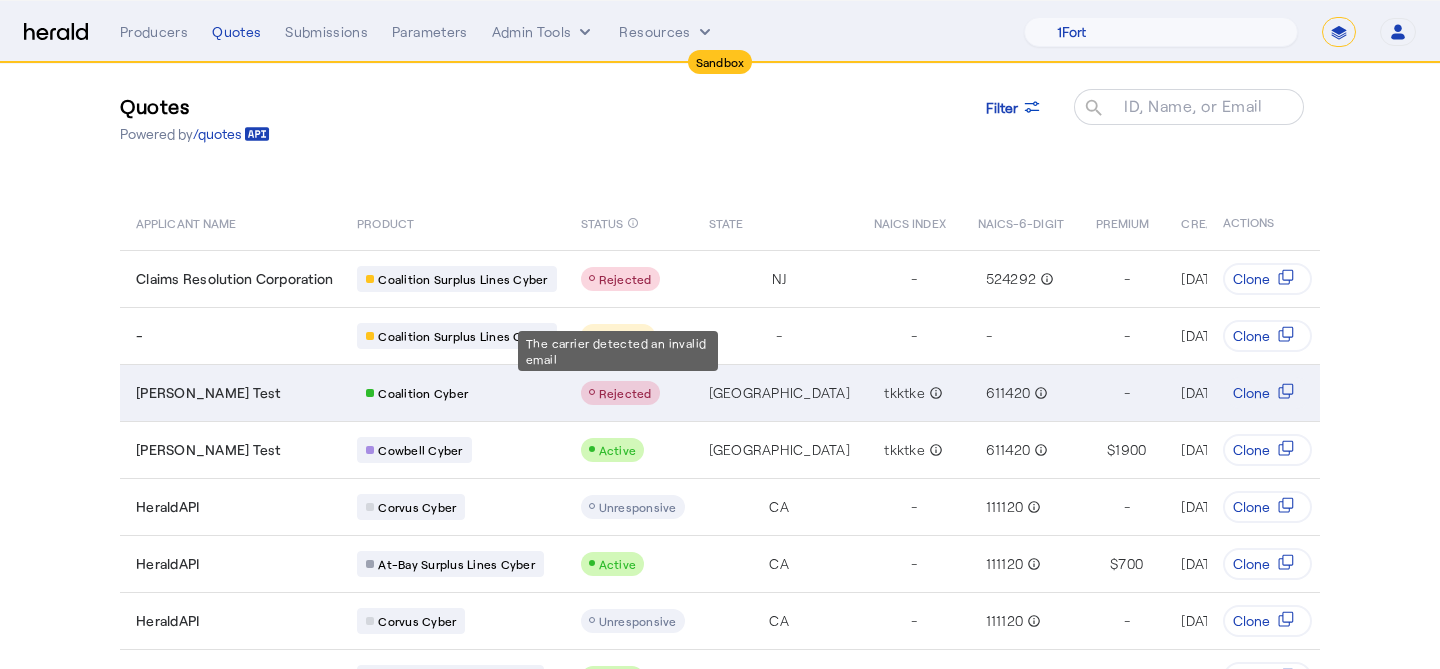 scroll, scrollTop: 0, scrollLeft: 0, axis: both 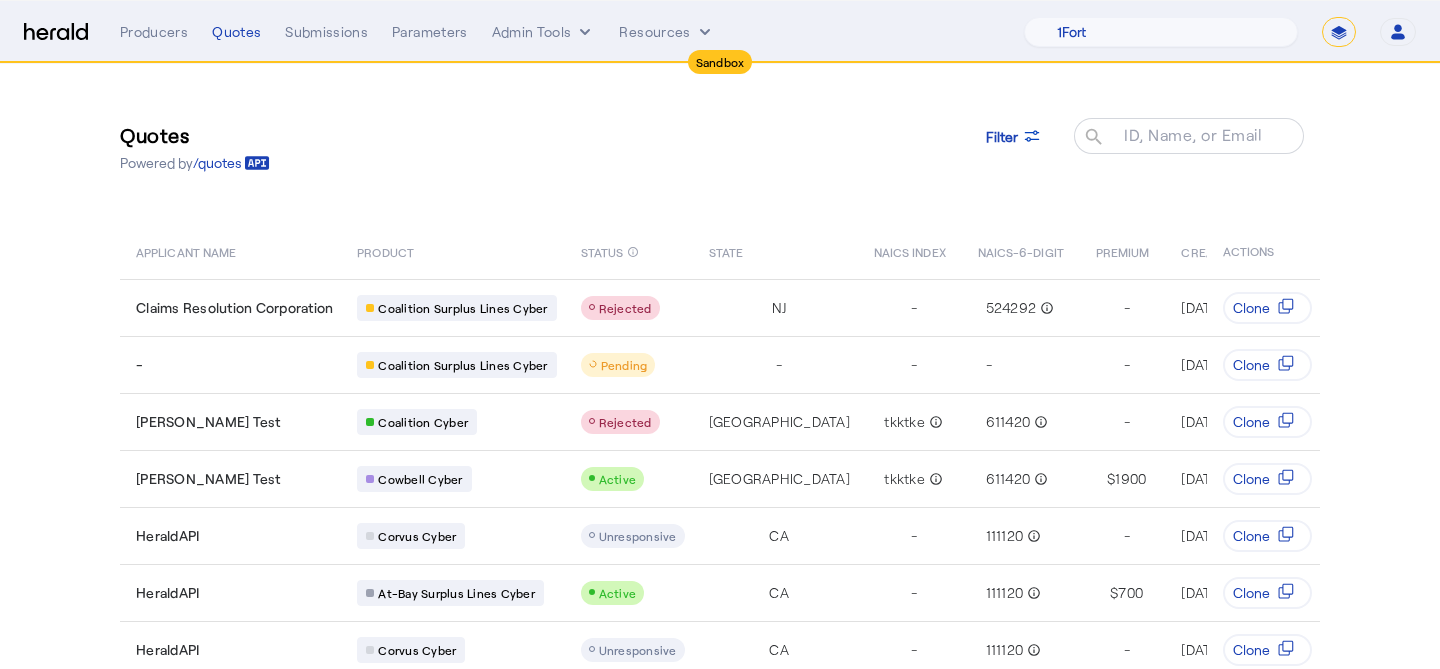 type 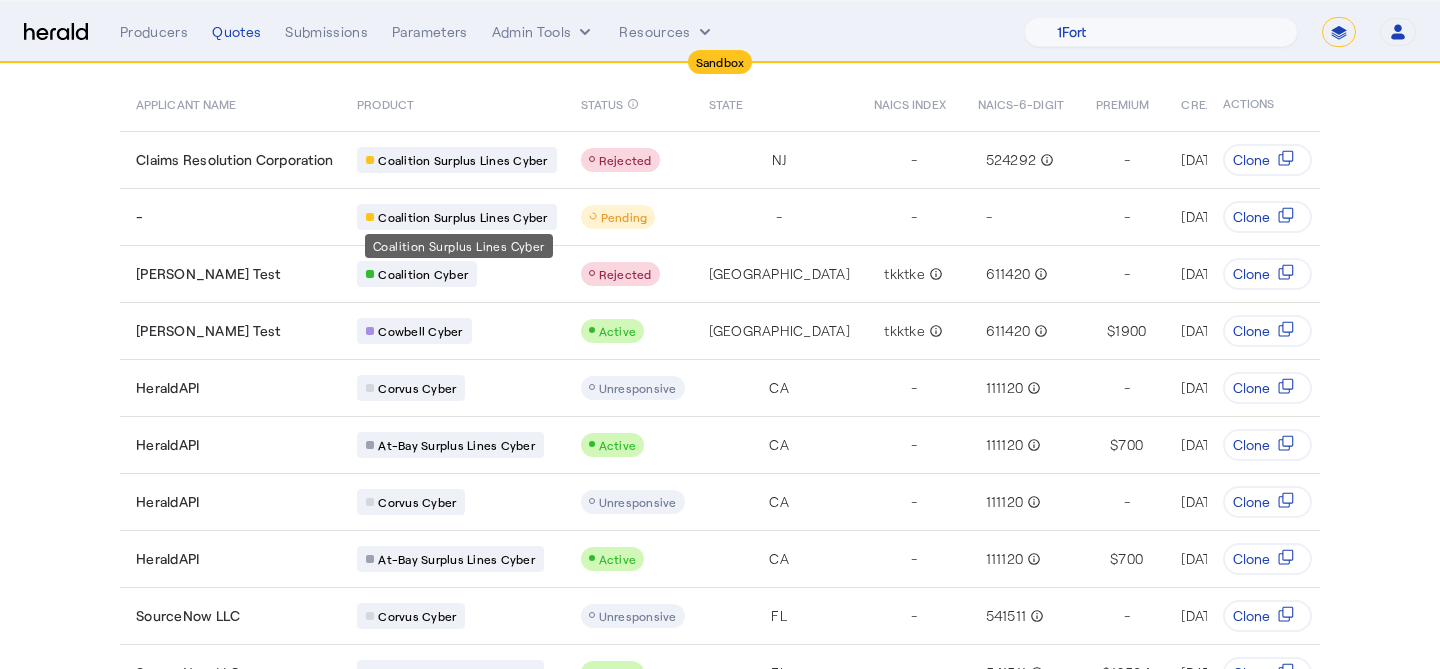 scroll, scrollTop: 0, scrollLeft: 0, axis: both 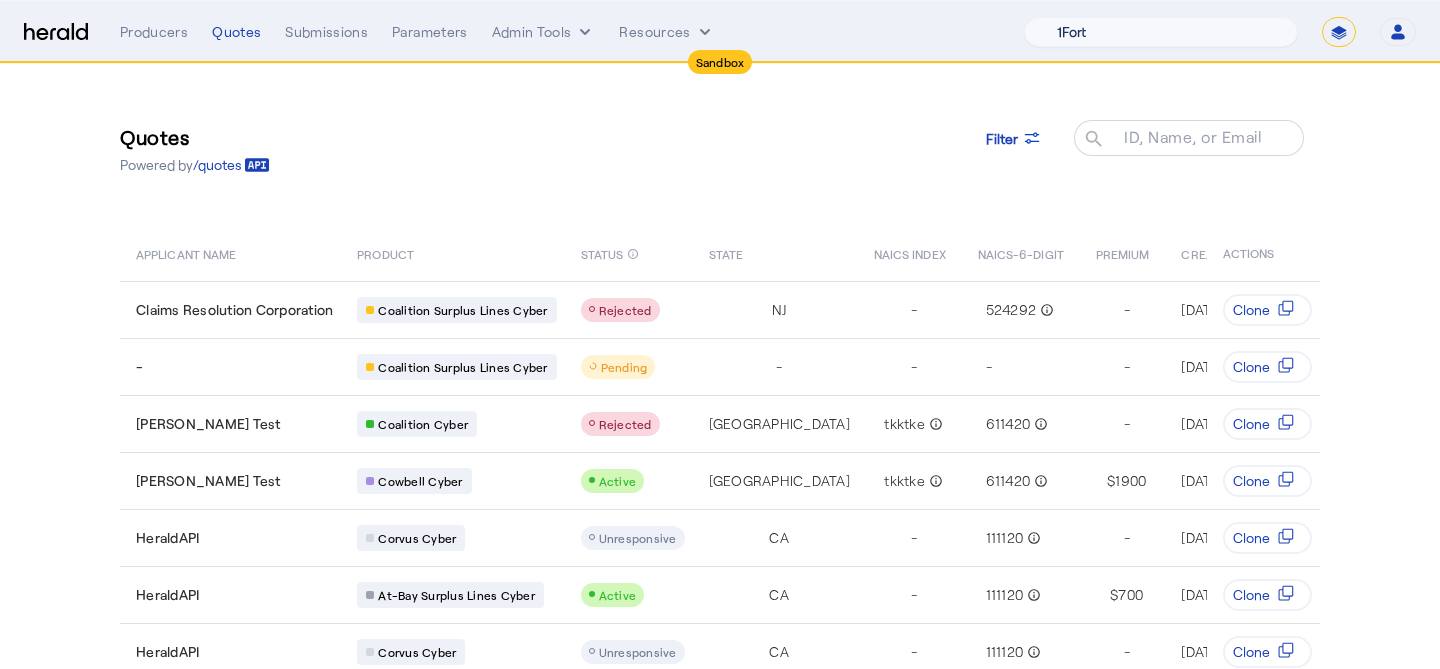 click on "1Fort   Acrisure   Acturis   Affinity Advisors   Affinity Risk   Agentero   AmWins   Anzen   Aon   Appulate   Arch   Assurely   BTIS   Babbix   Berxi   [PERSON_NAME]   BindHQ   Bold Penguin    Bolt   Bond   Boxx   Brightway   Brit Demo Sandbox   Broker Buddha   [PERSON_NAME]   Burns [PERSON_NAME]   CNA Test   CRC   CS onboarding test account   Chubb Test   Citadel   Coalition   Coast   Coterie Test   Counterpart    CoverForce   CoverWallet   Coverdash   Coverhound   Cowbell   Cyber Example Platform   CyberPassport   Defy Insurance   Draftrs   ESpecialty   Embroker   Equal Parts   Exavalu   Ezyagent   Federacy Platform   FifthWall   Flow Speciality (Capitola)   Foundation   Founder Shield   Gaya   Gerent   GloveBox   Glow   Growthmill   [PERSON_NAME]   Hartford Steam Boiler   Hawksoft   [PERSON_NAME] Insurance Brokers   Herald Envoy Testing   HeraldAPI   Hypergato   Inchanted   [URL]   Infinity   [DOMAIN_NAME]   Insuremo   Insuritas   Irys   Jencap   [PERSON_NAME]   LTI Mindtree   Layr   Limit   [PERSON_NAME] Test   [PERSON_NAME]   Novidea" at bounding box center (1161, 32) 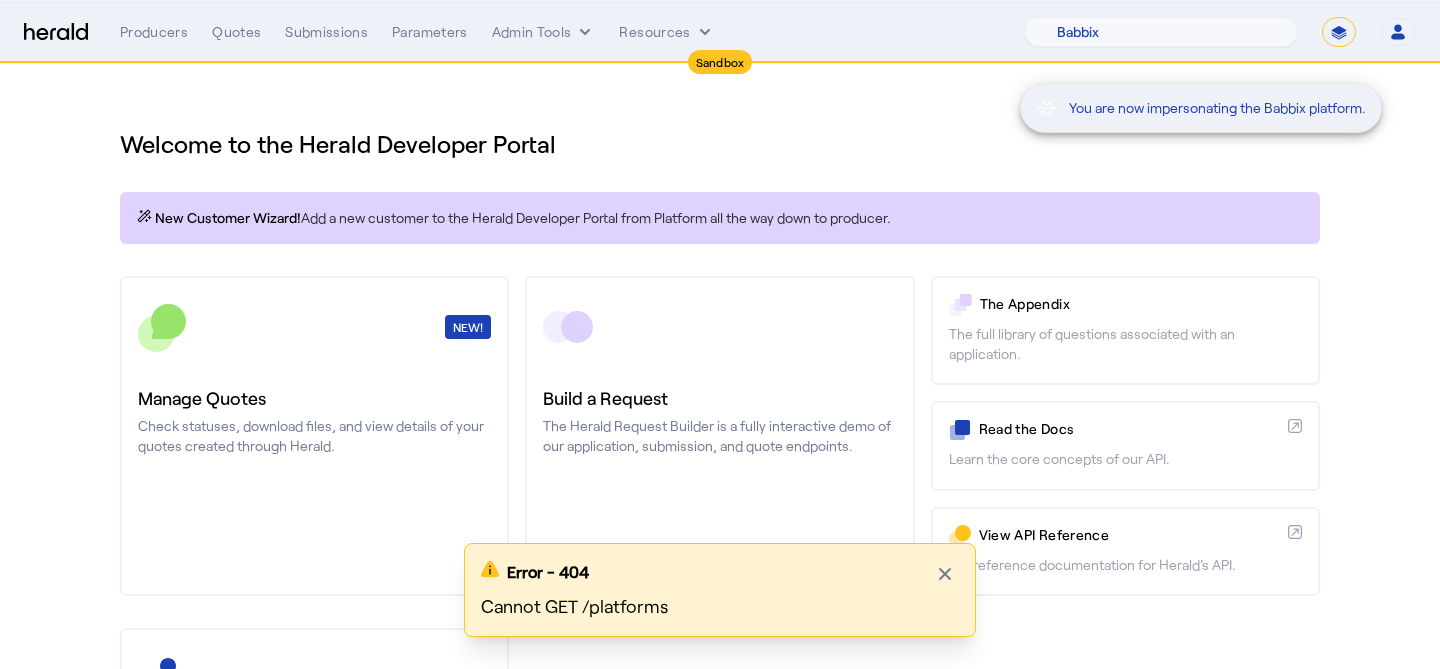 click on "You are now impersonating the Babbix platform." at bounding box center (720, 334) 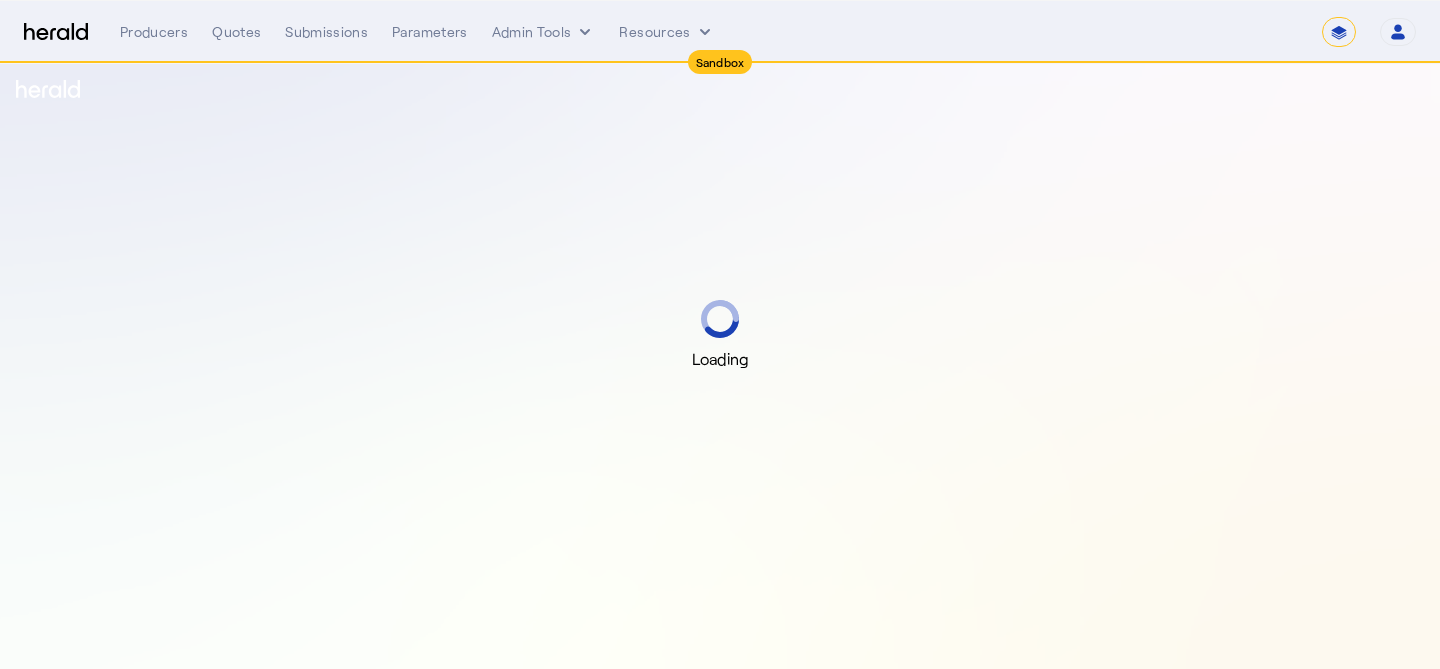 select on "*******" 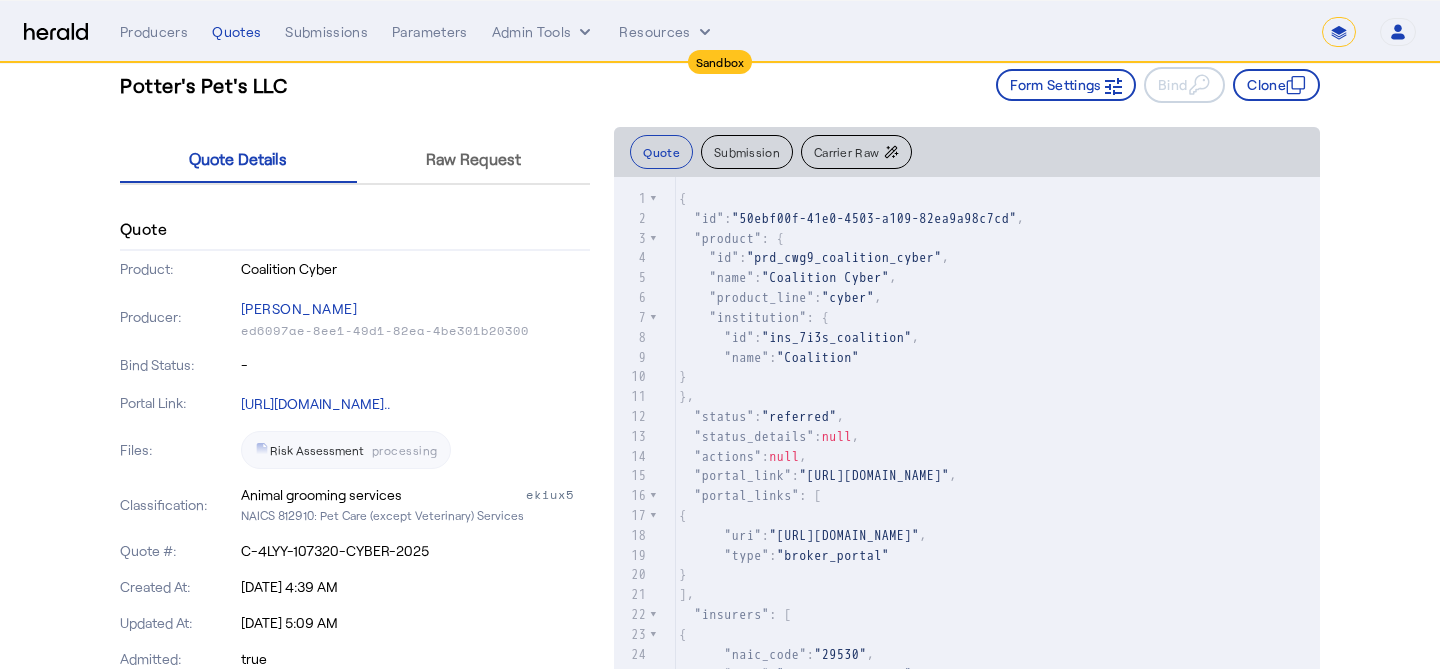 scroll, scrollTop: 0, scrollLeft: 0, axis: both 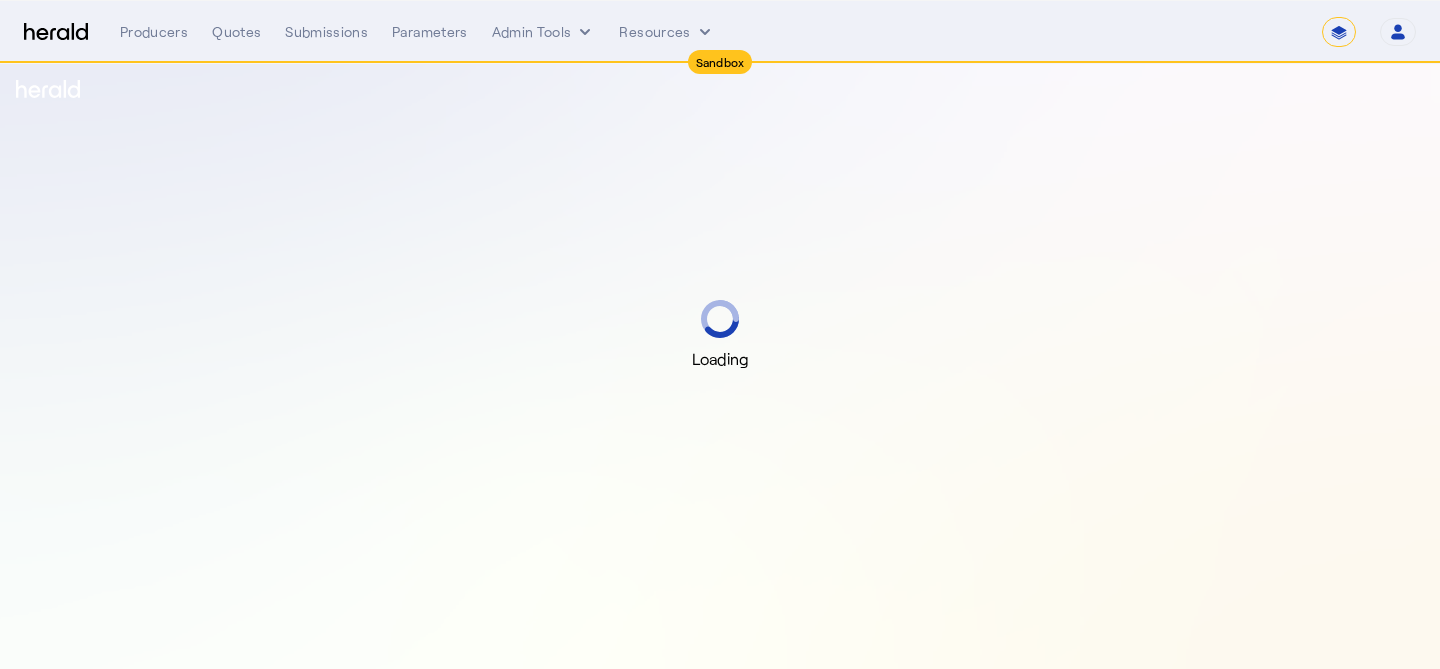 select on "*******" 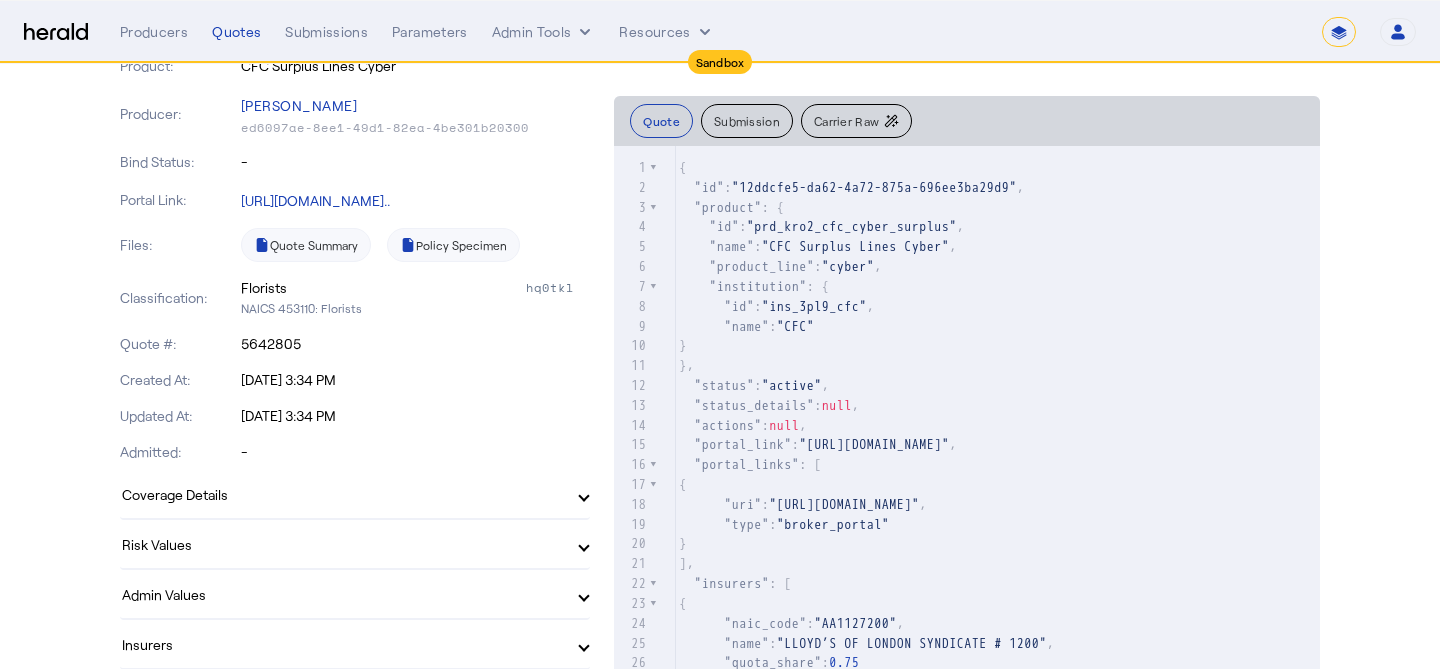 scroll, scrollTop: 270, scrollLeft: 0, axis: vertical 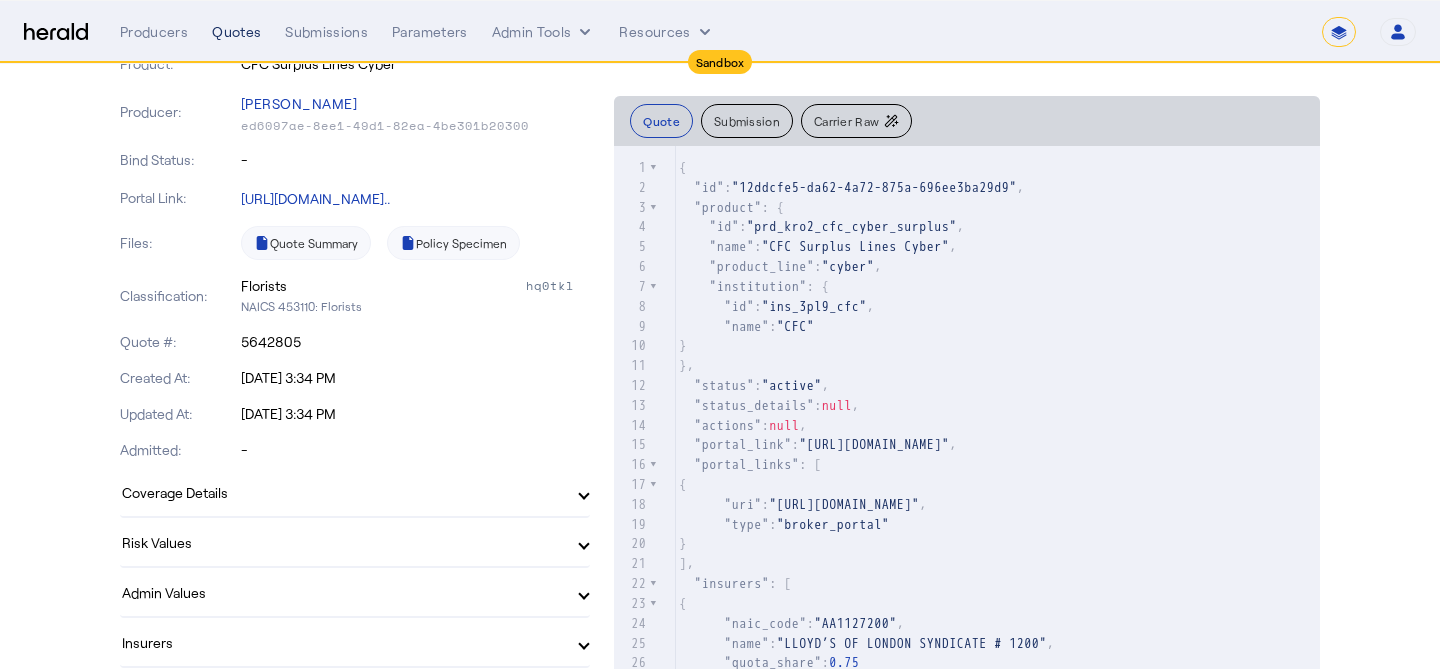 click on "Quotes" at bounding box center (236, 32) 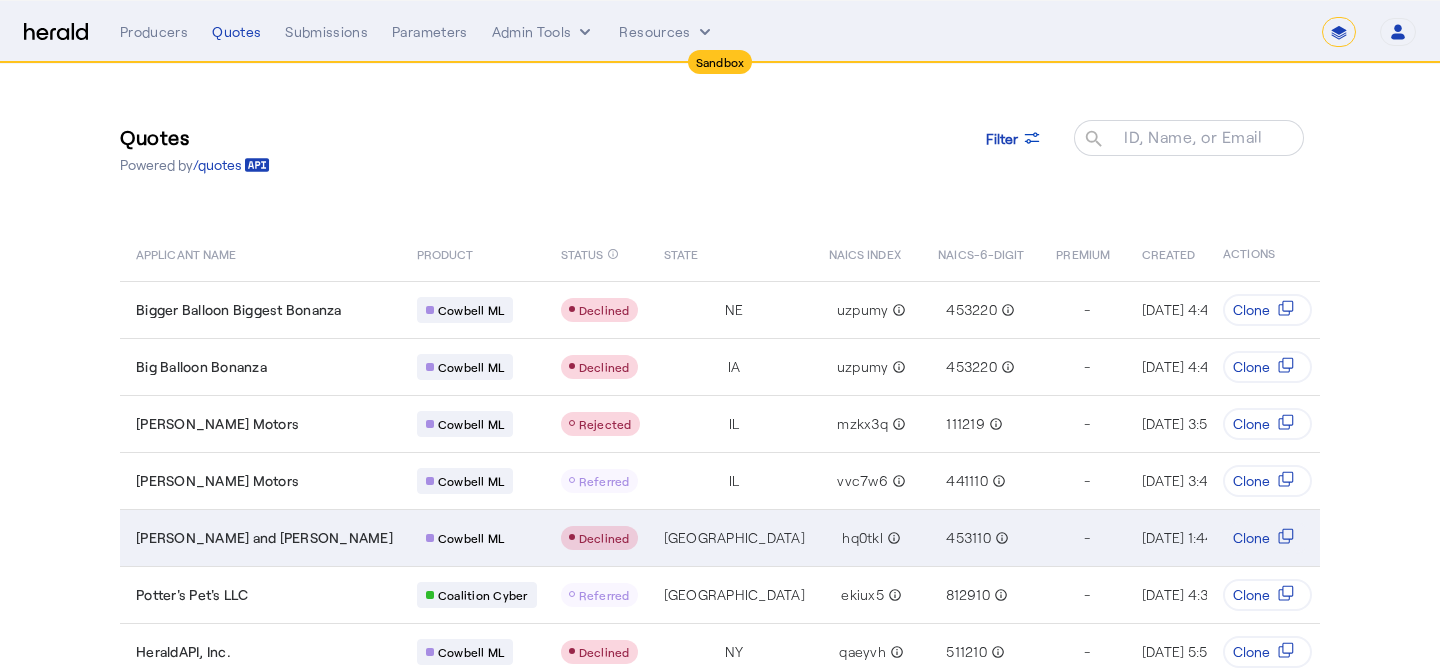 scroll, scrollTop: 240, scrollLeft: 0, axis: vertical 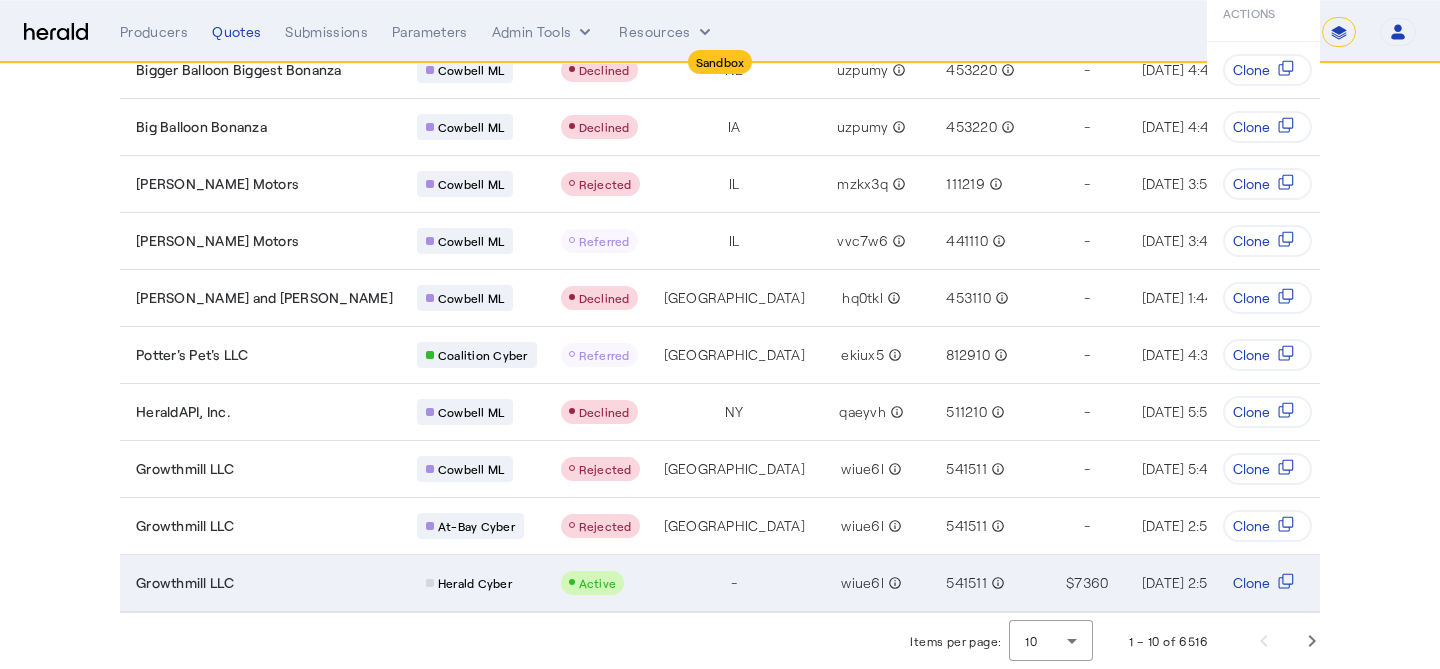 click on "Growthmill LLC" at bounding box center (264, 583) 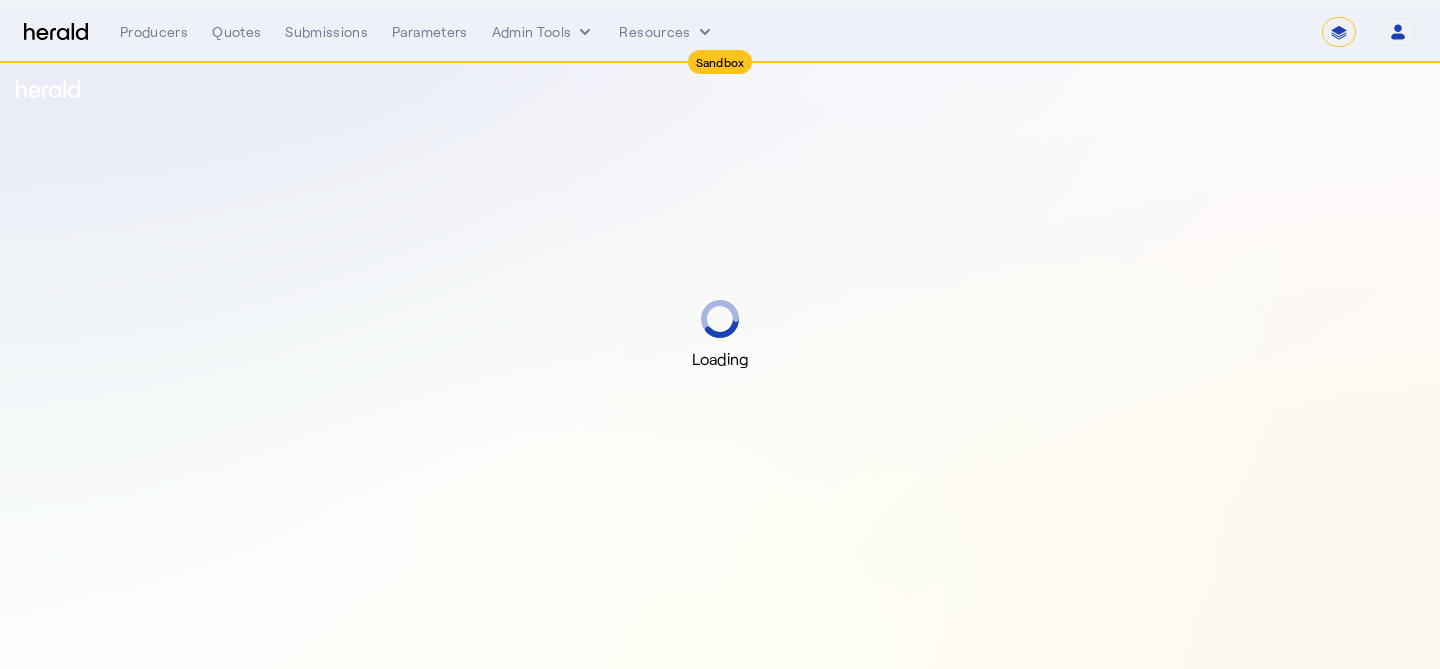 select on "*******" 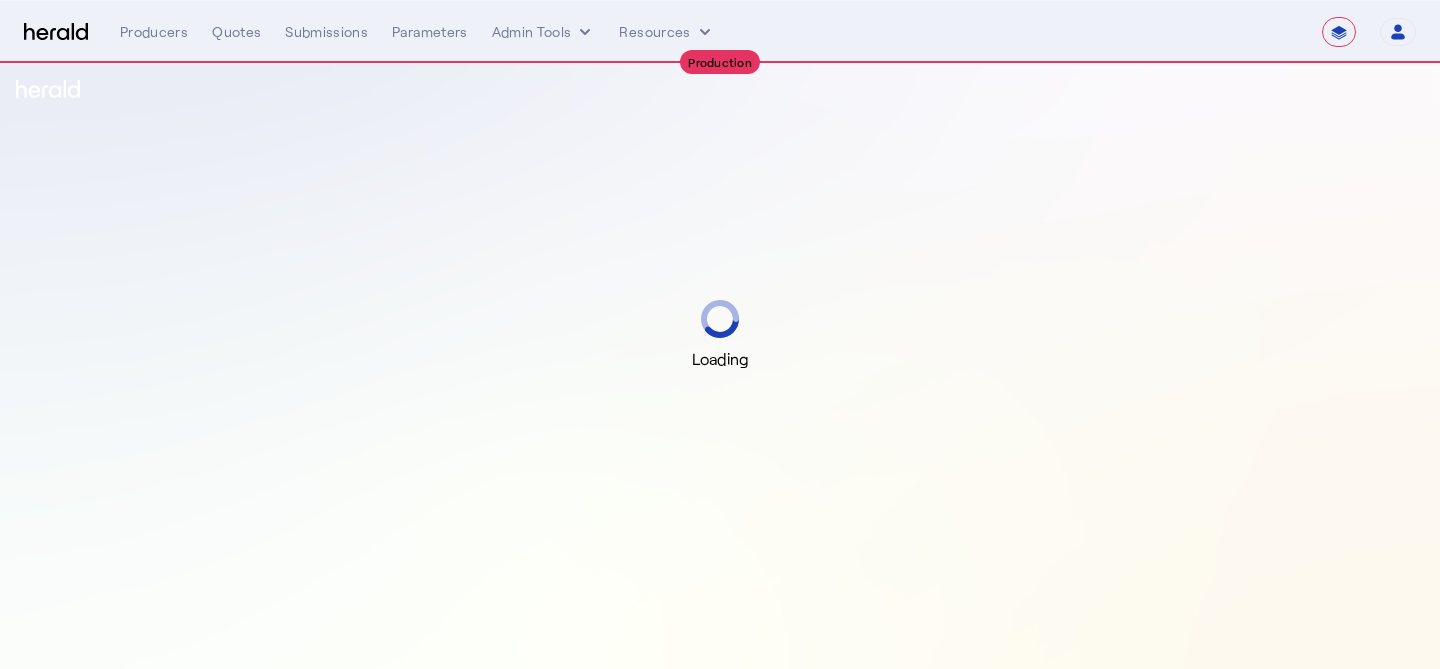 select on "**********" 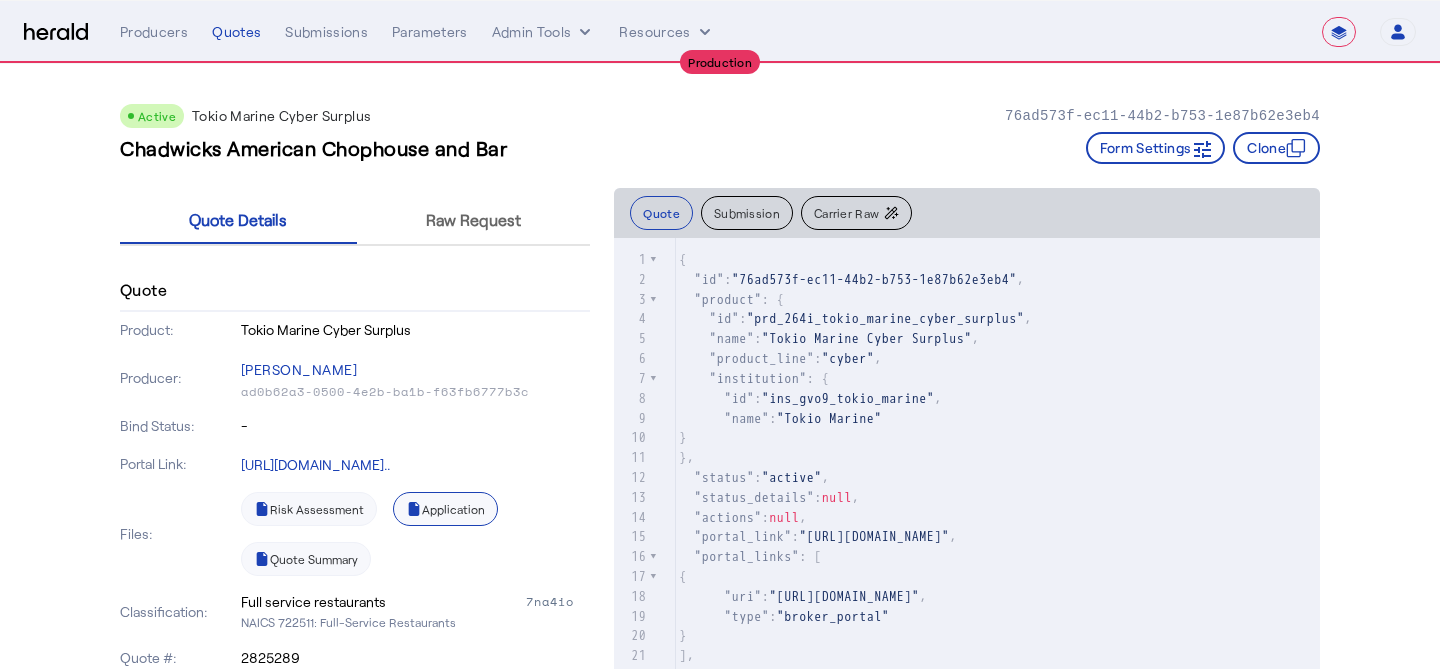 click on "Application" 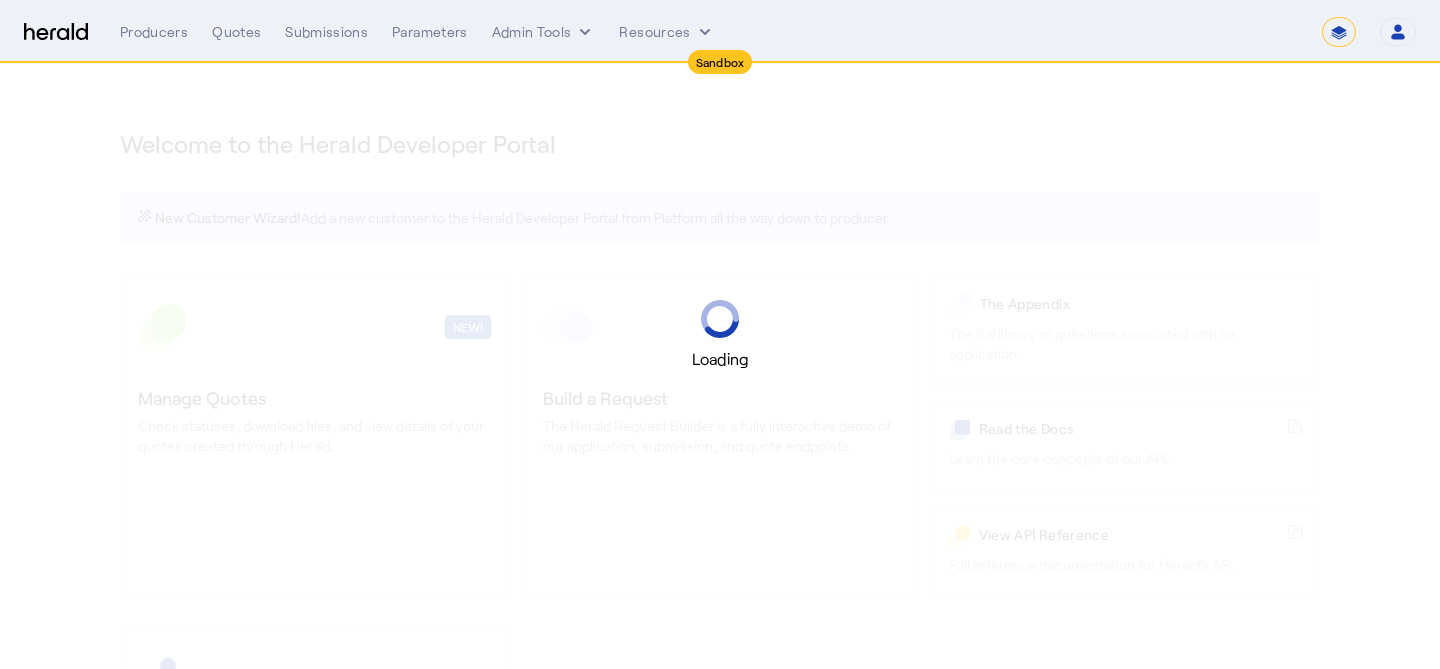select on "*******" 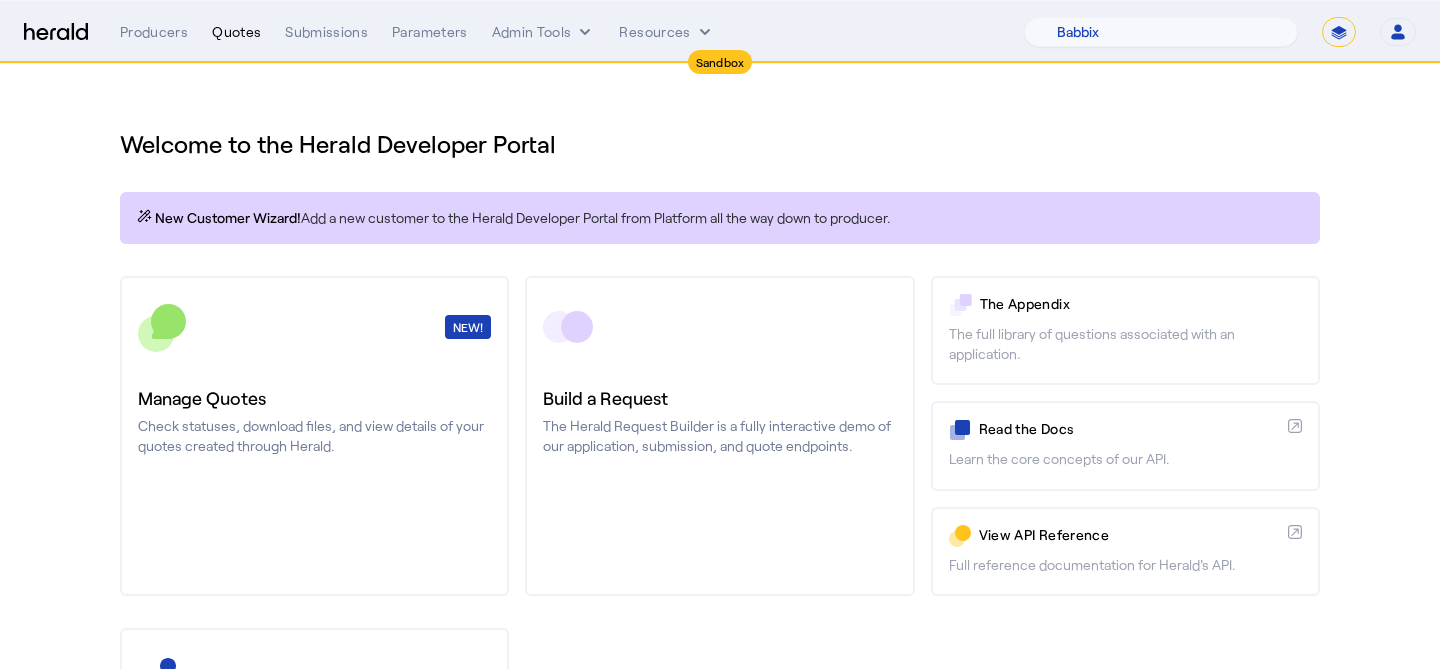 click on "Quotes" at bounding box center [236, 32] 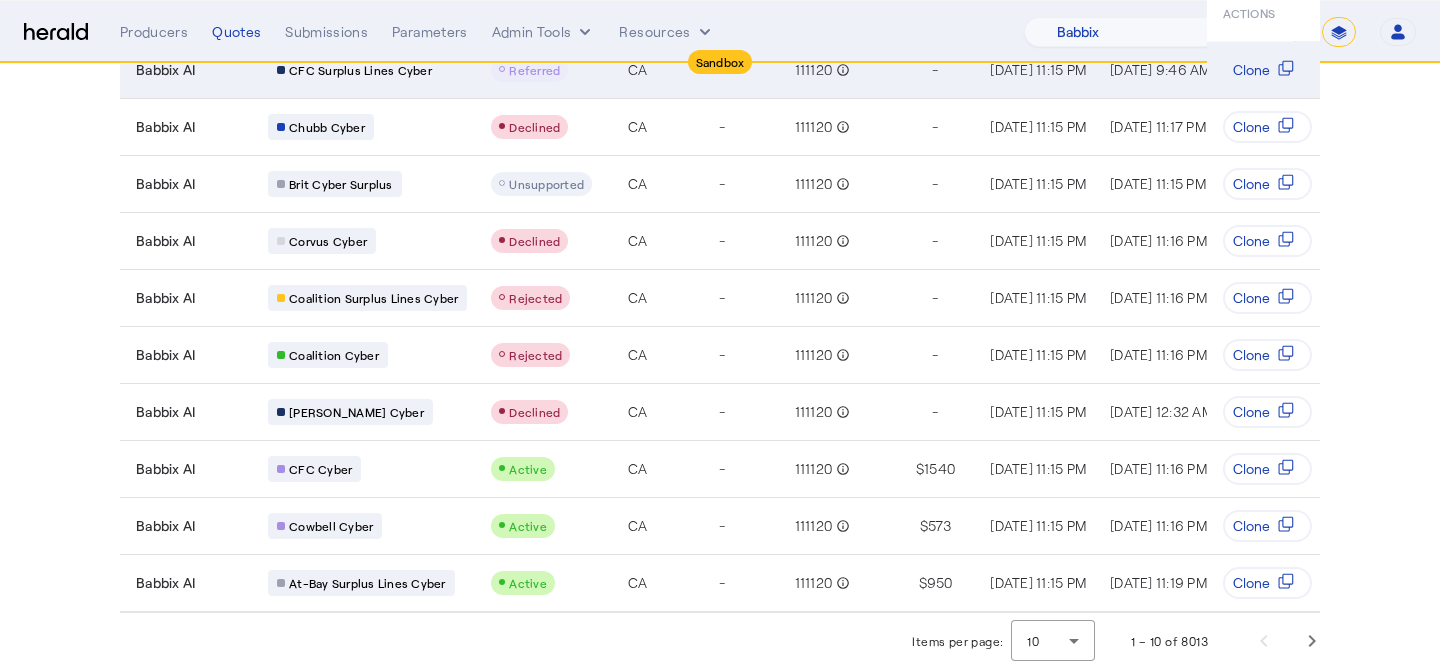 scroll, scrollTop: 0, scrollLeft: 0, axis: both 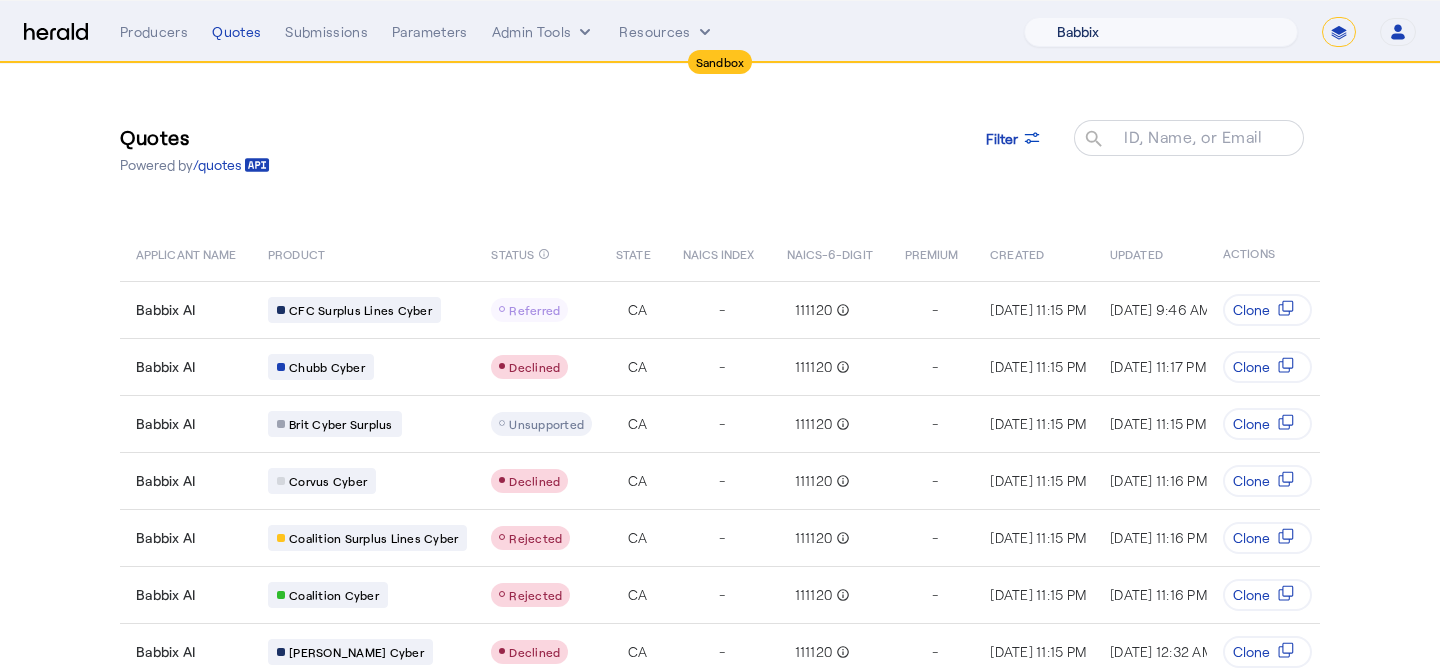click on "1Fort   Acrisure   Acturis   Affinity Advisors   Affinity Risk   Agentero   AmWins   Anzen   Aon   Appulate   Arch   Assurely   BTIS   Babbix   Berxi   [PERSON_NAME]   BindHQ   Bold Penguin    Bolt   Bond   Boxx   Brightway   Brit Demo Sandbox   Broker Buddha   [PERSON_NAME]   Burns [PERSON_NAME]   CNA Test   CRC   CS onboarding test account   Chubb Test   Citadel   Coalition   Coast   Coterie Test   Counterpart    CoverForce   CoverWallet   Coverdash   Coverhound   Cowbell   Cyber Example Platform   CyberPassport   Defy Insurance   Draftrs   ESpecialty   Embroker   Equal Parts   Exavalu   Ezyagent   Federacy Platform   FifthWall   Flow Speciality (Capitola)   Foundation   Founder Shield   Gaya   Gerent   GloveBox   Glow   Growthmill   [PERSON_NAME]   Hartford Steam Boiler   Hawksoft   [PERSON_NAME] Insurance Brokers   Herald Envoy Testing   HeraldAPI   Hypergato   Inchanted   [URL]   Infinity   [DOMAIN_NAME]   Insuremo   Insuritas   Irys   Jencap   [PERSON_NAME]   LTI Mindtree   Layr   Limit   [PERSON_NAME] Test   [PERSON_NAME]   Novidea" at bounding box center (1161, 32) 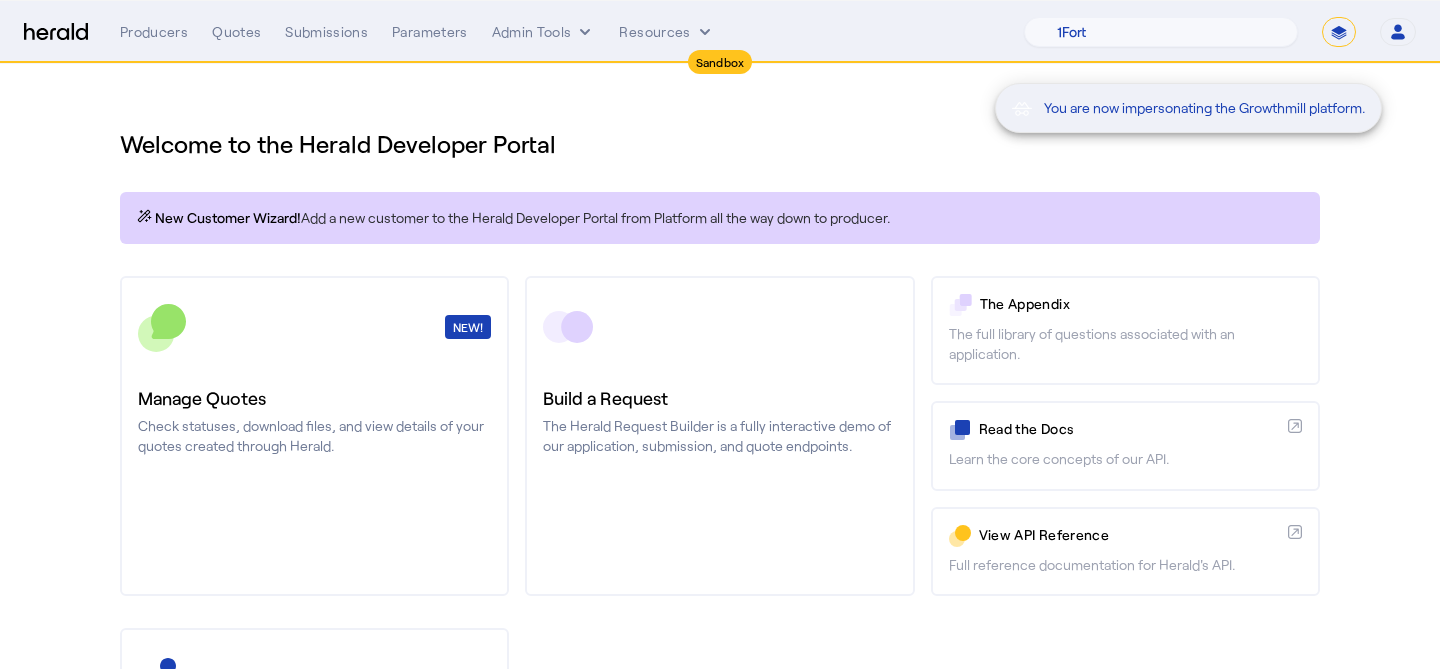 click on "You are now impersonating the Growthmill platform." at bounding box center (720, 334) 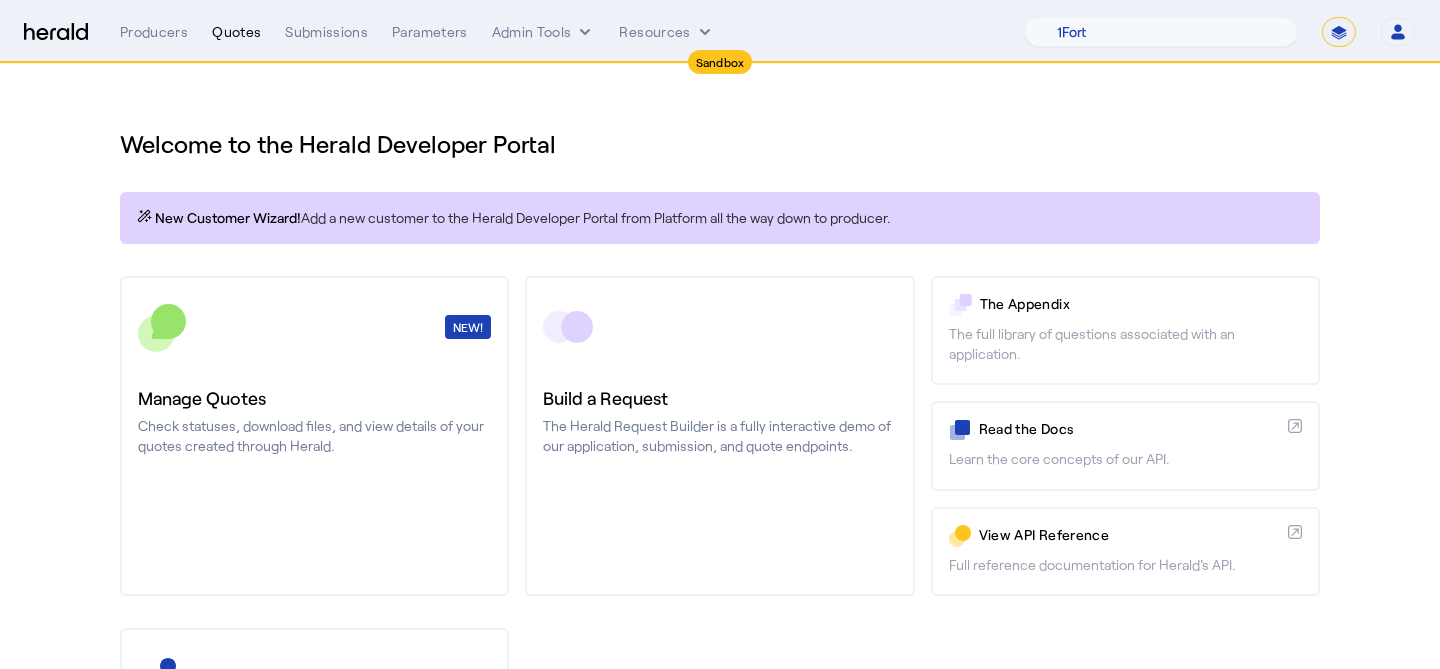 click on "Quotes" at bounding box center [236, 32] 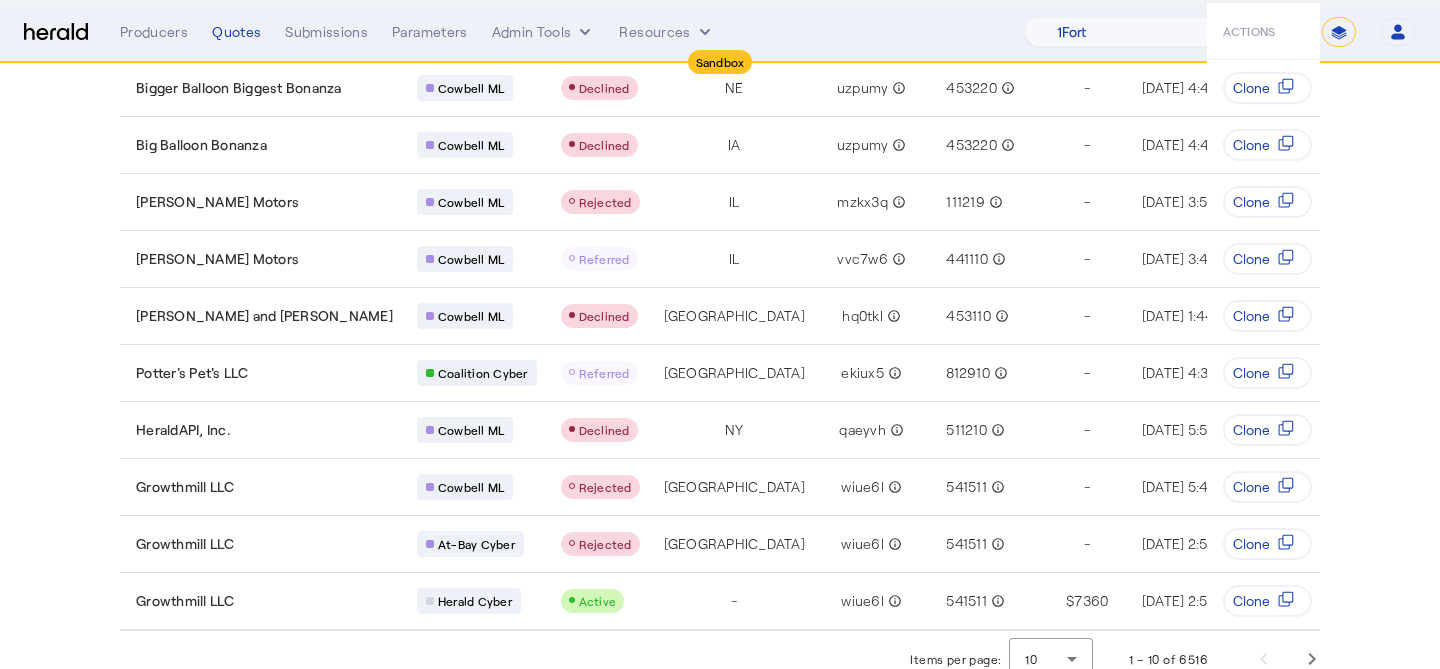 scroll, scrollTop: 0, scrollLeft: 0, axis: both 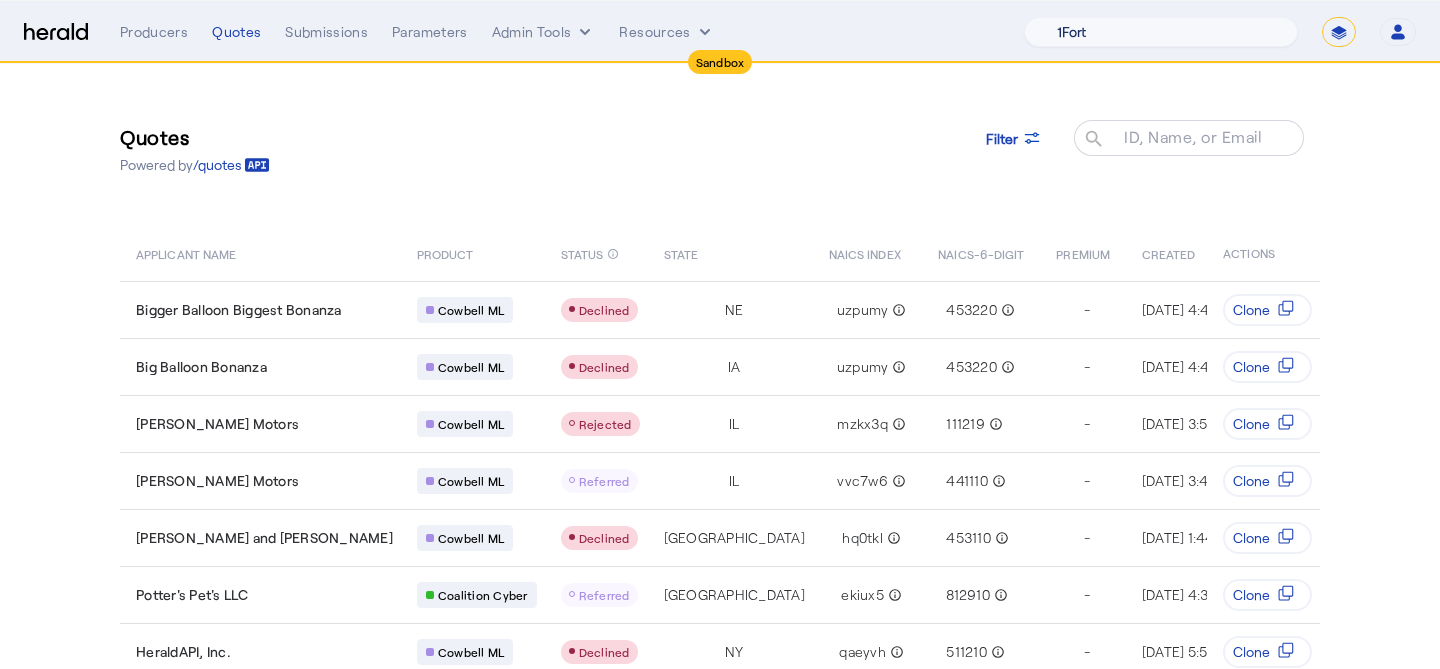 click on "1Fort   Acrisure   Acturis   Affinity Advisors   Affinity Risk   Agentero   AmWins   Anzen   Aon   Appulate   Arch   Assurely   BTIS   Babbix   Berxi   [PERSON_NAME]   BindHQ   Bold Penguin    Bolt   Bond   Boxx   Brightway   Brit Demo Sandbox   Broker Buddha   [PERSON_NAME]   Burns [PERSON_NAME]   CNA Test   CRC   CS onboarding test account   Chubb Test   Citadel   Coalition   Coast   Coterie Test   Counterpart    CoverForce   CoverWallet   Coverdash   Coverhound   Cowbell   Cyber Example Platform   CyberPassport   Defy Insurance   Draftrs   ESpecialty   Embroker   Equal Parts   Exavalu   Ezyagent   Federacy Platform   FifthWall   Flow Speciality (Capitola)   Foundation   Founder Shield   Gaya   Gerent   GloveBox   Glow   Growthmill   [PERSON_NAME]   Hartford Steam Boiler   Hawksoft   [PERSON_NAME] Insurance Brokers   Herald Envoy Testing   HeraldAPI   Hypergato   Inchanted   [URL]   Infinity   [DOMAIN_NAME]   Insuremo   Insuritas   Irys   Jencap   [PERSON_NAME]   LTI Mindtree   Layr   Limit   [PERSON_NAME] Test   [PERSON_NAME]   Novidea" at bounding box center (1161, 32) 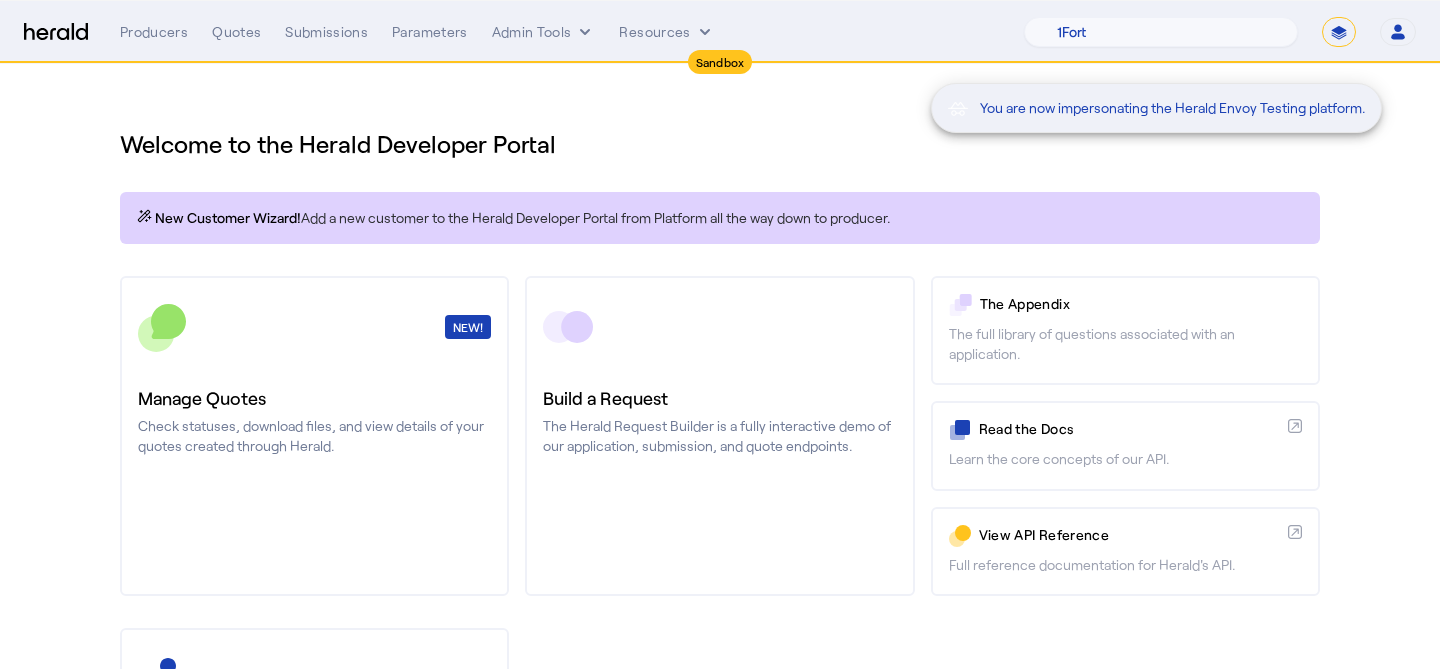 click on "You are now impersonating the Herald Envoy Testing platform." at bounding box center (720, 334) 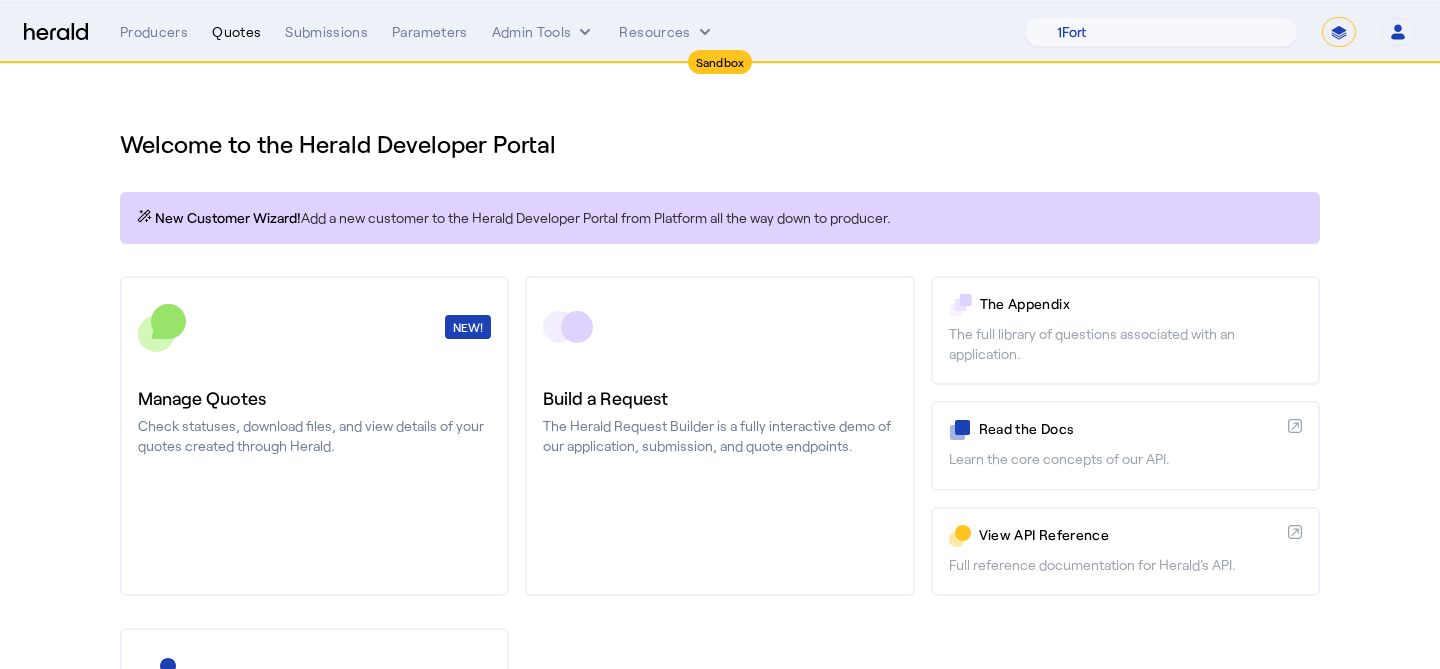 click on "Quotes" at bounding box center (236, 32) 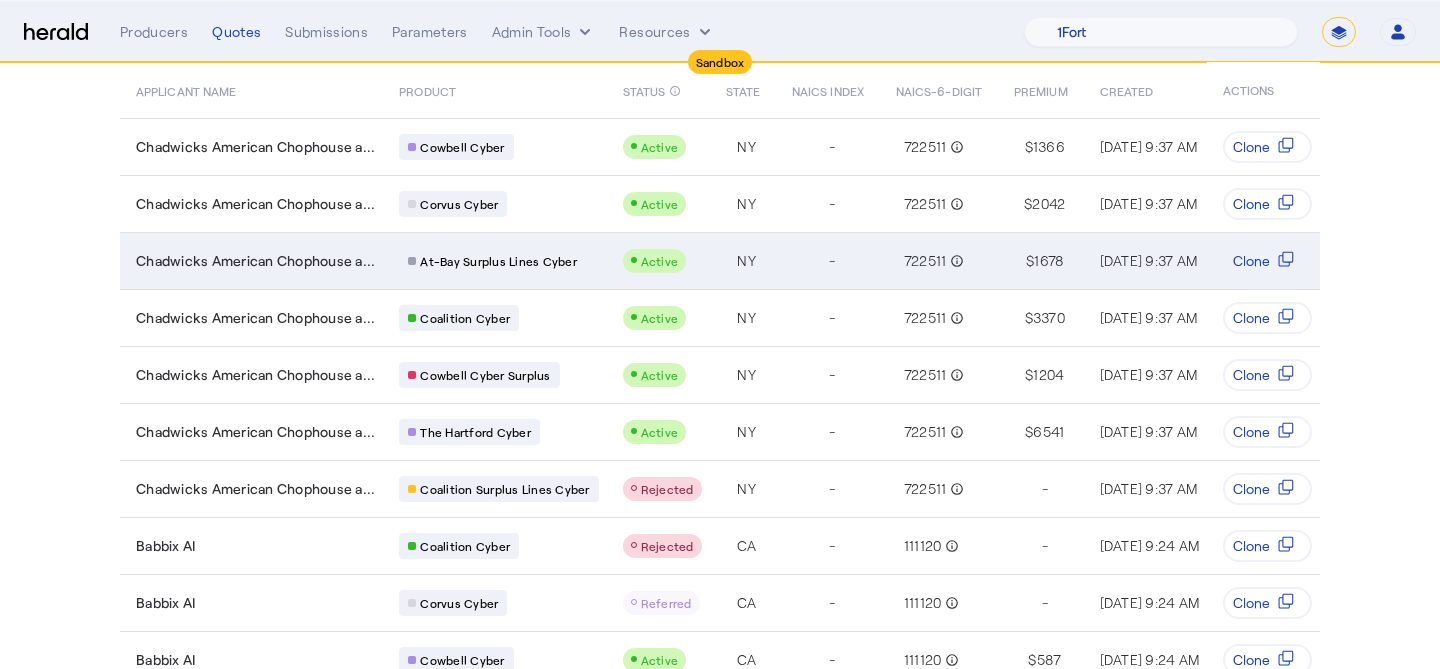 scroll, scrollTop: 240, scrollLeft: 0, axis: vertical 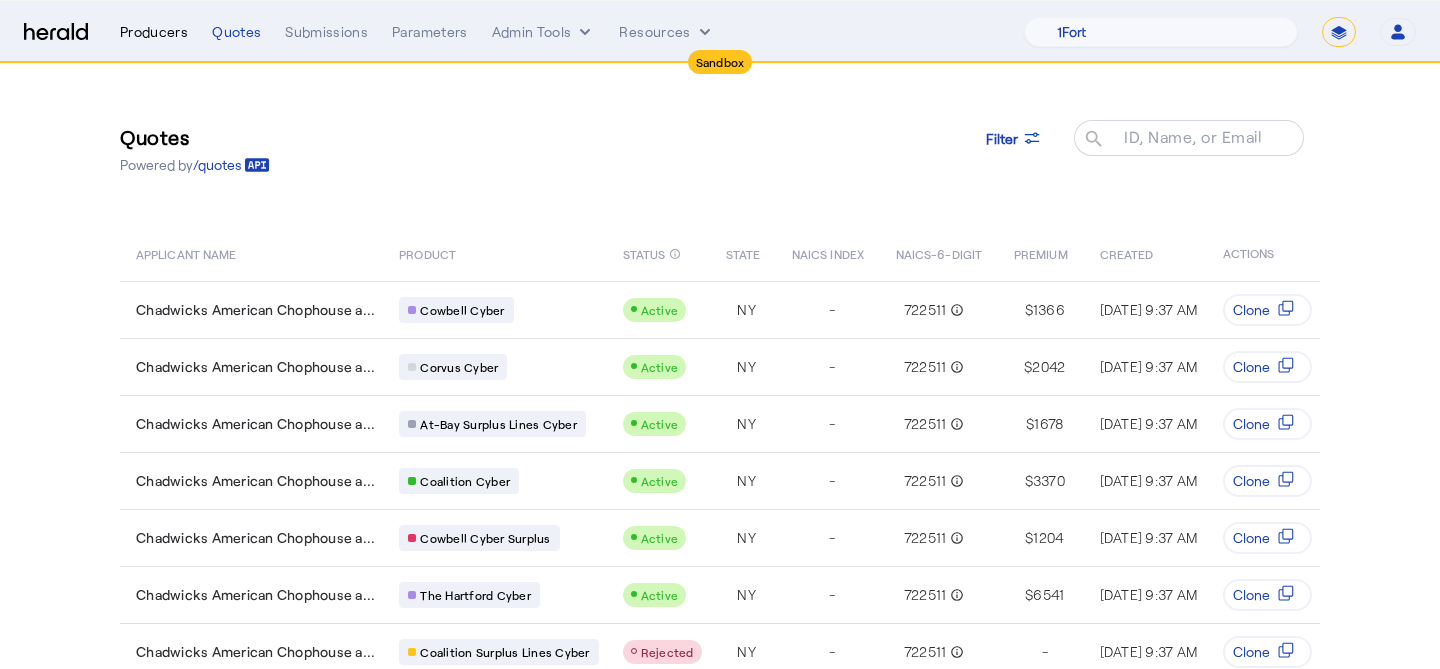 click on "Producers" at bounding box center [154, 32] 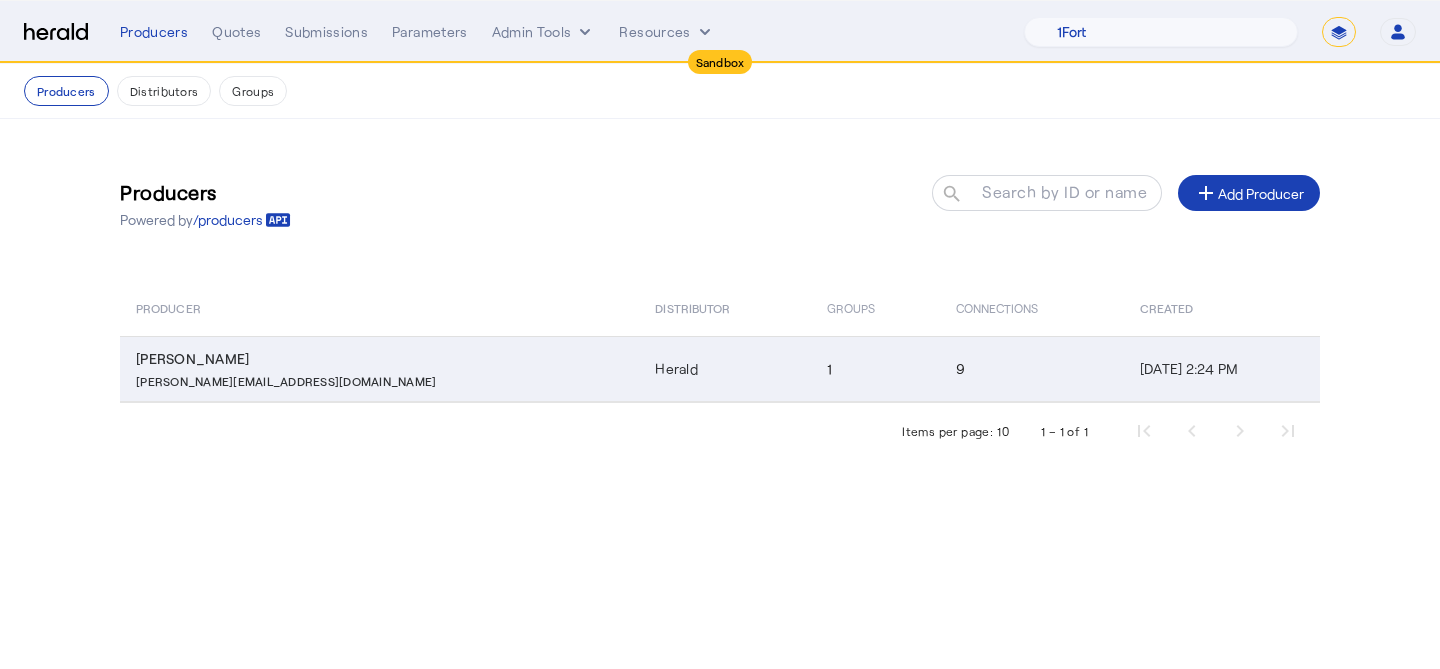 click on "[PERSON_NAME]" 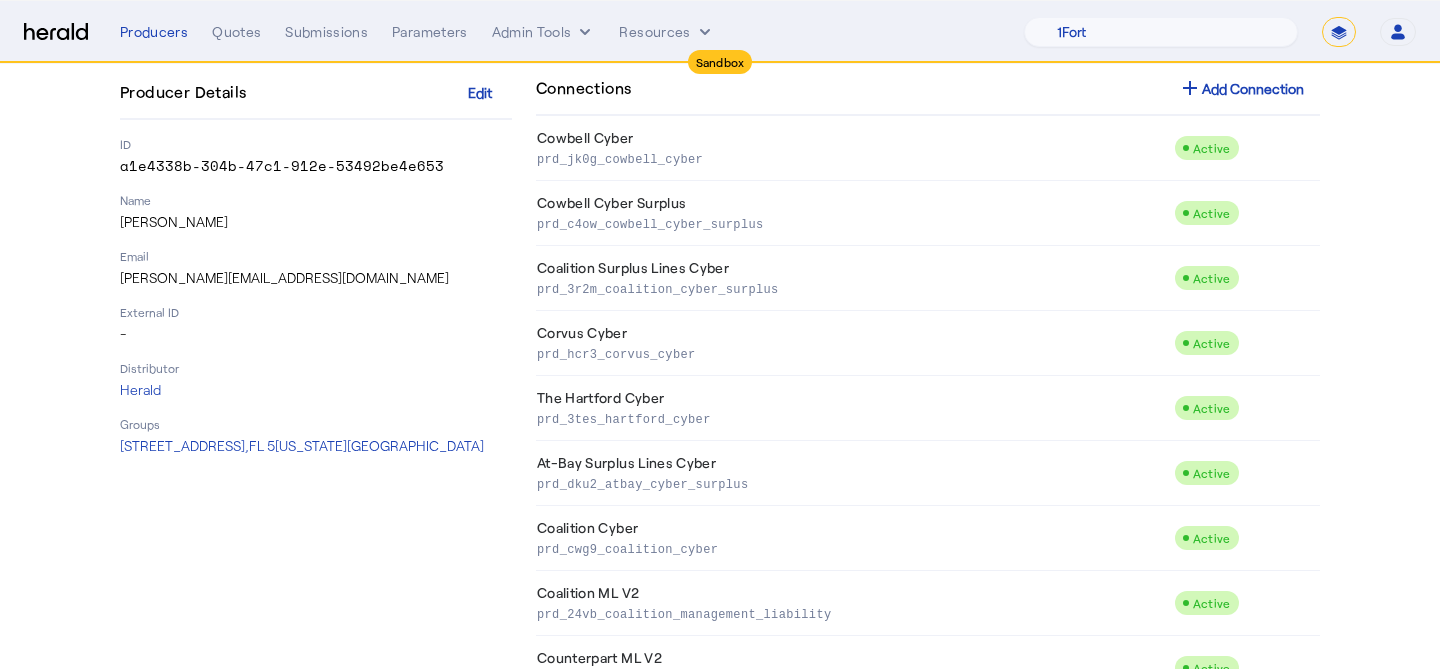 scroll, scrollTop: 0, scrollLeft: 0, axis: both 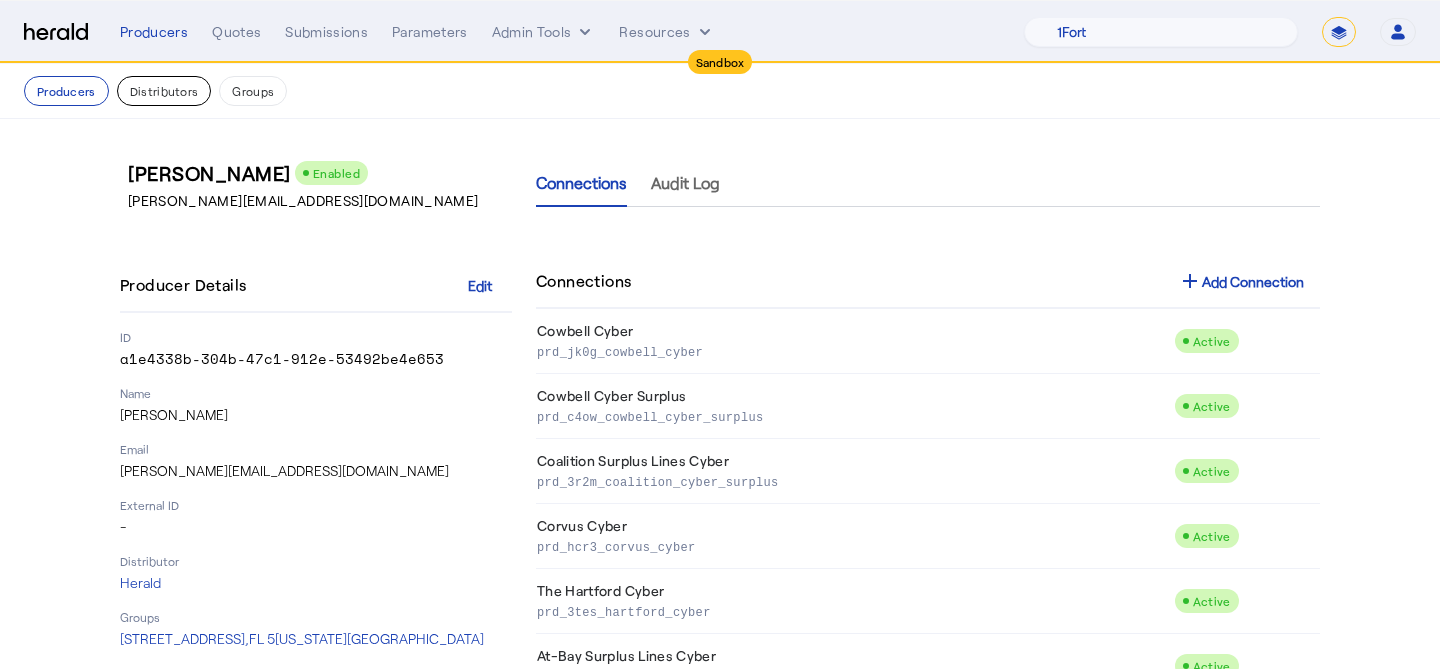 click on "Distributors" at bounding box center (164, 91) 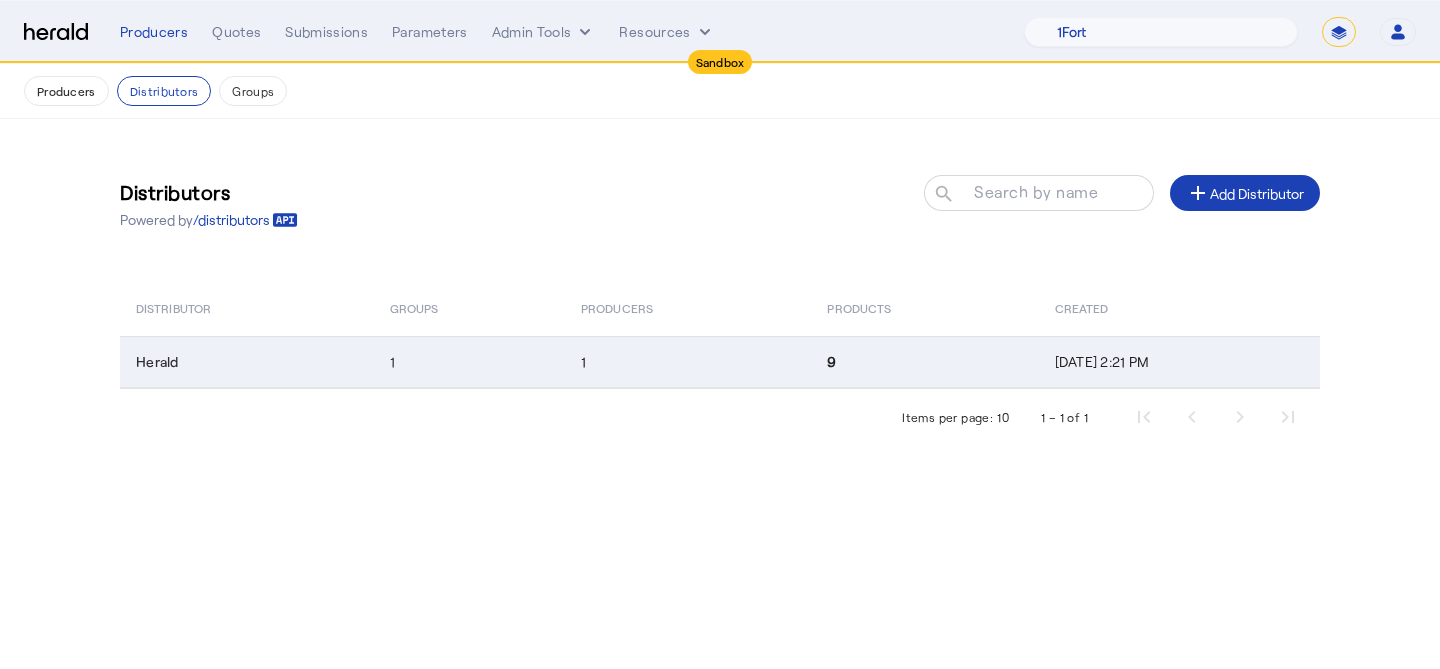 click on "9" 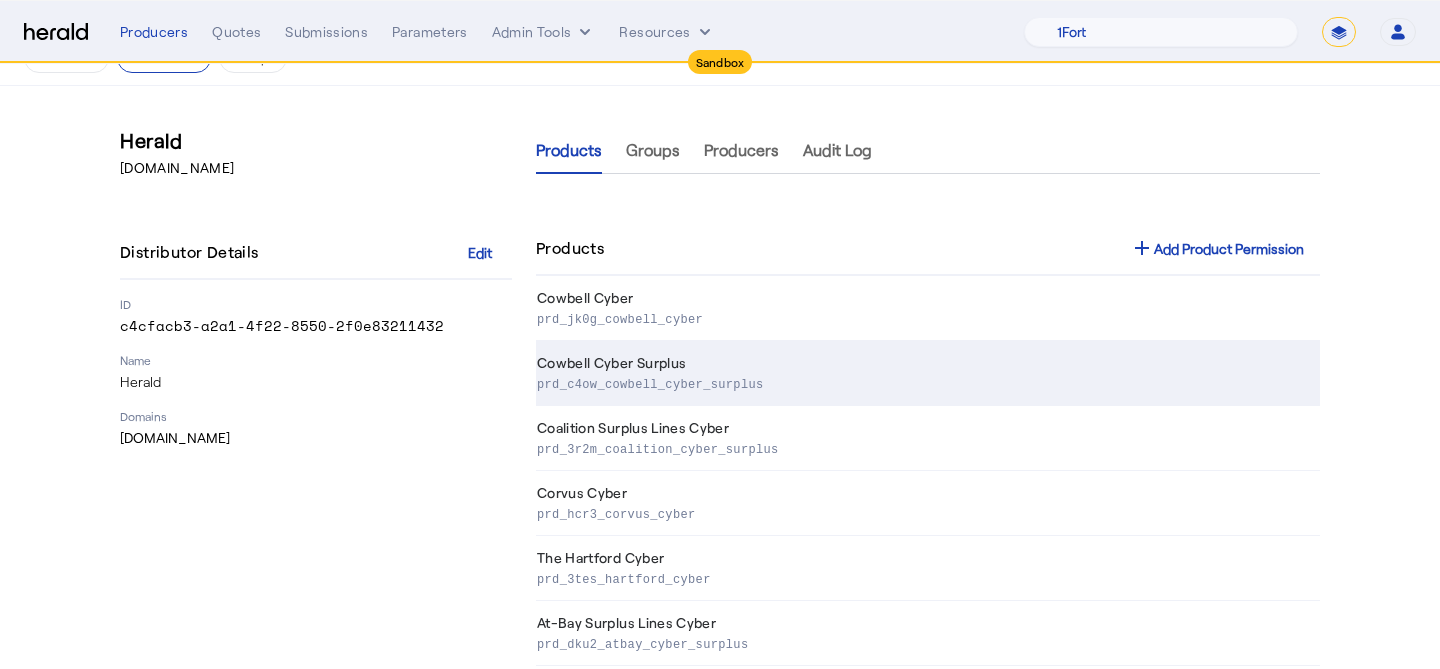 scroll, scrollTop: 40, scrollLeft: 0, axis: vertical 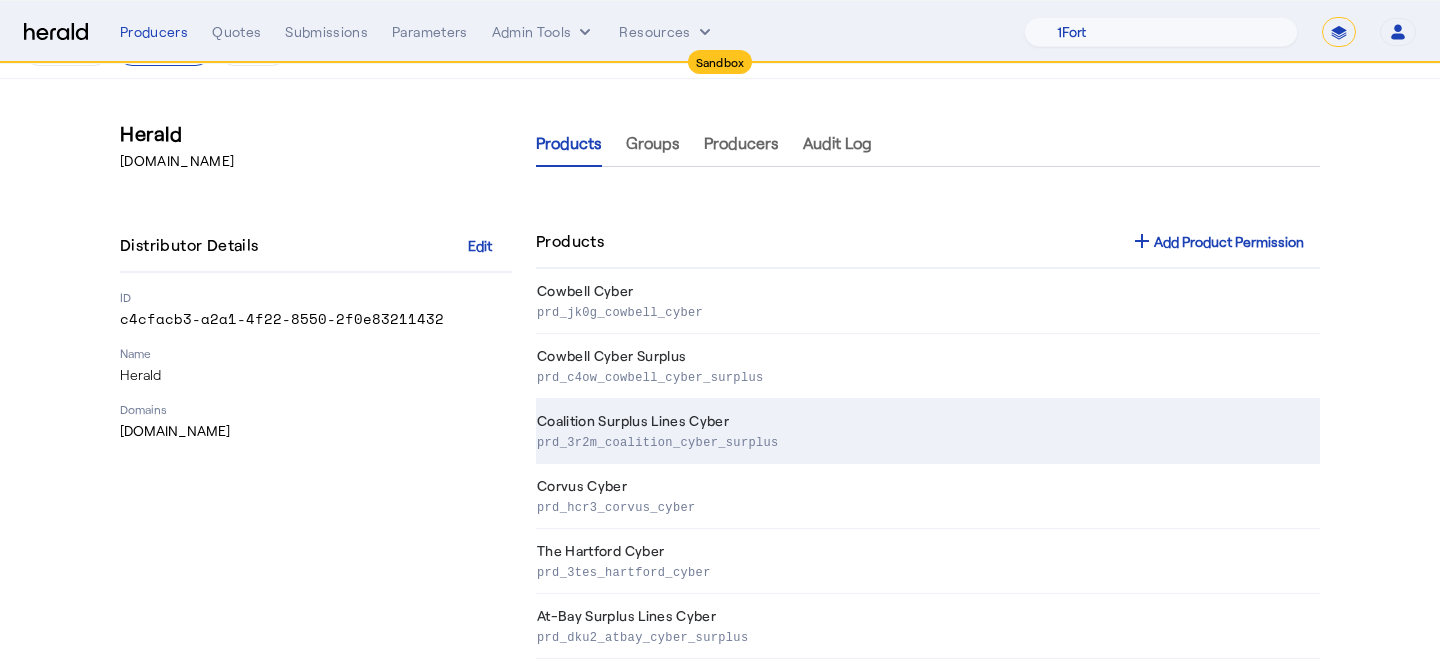 click on "Coalition Surplus Lines Cyber  prd_3r2m_coalition_cyber_surplus" 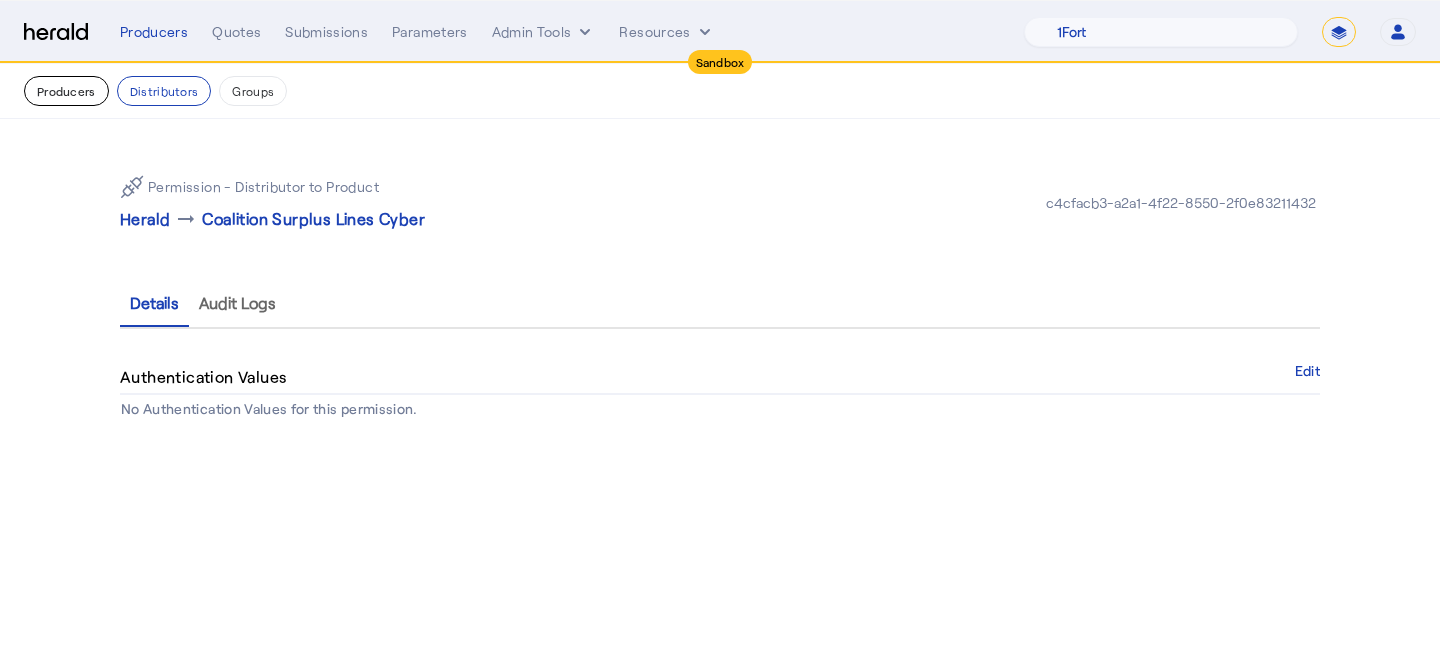 click on "Producers" at bounding box center [66, 91] 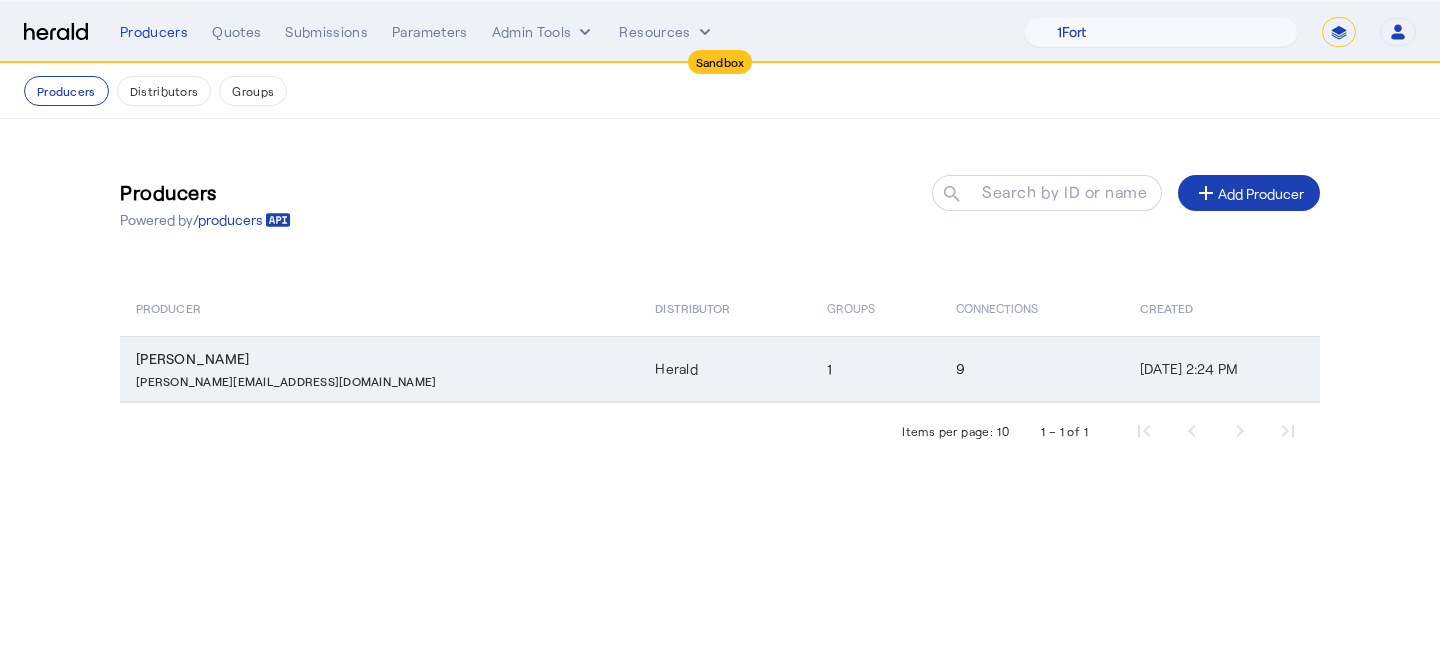 click on "[PERSON_NAME]" 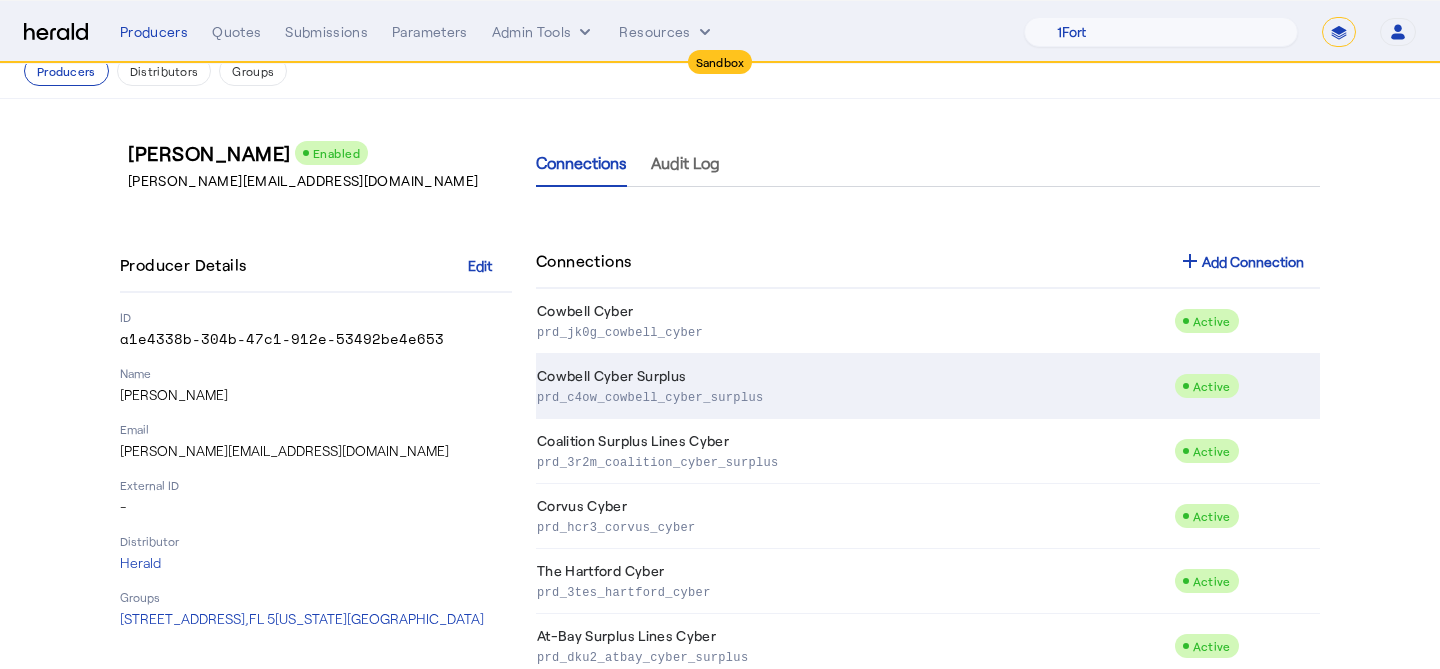 scroll, scrollTop: 31, scrollLeft: 0, axis: vertical 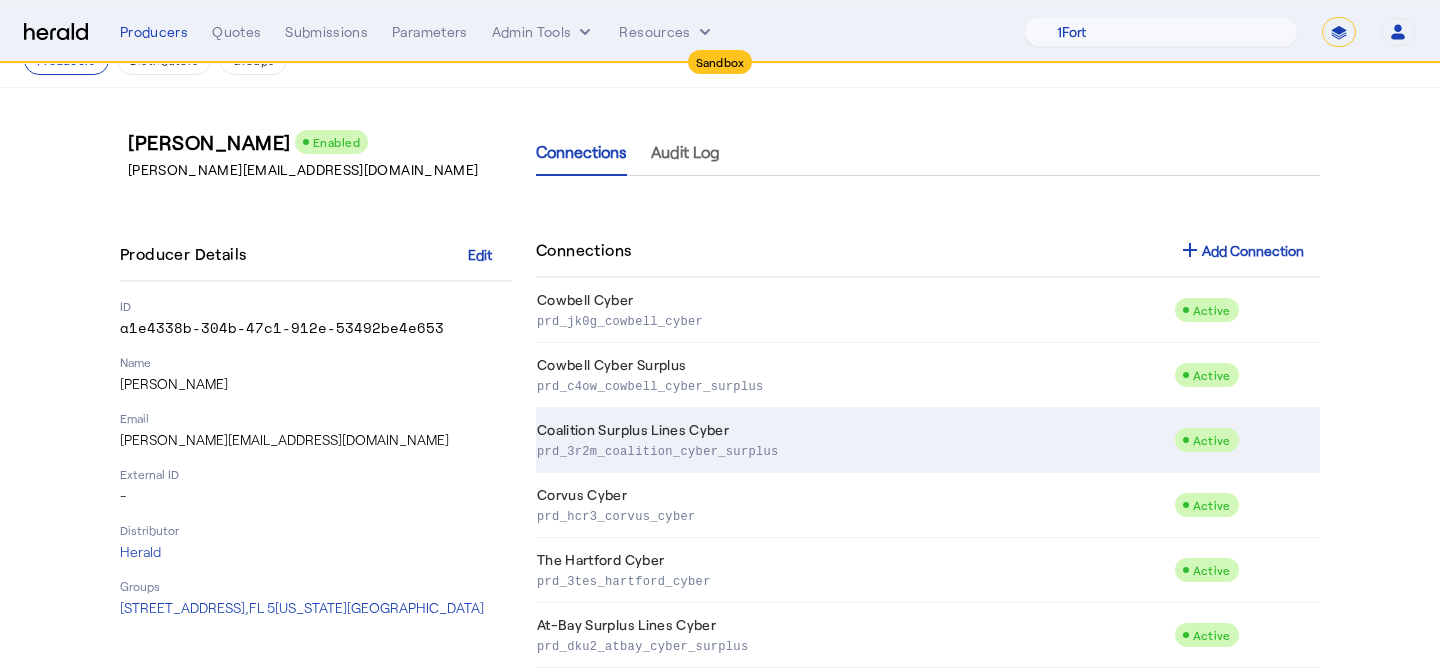 click on "prd_3r2m_coalition_cyber_surplus" 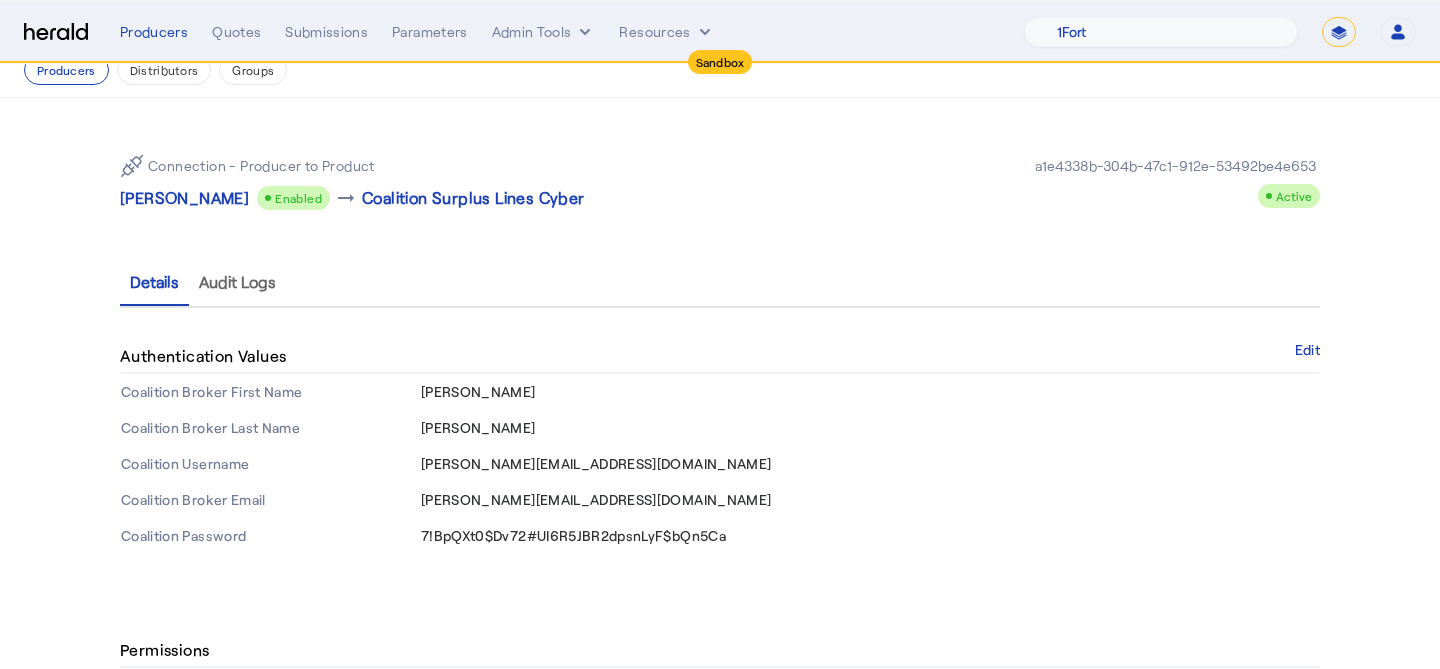 scroll, scrollTop: 352, scrollLeft: 0, axis: vertical 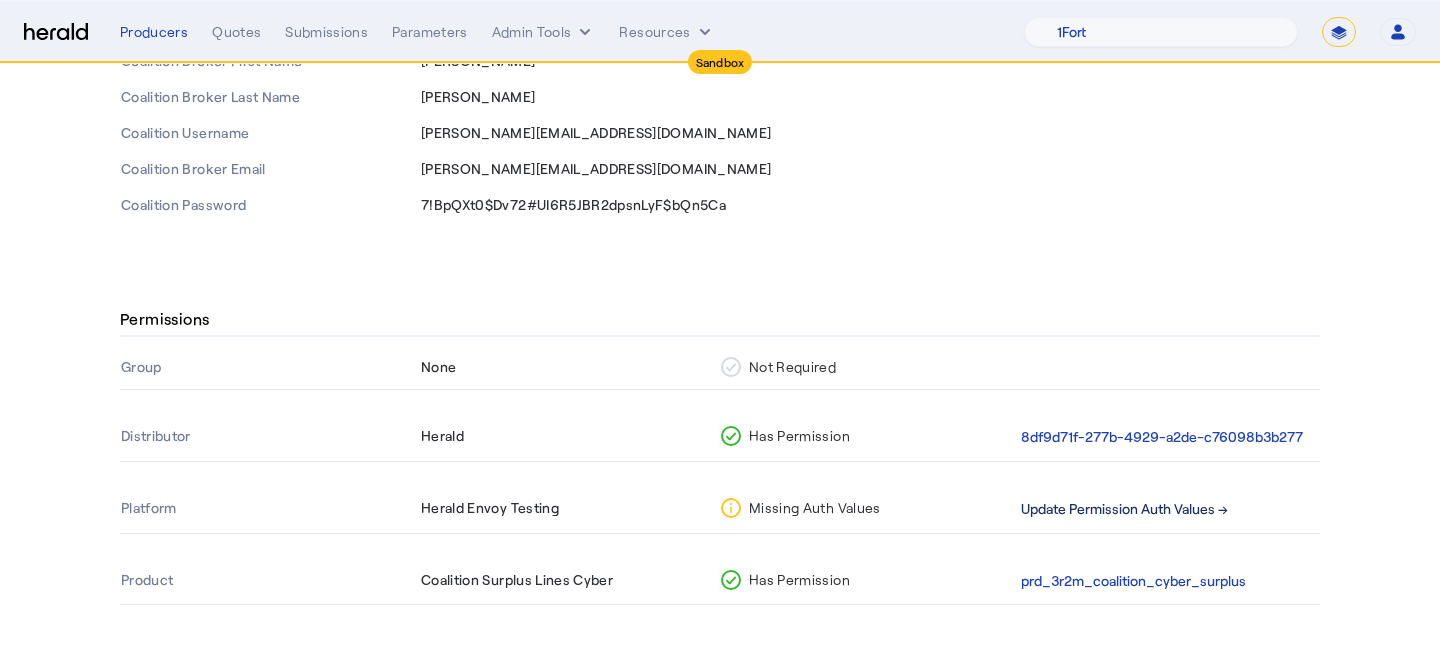 click on "Update Permission Auth Values →" 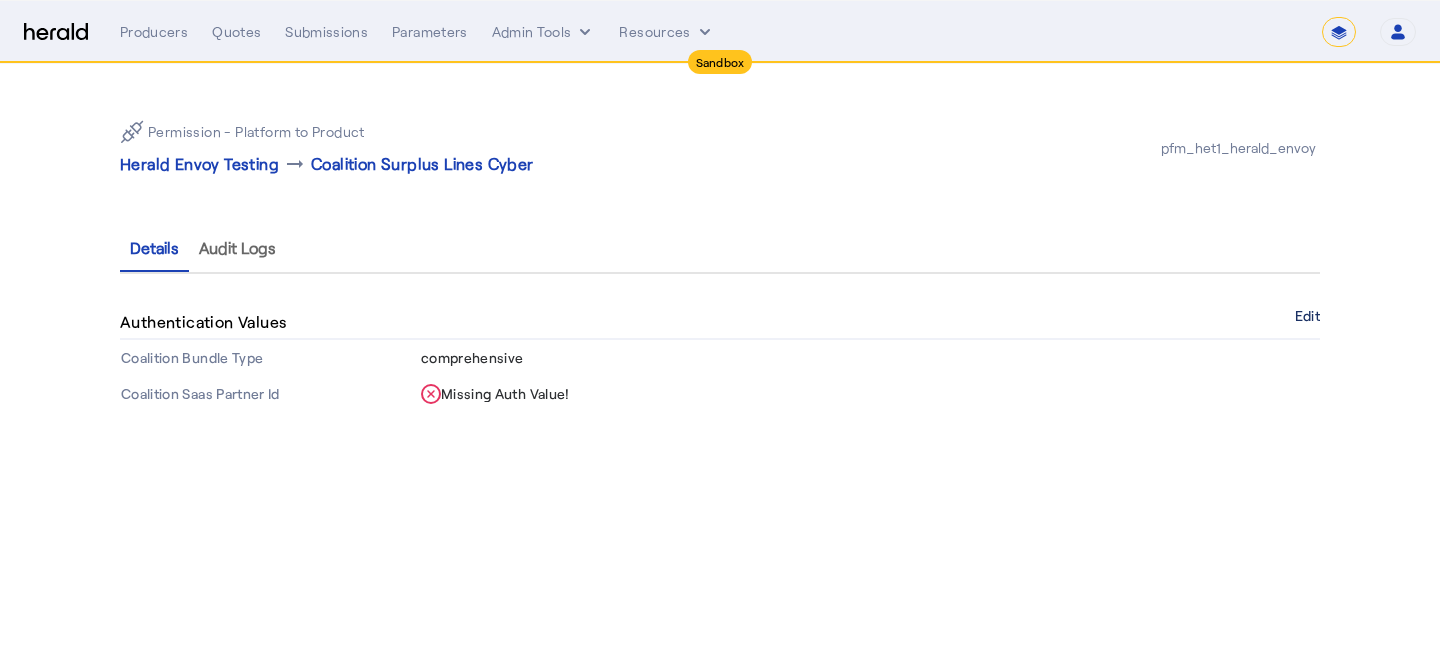 click on "Edit" at bounding box center (1307, 316) 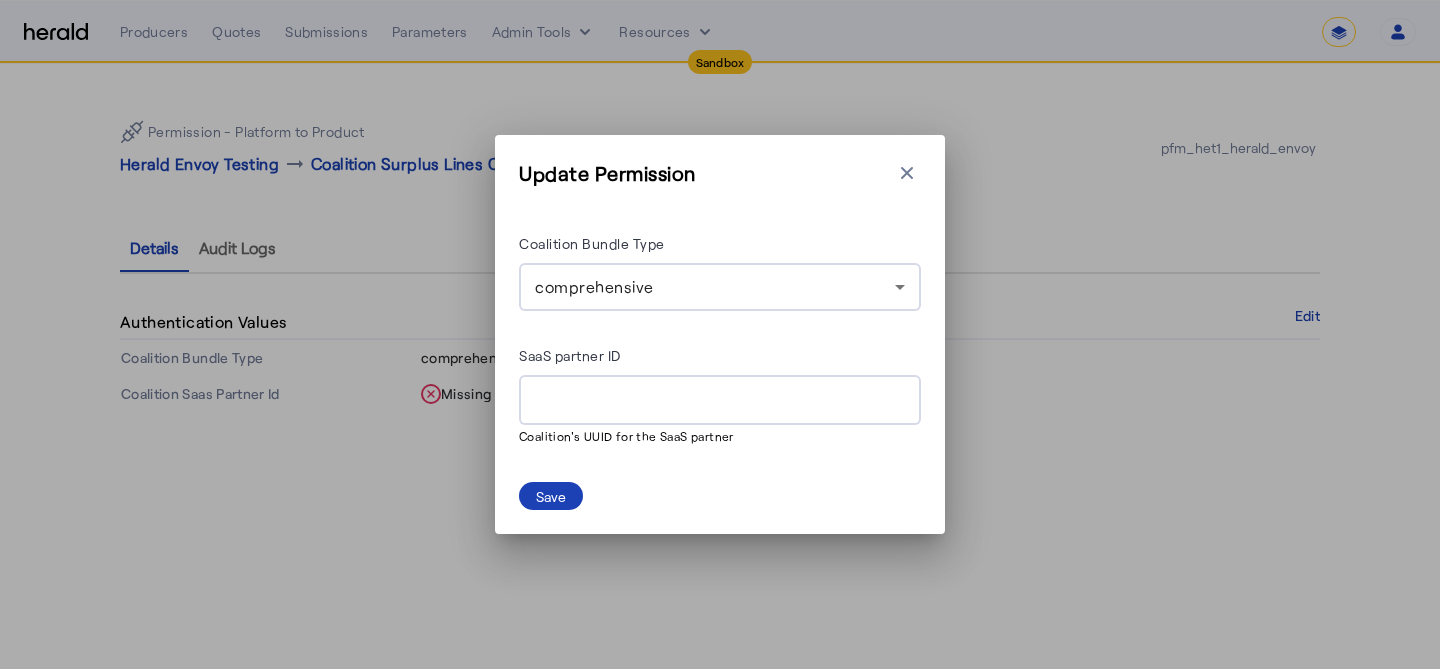 click on "comprehensive" at bounding box center [720, 287] 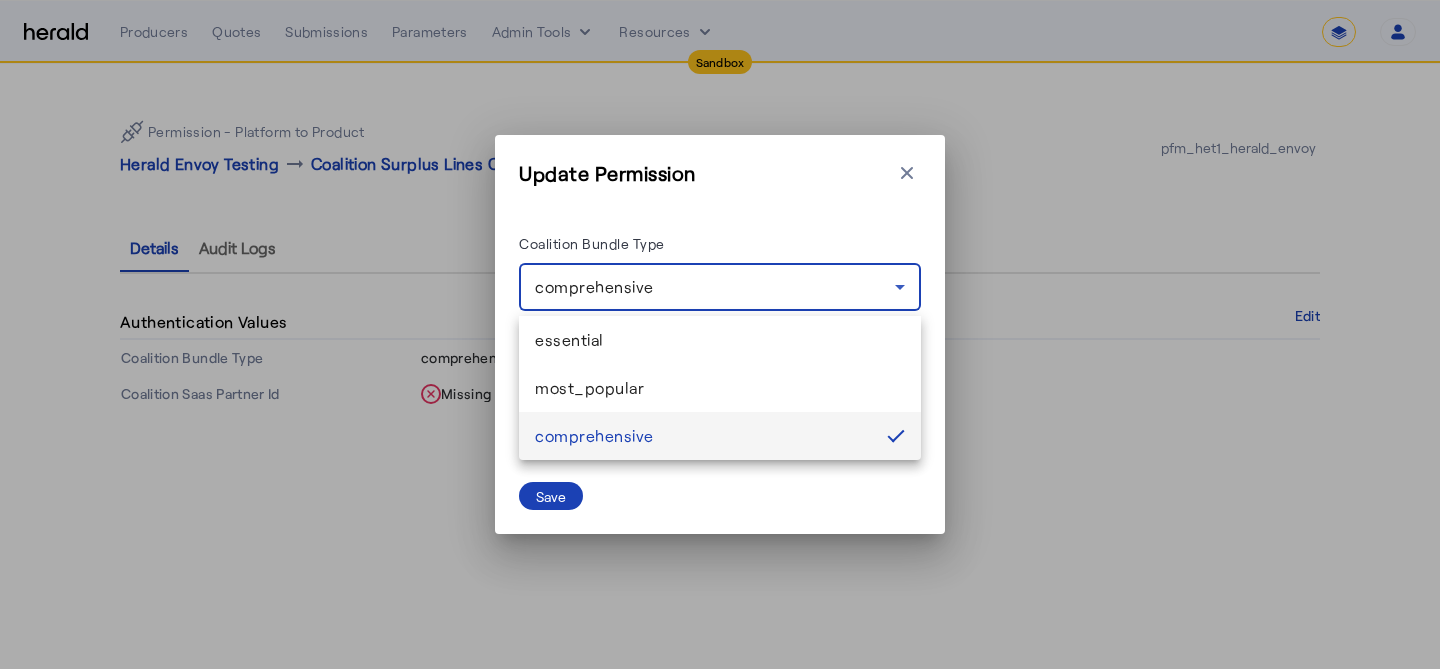 click at bounding box center [720, 334] 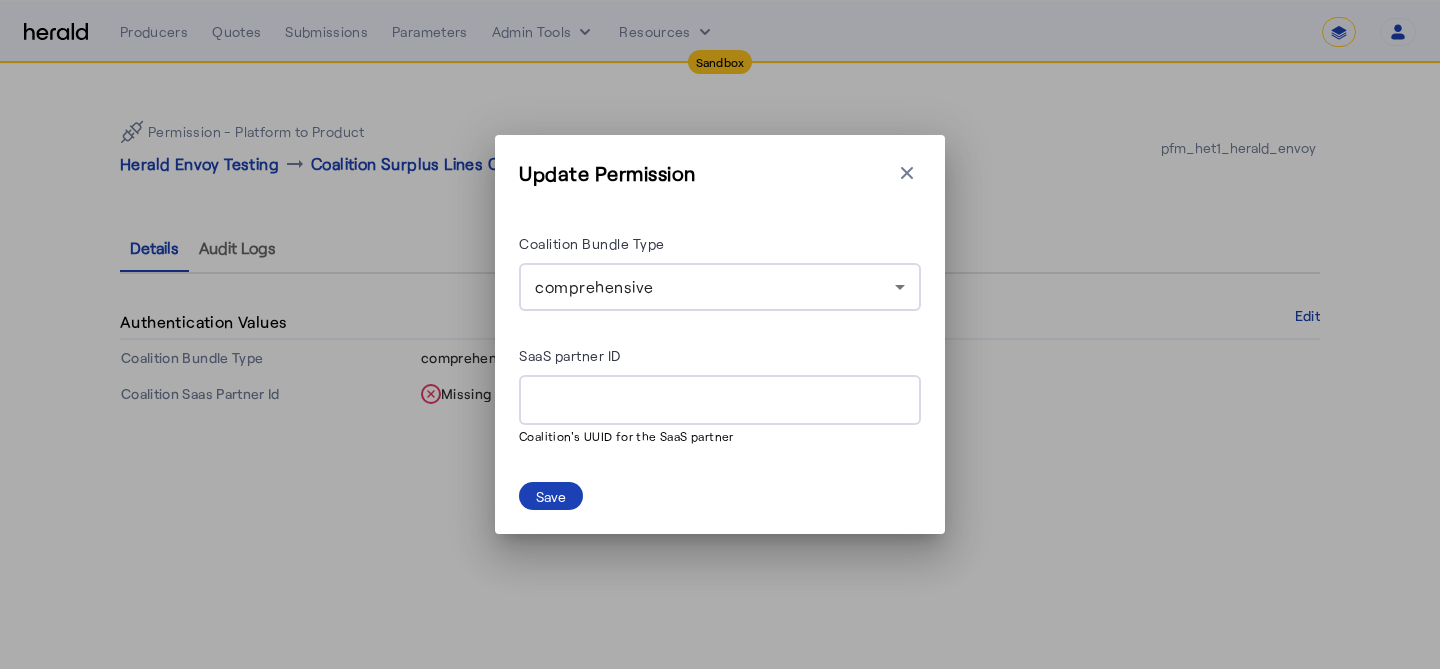 click on "SaaS partner ID" at bounding box center (720, 401) 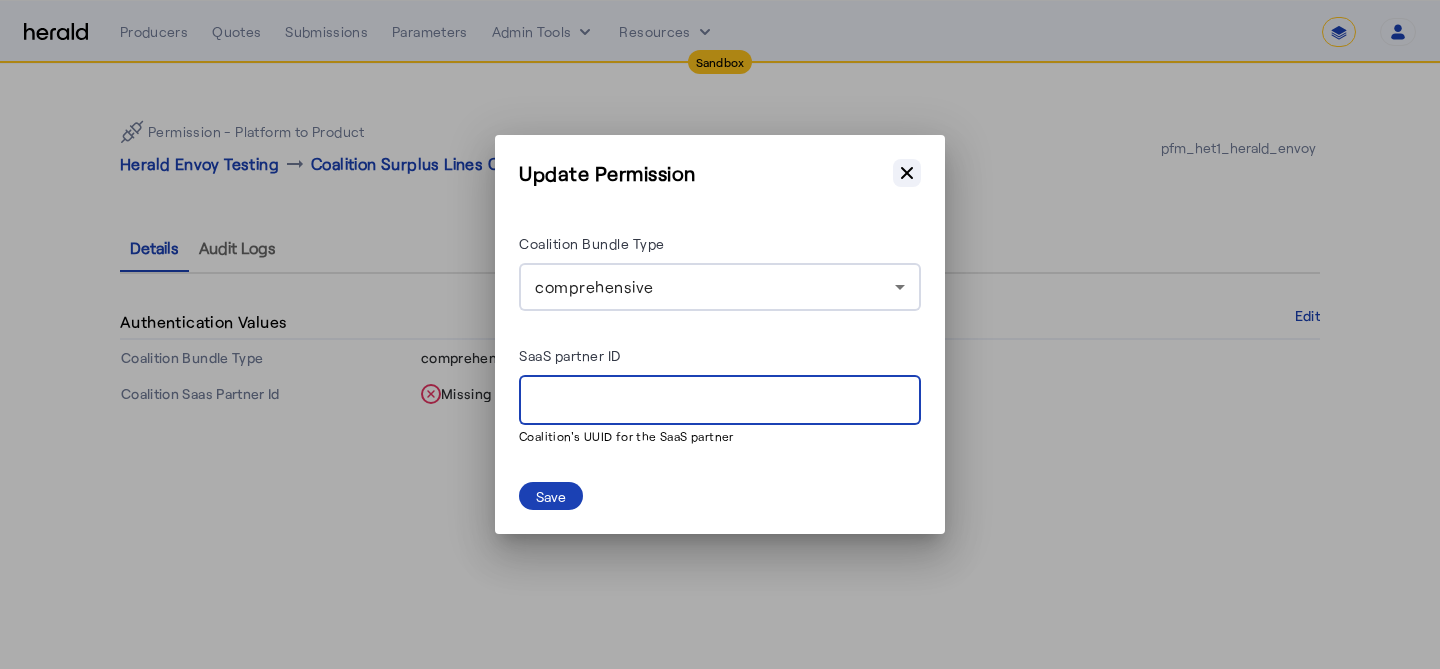 click 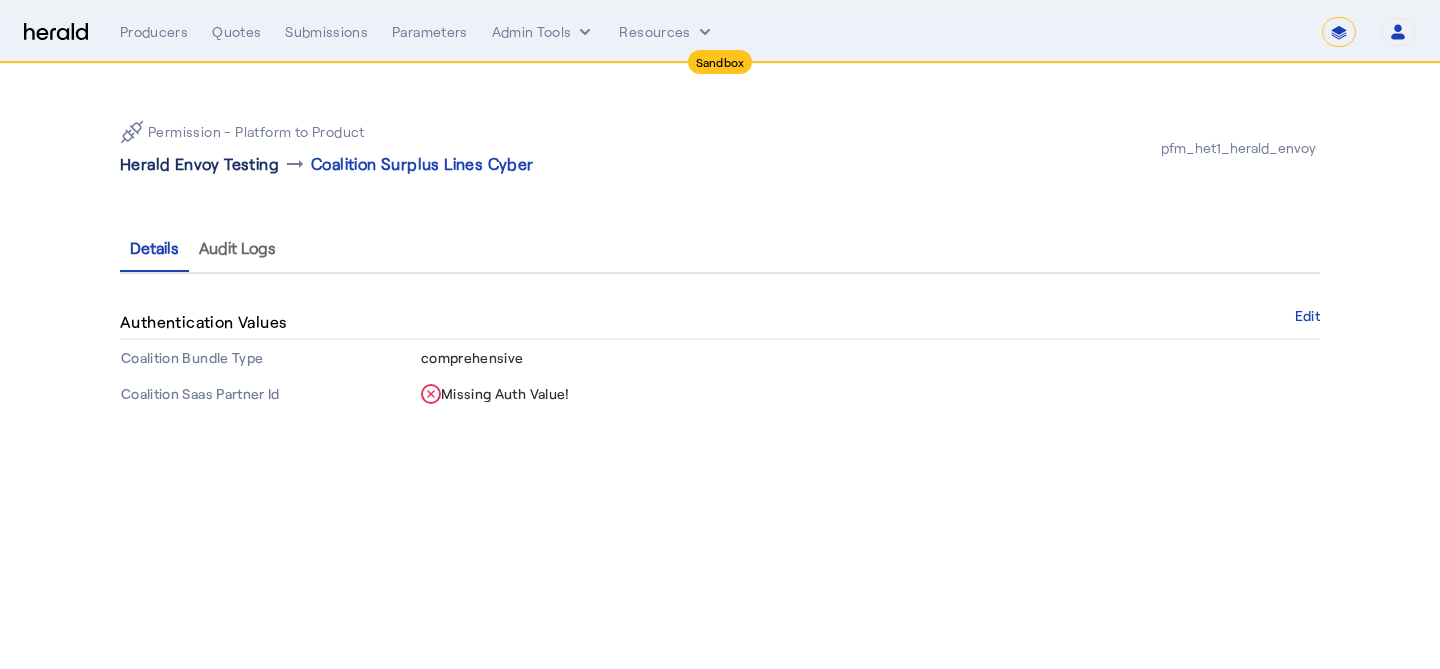 click on "Herald Envoy Testing" 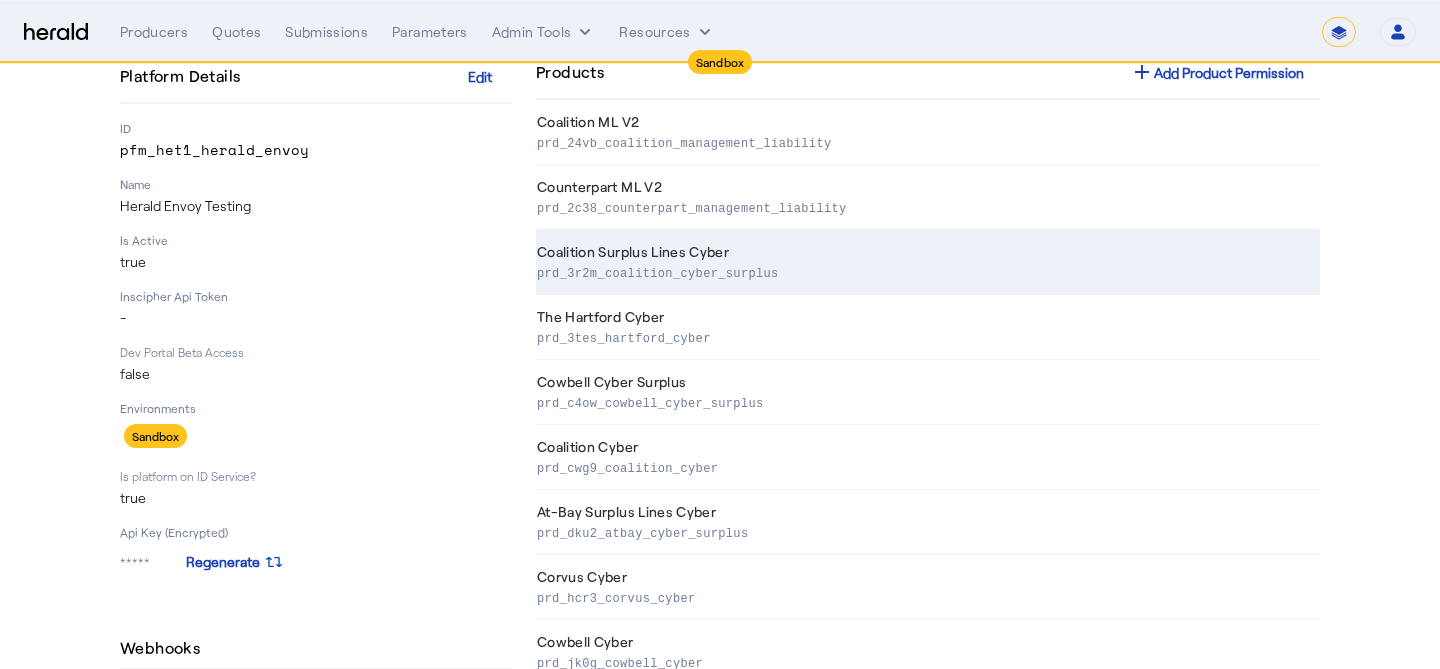 scroll, scrollTop: 155, scrollLeft: 0, axis: vertical 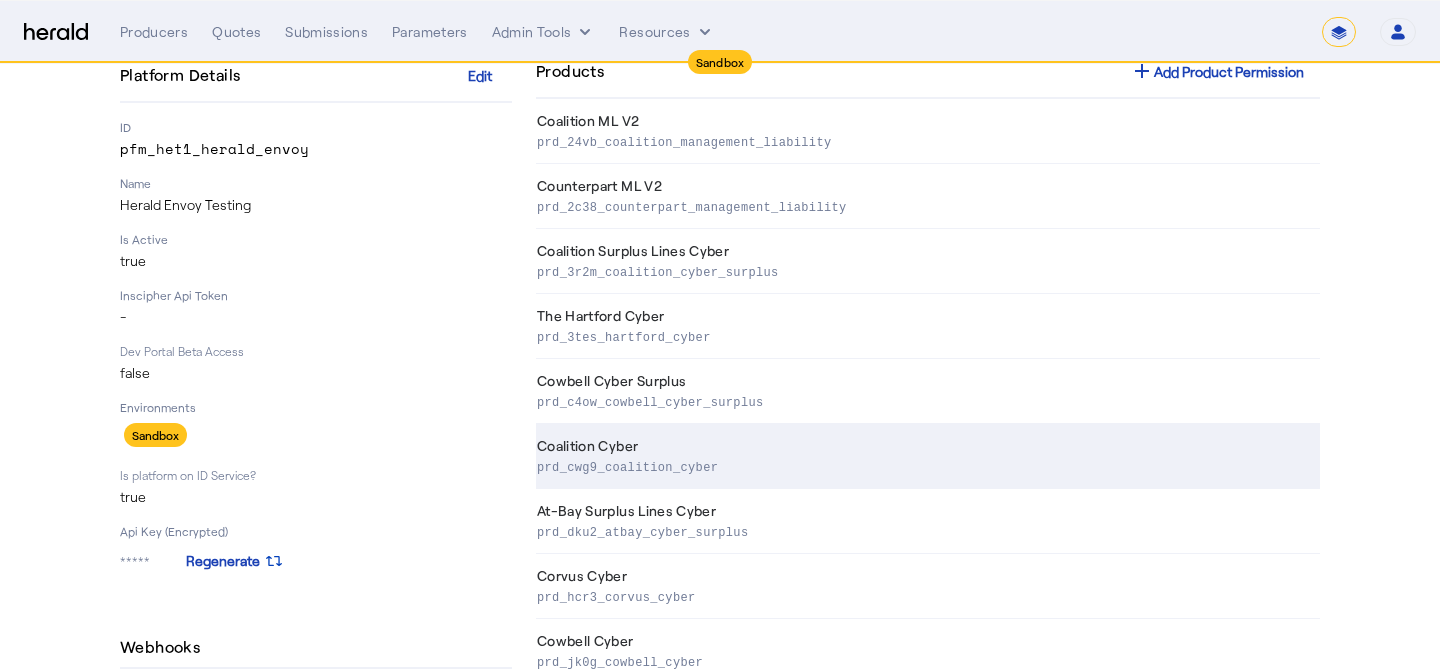 click on "Coalition Cyber  prd_cwg9_coalition_cyber" 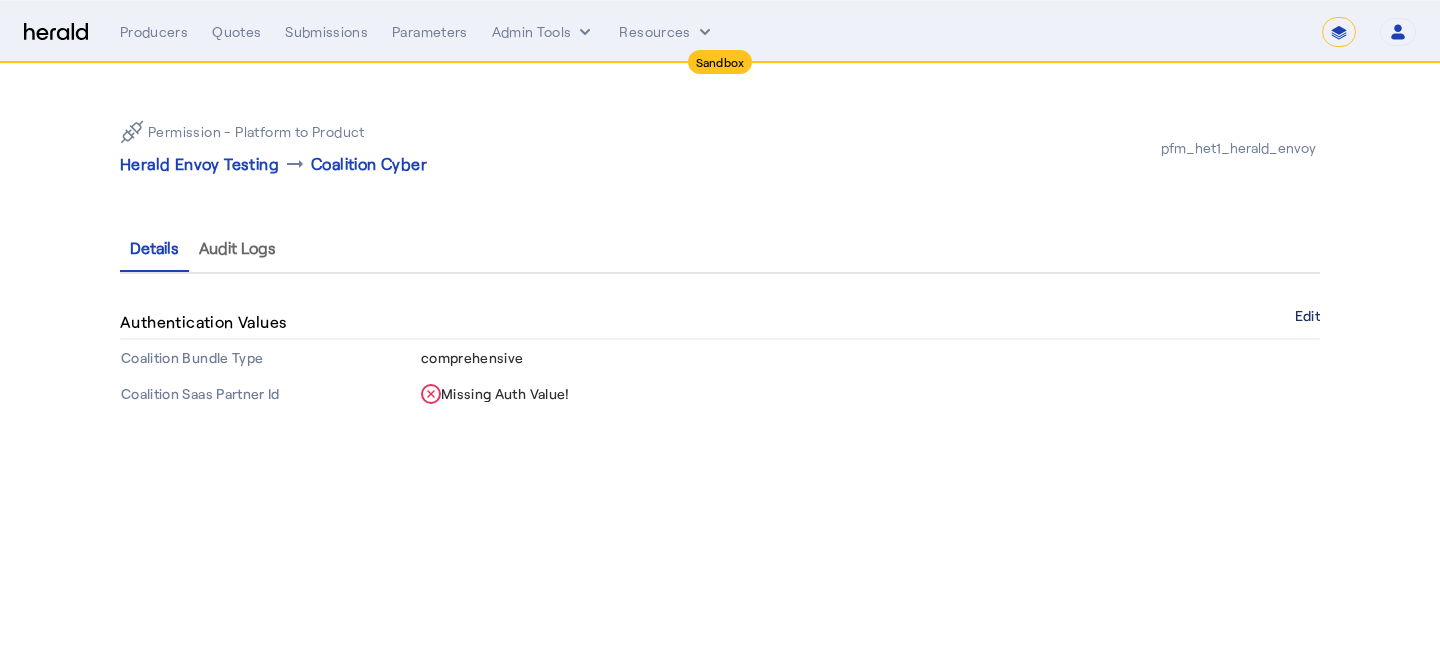 click on "Edit" at bounding box center [1307, 316] 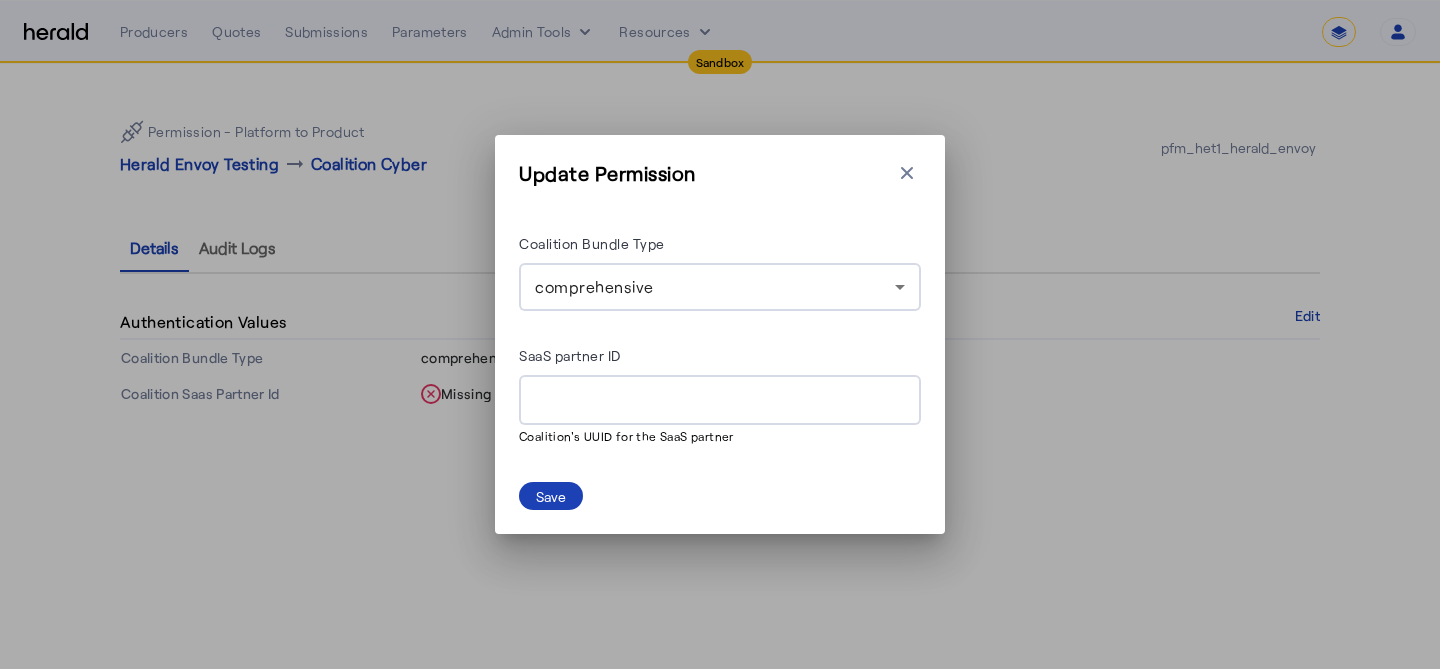 click on "SaaS partner ID" at bounding box center [720, 401] 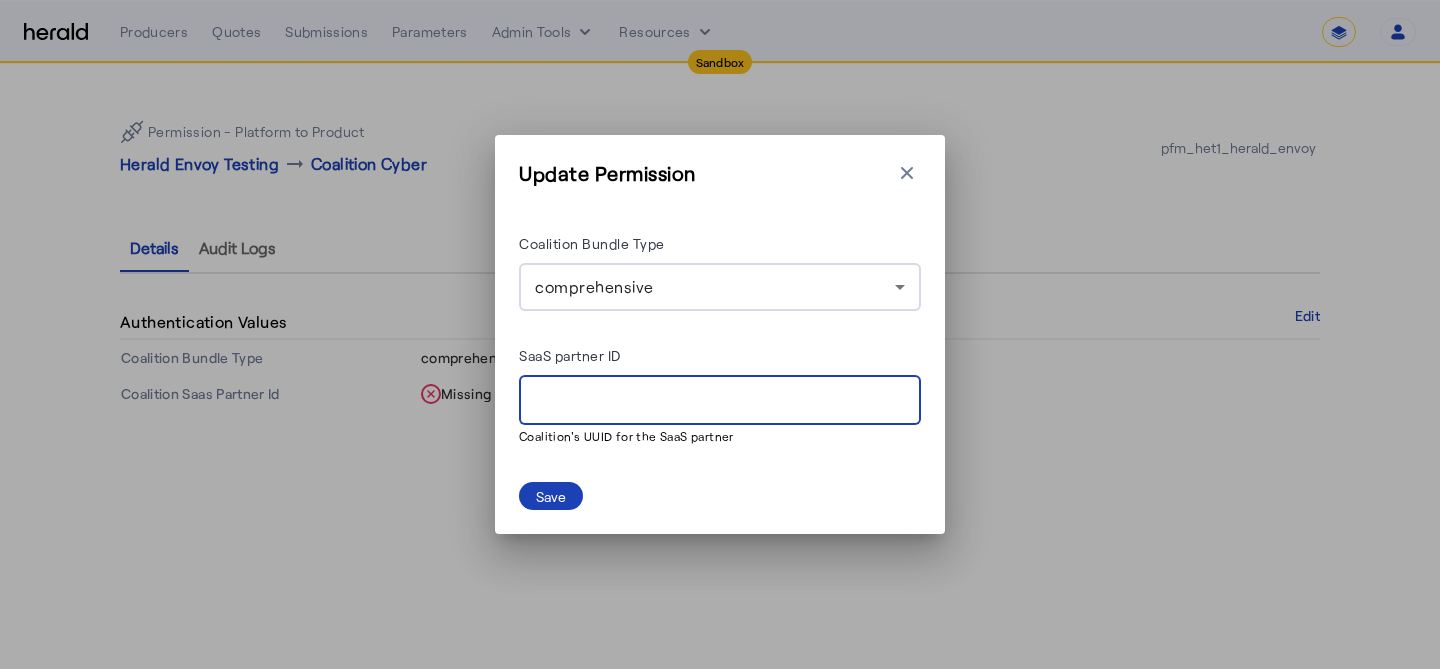 paste on "**********" 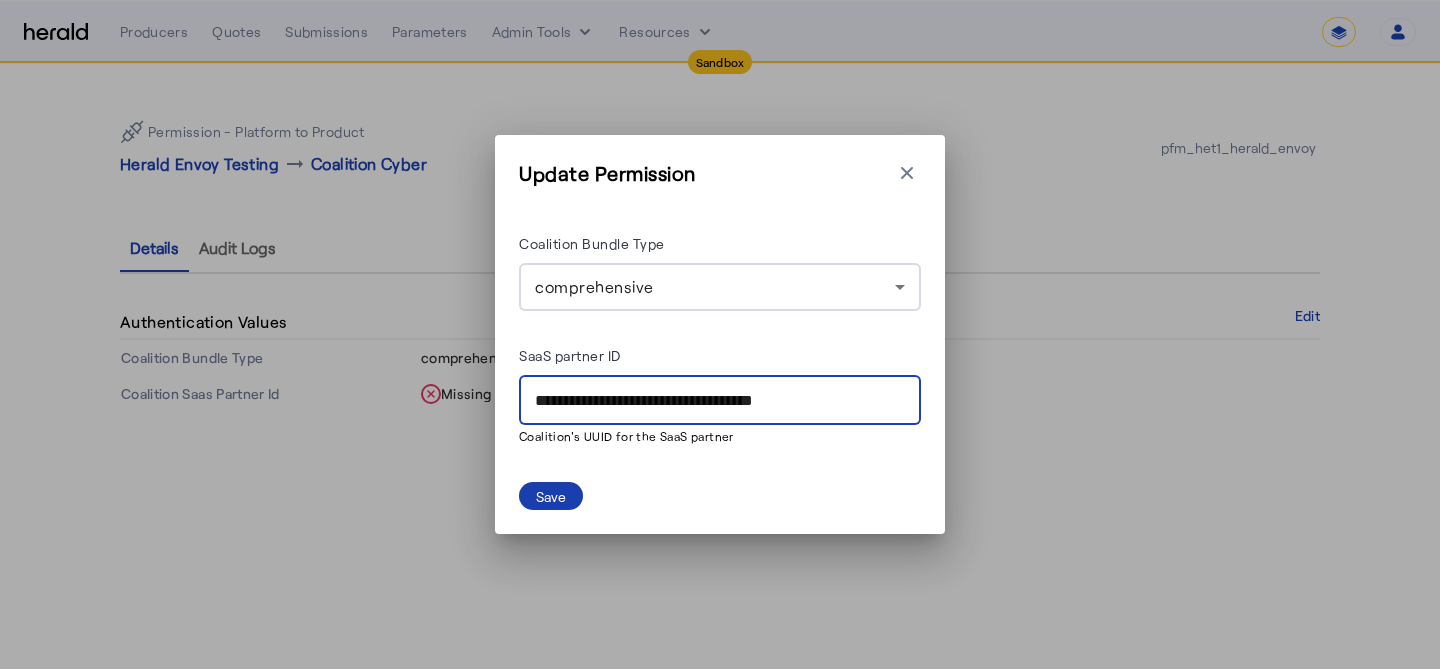 type on "**********" 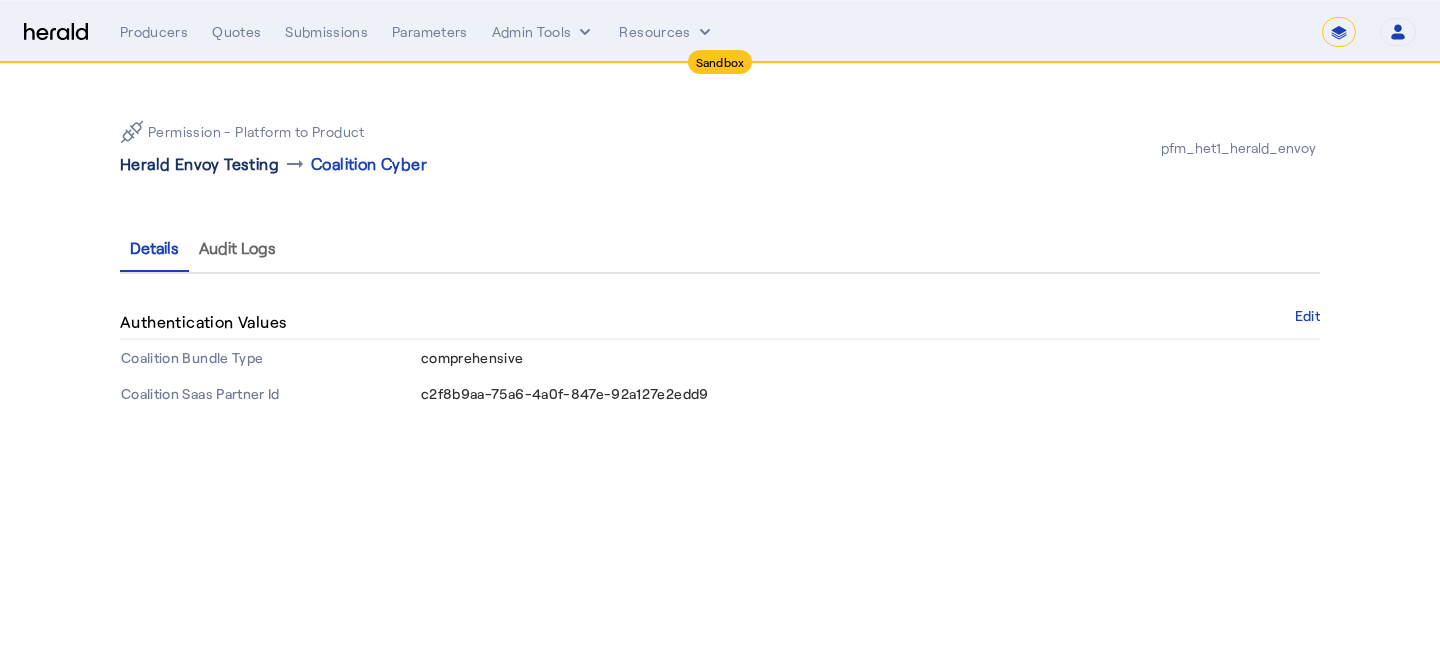 click on "Herald Envoy Testing" 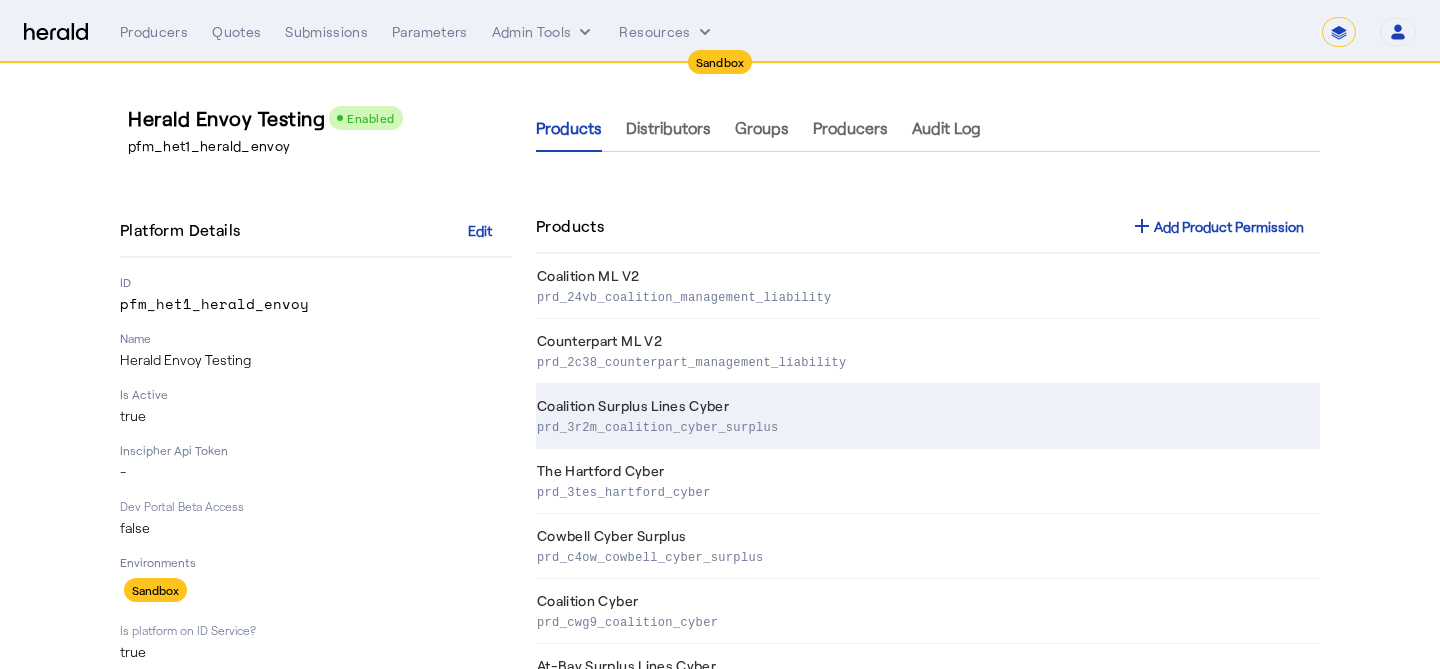 click on "Coalition Surplus Lines Cyber  prd_3r2m_coalition_cyber_surplus" 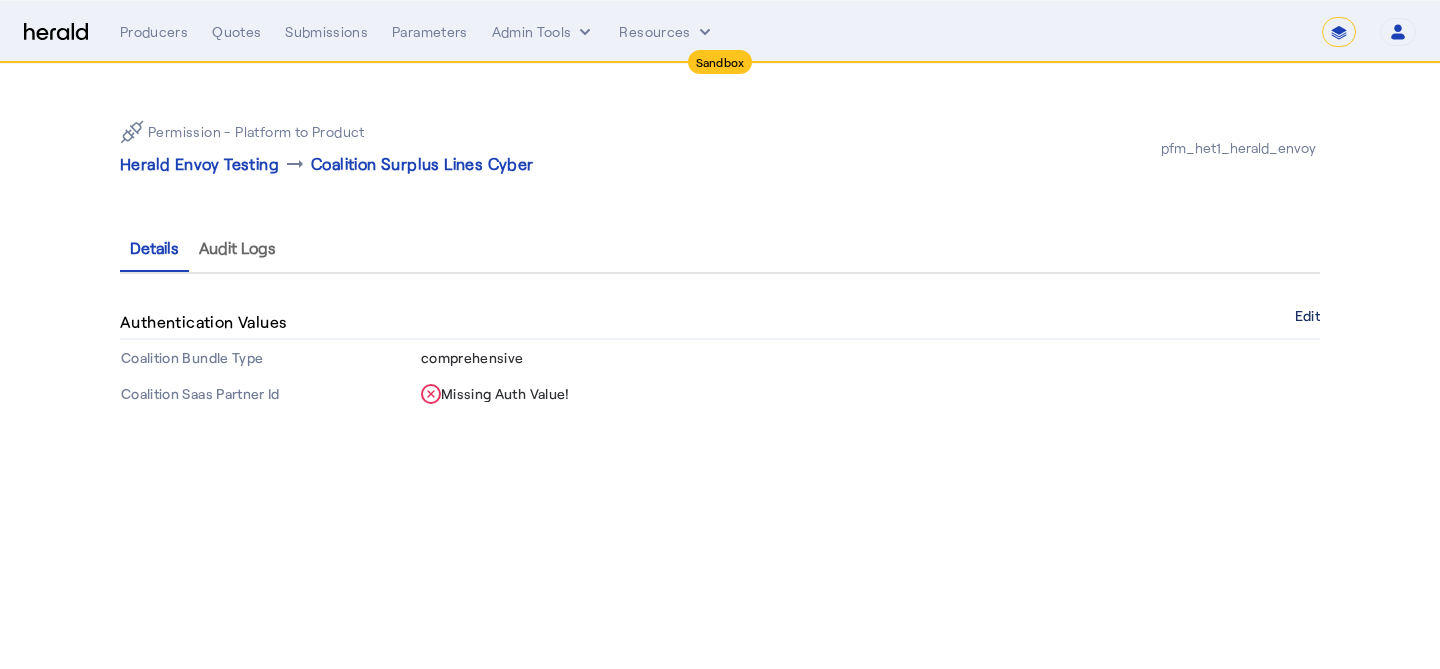 click on "Edit" at bounding box center [1307, 316] 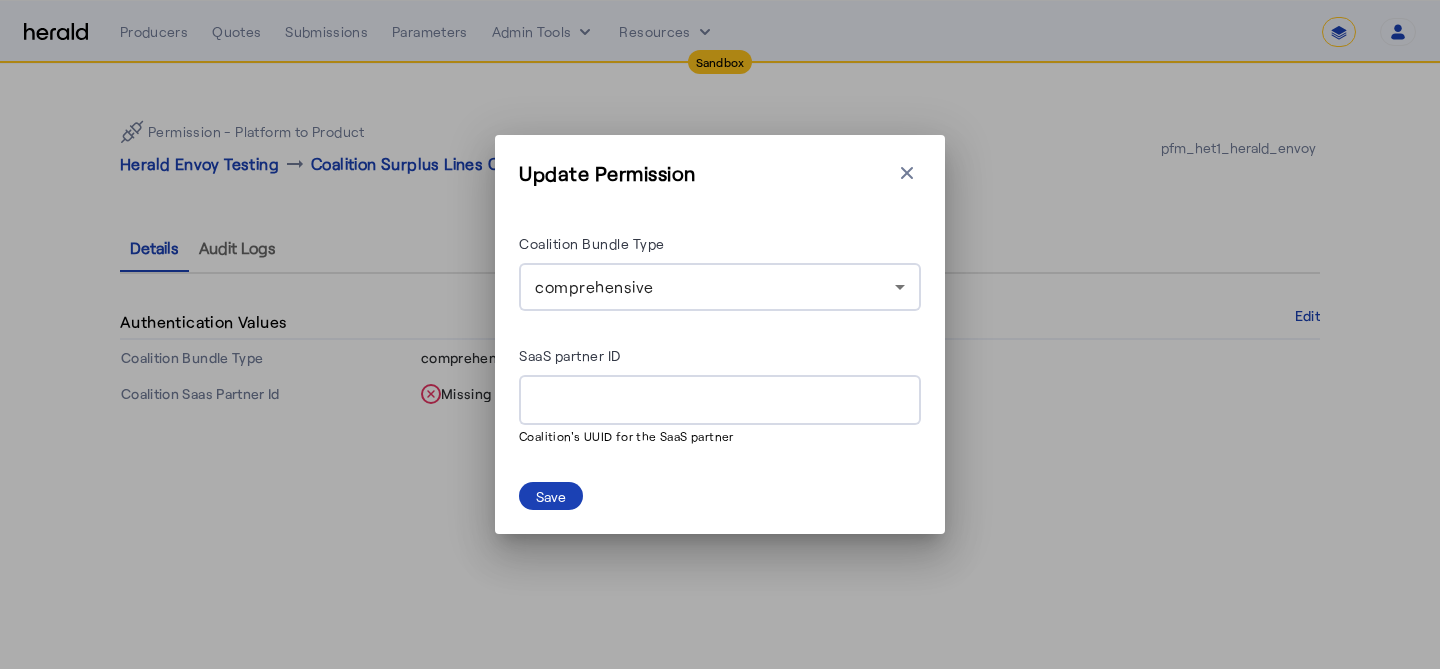 click on "SaaS partner ID" at bounding box center (720, 401) 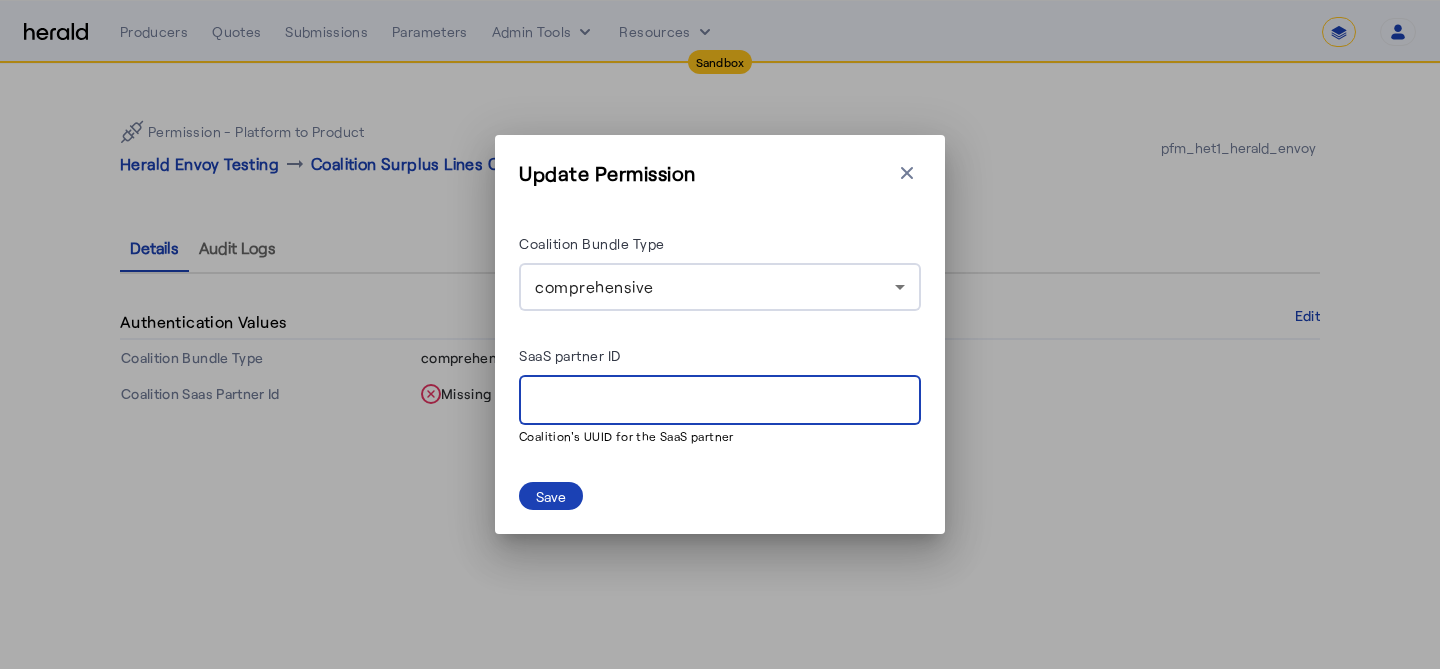 paste on "**********" 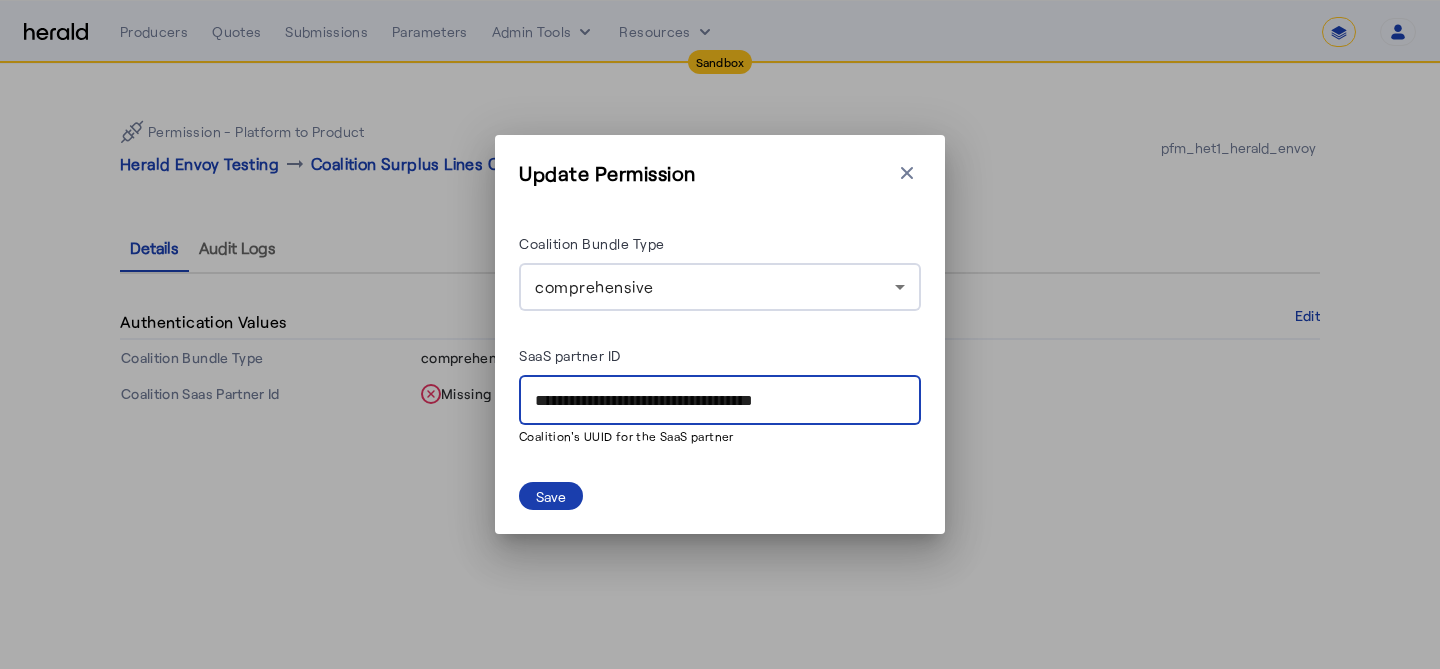 type on "**********" 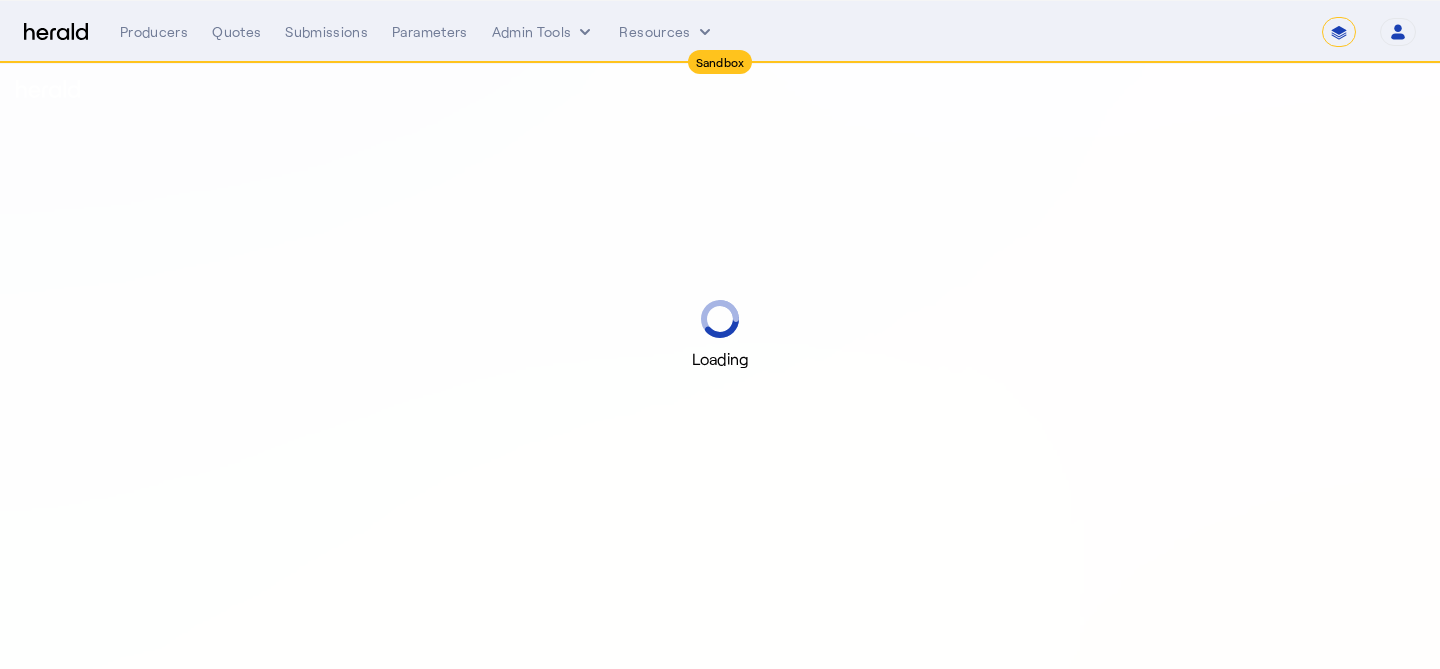 select on "*******" 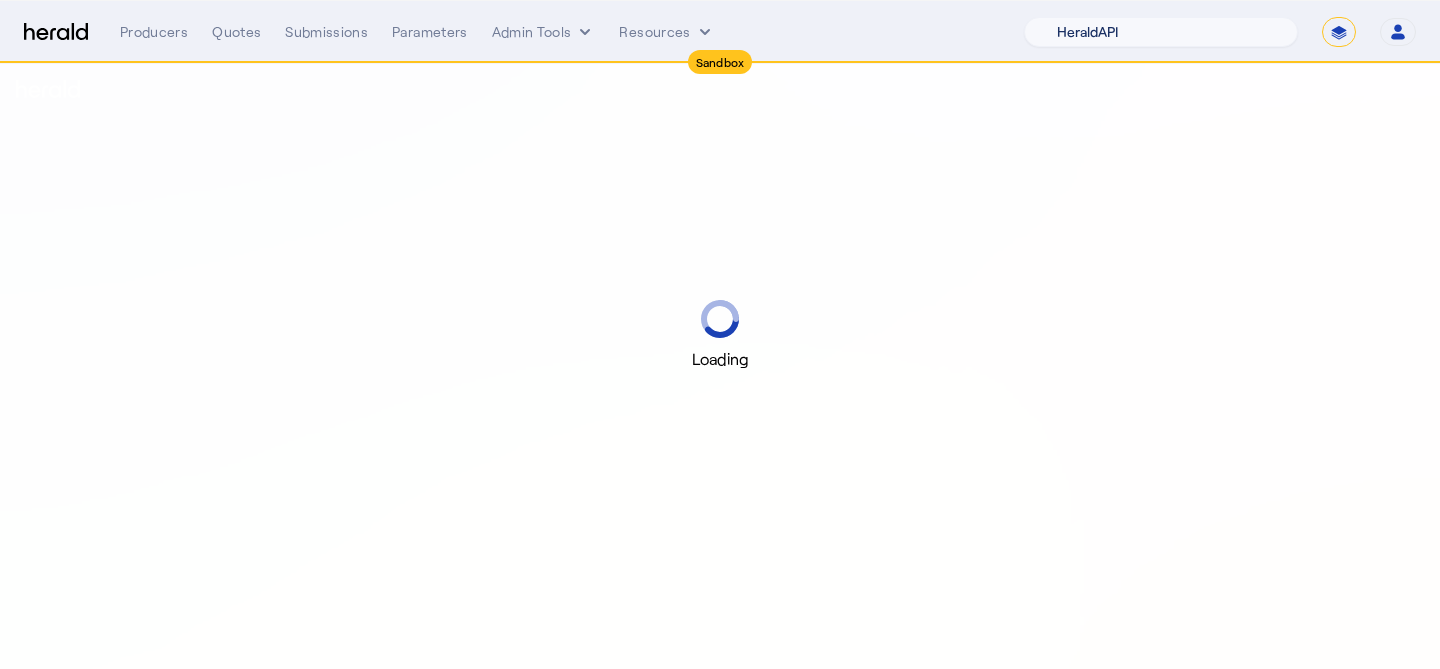 click on "1Fort   Acrisure   Acturis   Affinity Advisors   Affinity Risk   Agentero   AmWins   Anzen   Aon   Appulate   Arch   Assurely   BTIS   Babbix   Berxi   [PERSON_NAME]   BindHQ   Bold Penguin    Bolt   Bond   Boxx   Brightway   Brit Demo Sandbox   Broker Buddha   [PERSON_NAME]   Burns [PERSON_NAME]   CNA Test   CRC   CS onboarding test account   Chubb Test   Citadel   Coalition   Coast   Coterie Test   Counterpart    CoverForce   CoverWallet   Coverdash   Coverhound   Cowbell   Cyber Example Platform   CyberPassport   Defy Insurance   Draftrs   ESpecialty   Embroker   Equal Parts   Exavalu   Ezyagent   Federacy Platform   FifthWall   Flow Speciality (Capitola)   Foundation   Founder Shield   Gaya   Gerent   GloveBox   Glow   Growthmill   [PERSON_NAME]   Hartford Steam Boiler   Hawksoft   [PERSON_NAME] Insurance Brokers   Herald Envoy Testing   HeraldAPI   Hypergato   Inchanted   [URL]   Infinity   [DOMAIN_NAME]   Insuremo   Insuritas   Irys   Jencap   [PERSON_NAME]   LTI Mindtree   Layr   Limit   [PERSON_NAME] Test   [PERSON_NAME]   Novidea" at bounding box center (1161, 32) 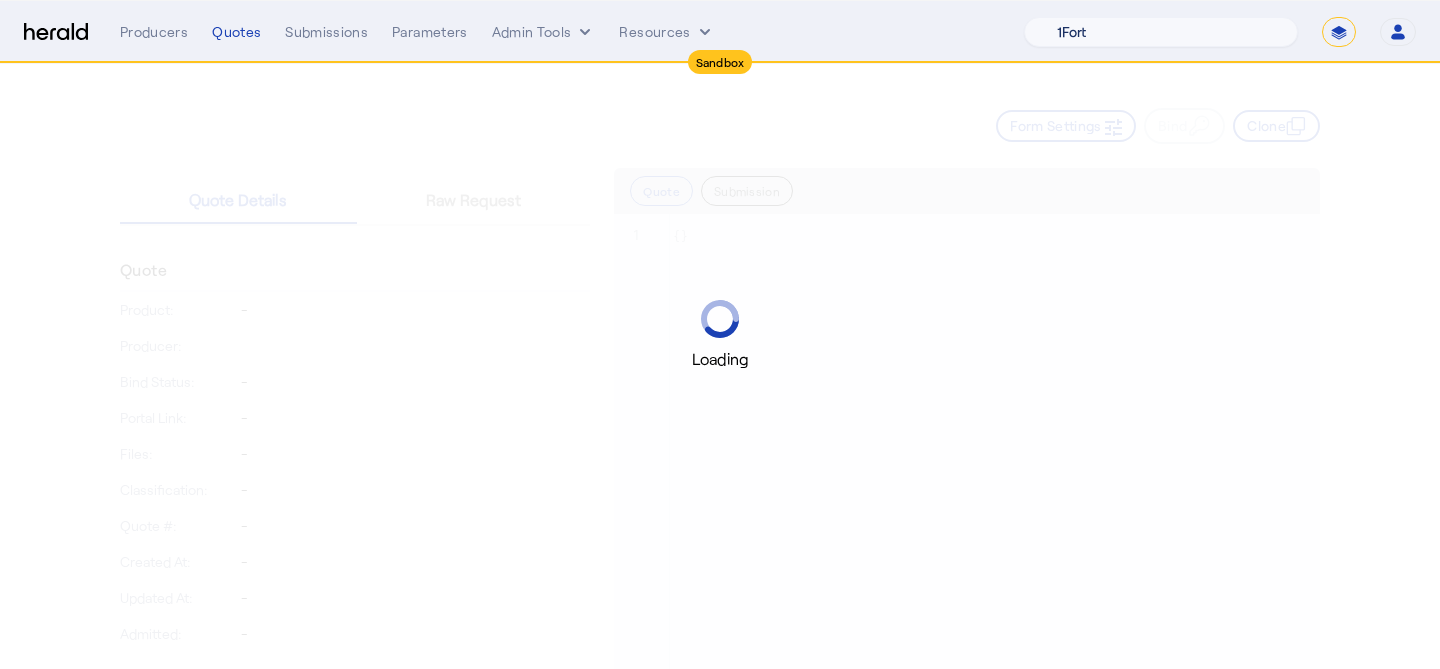select on "pfm_129z_babbix" 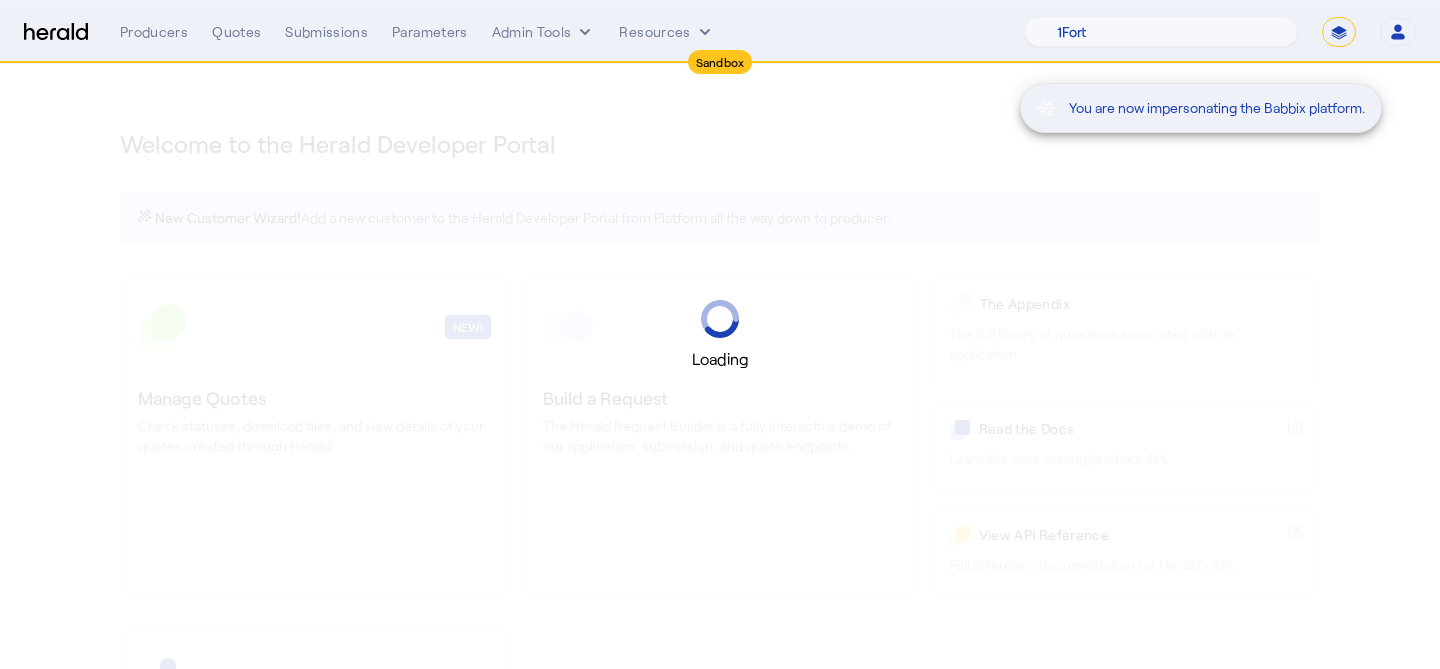click on "You are now impersonating the Babbix platform." at bounding box center (720, 334) 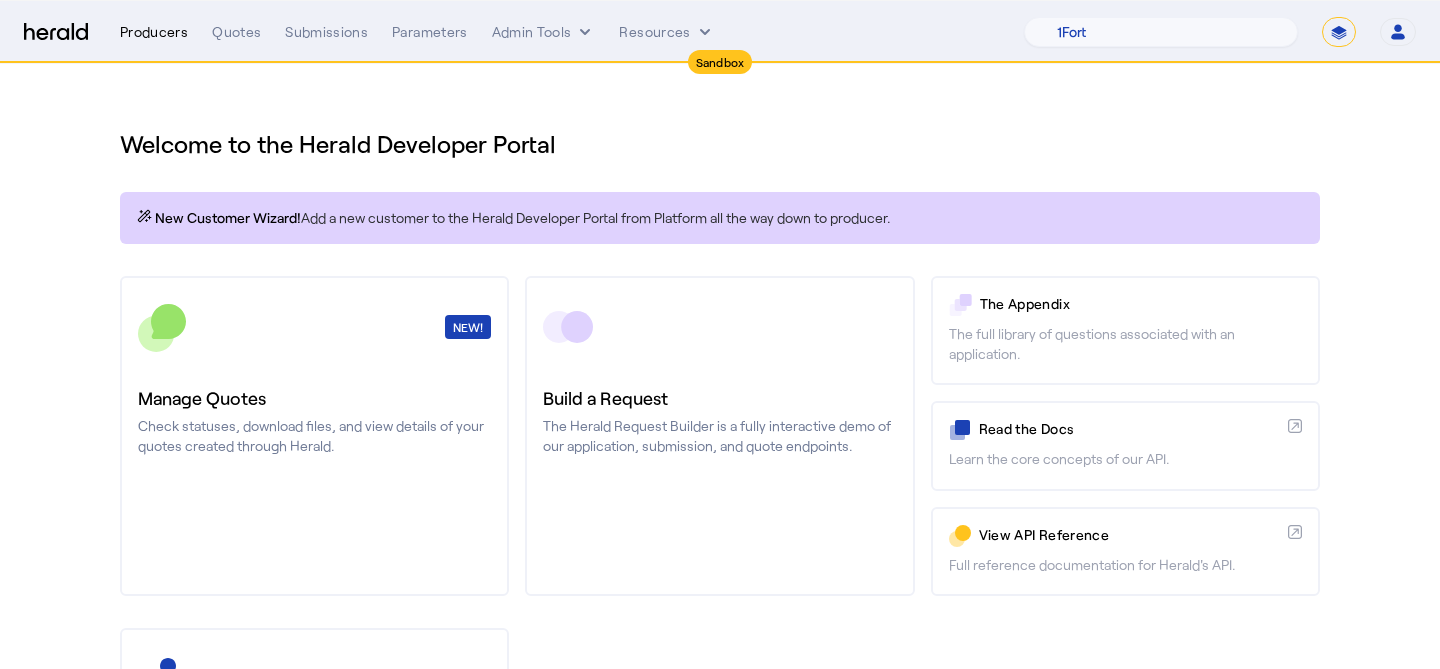 click on "Producers" at bounding box center (154, 32) 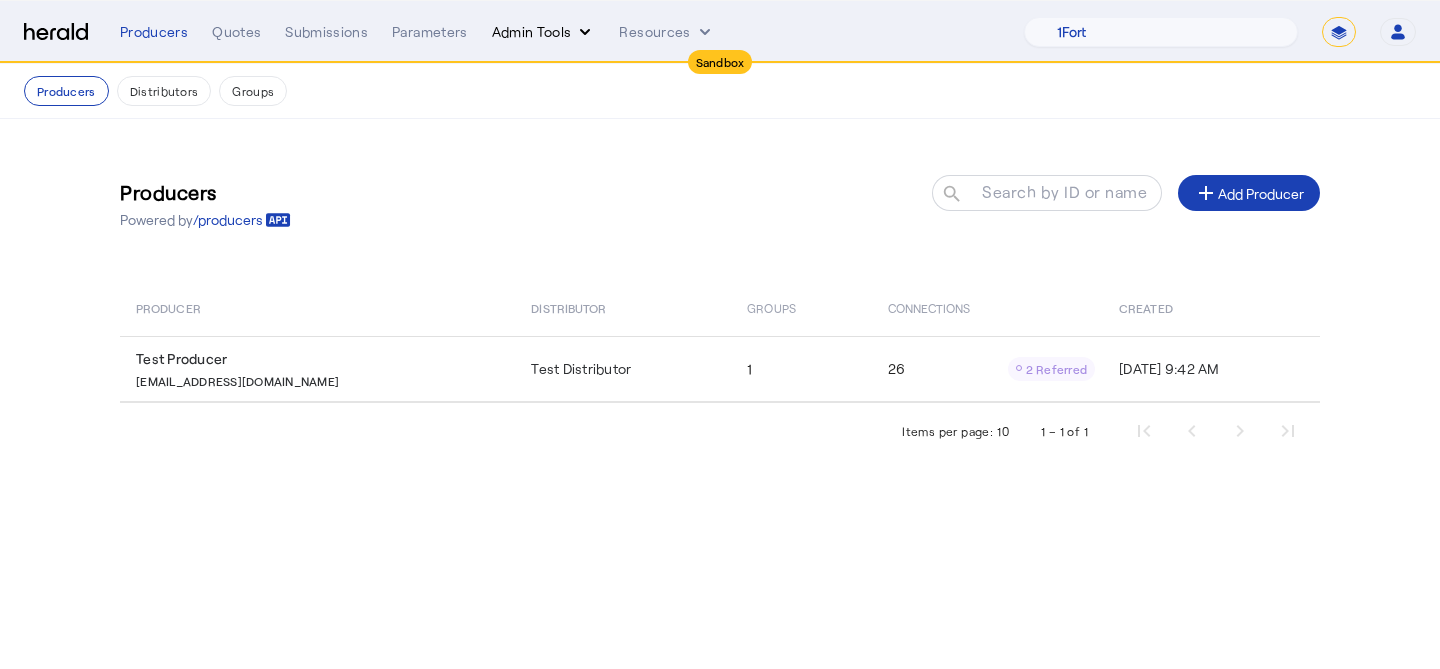 click on "Admin Tools" at bounding box center [544, 32] 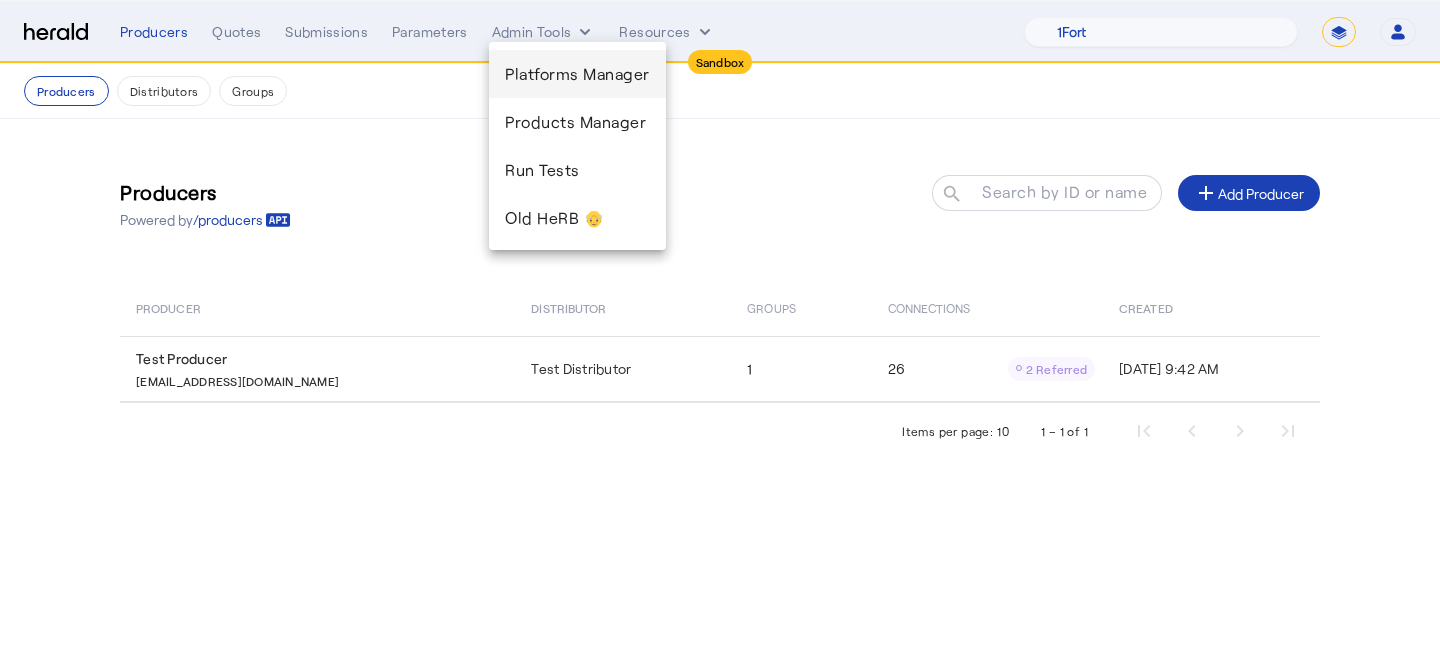 click on "Platforms Manager" at bounding box center (577, 74) 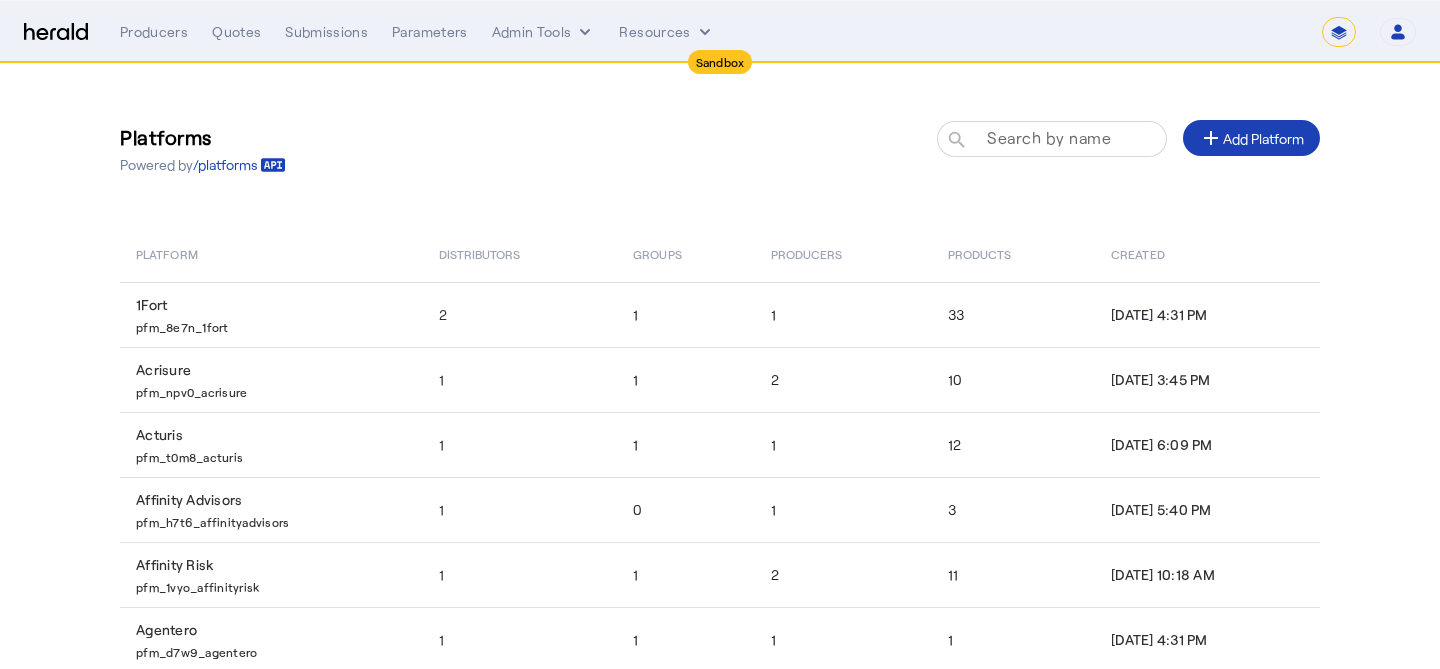 click on "Search by name" at bounding box center (1049, 137) 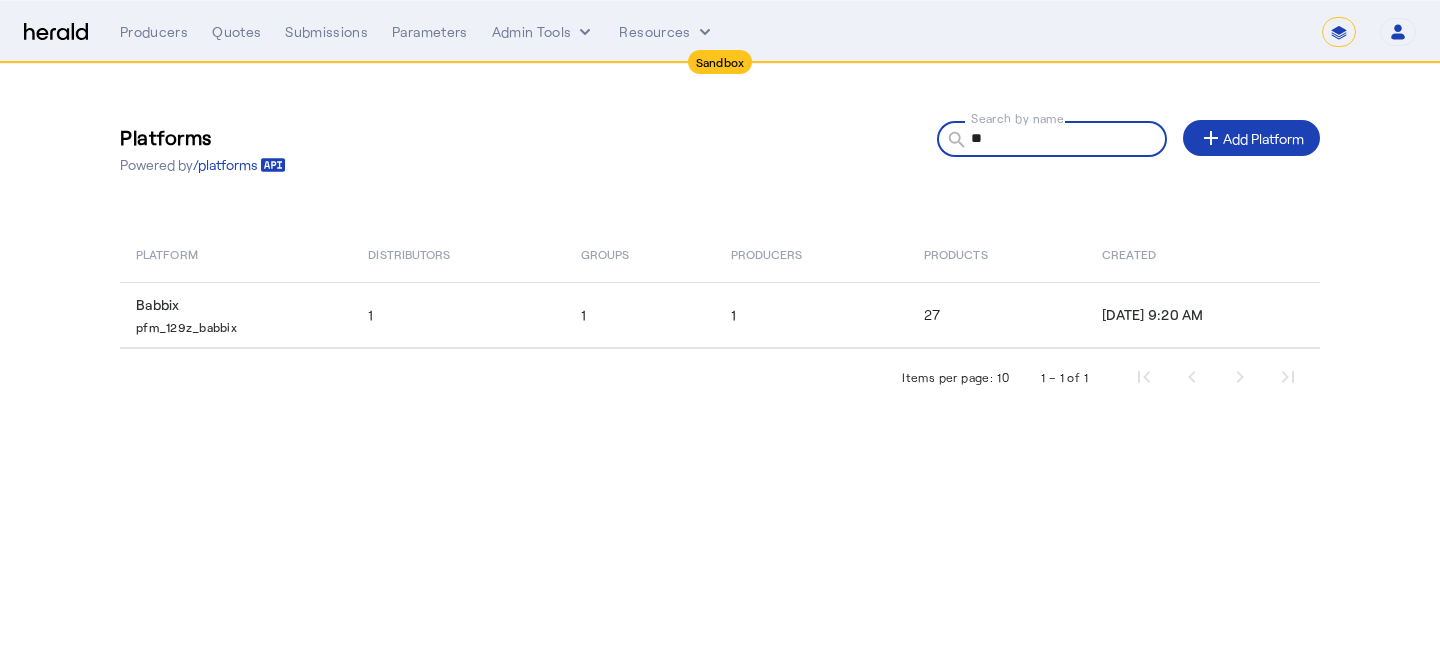type on "*" 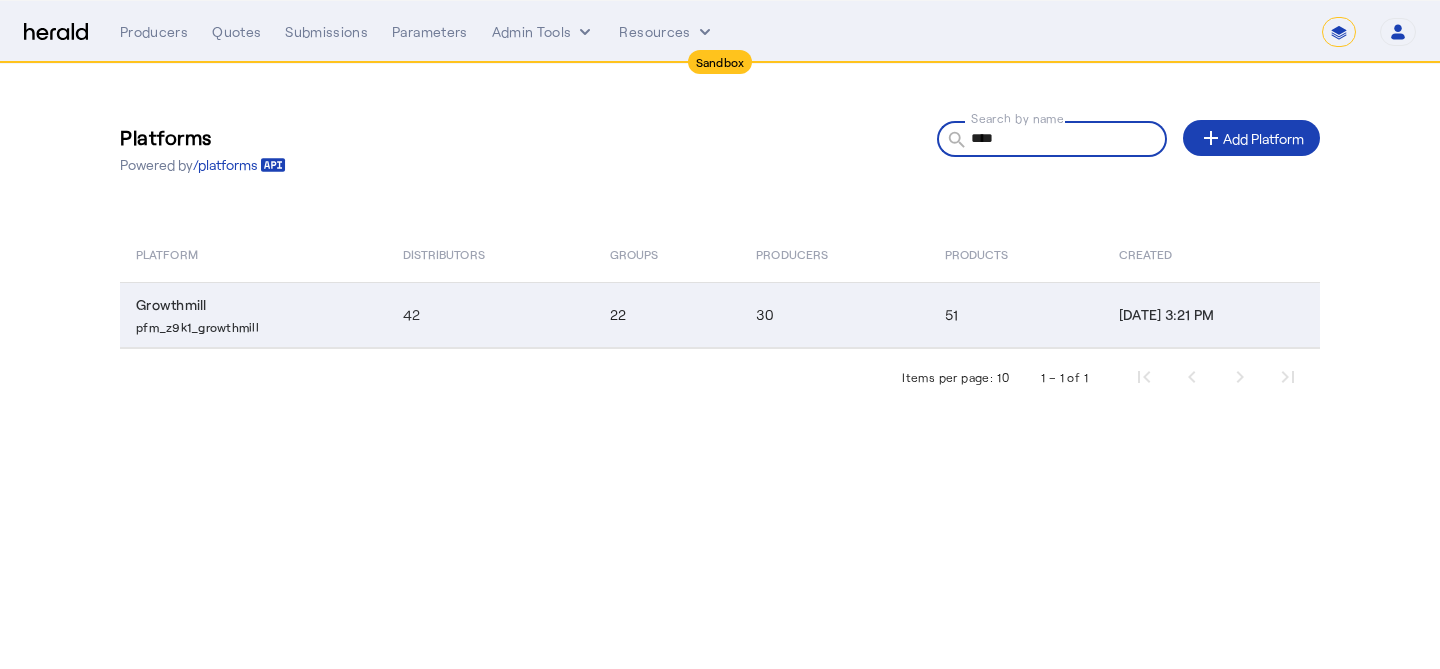 type on "****" 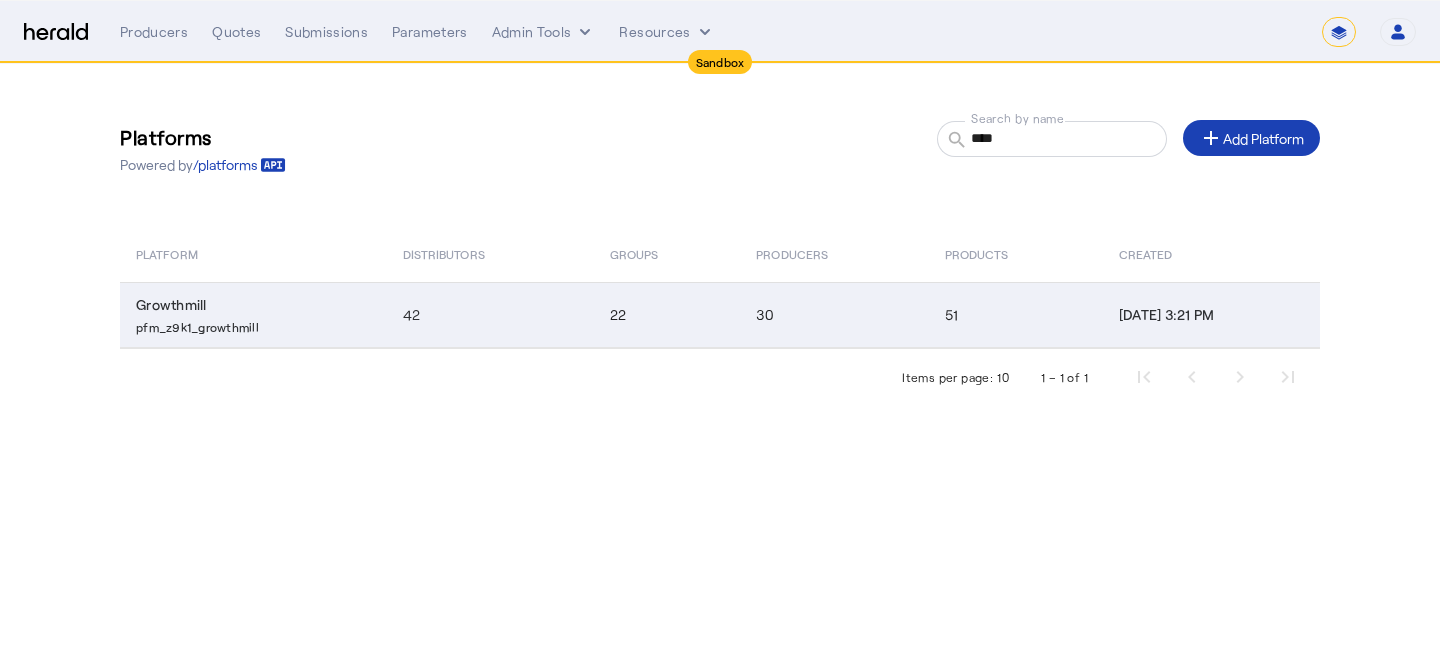 click on "42" 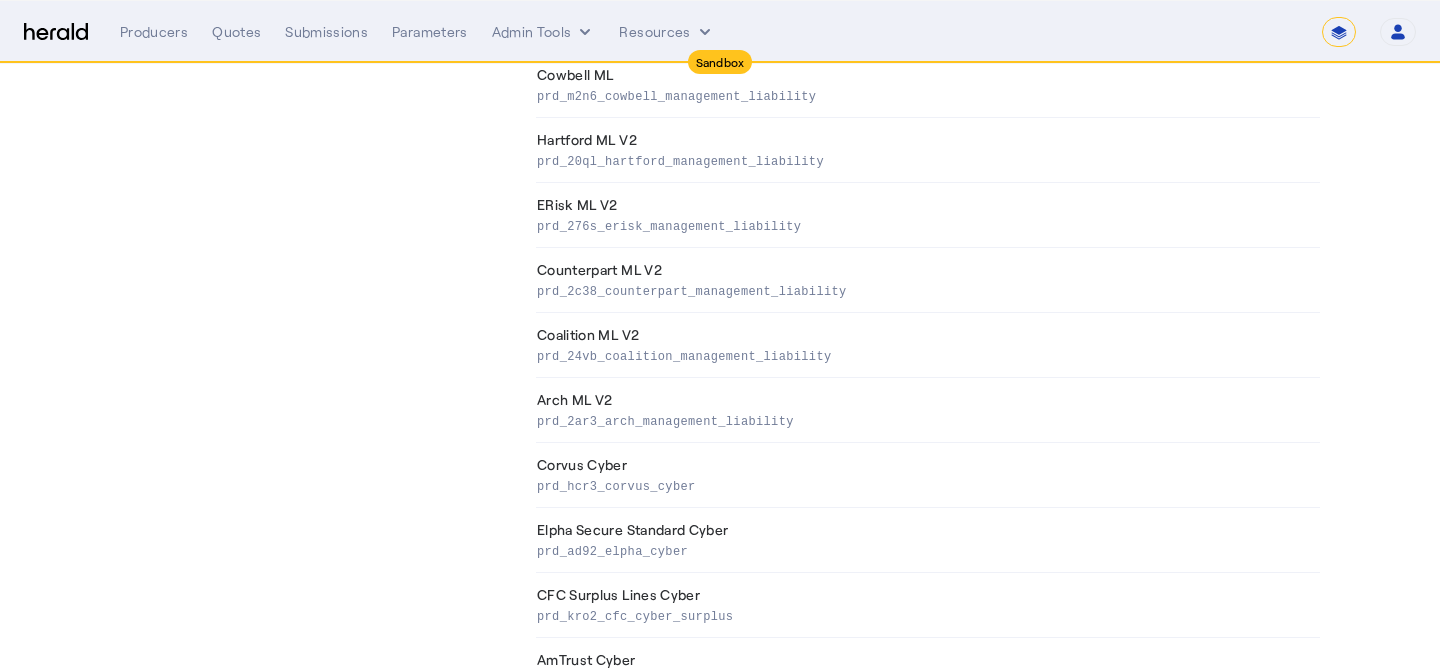 scroll, scrollTop: 2606, scrollLeft: 0, axis: vertical 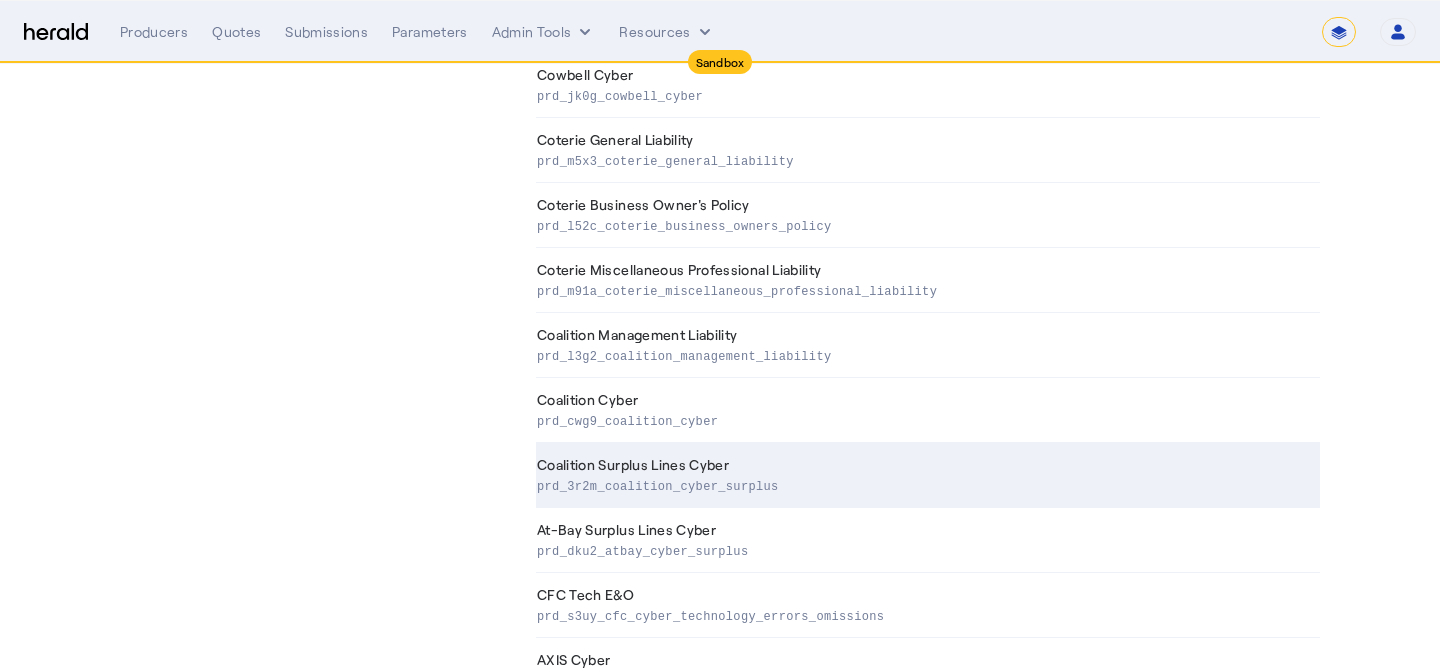click on "prd_3r2m_coalition_cyber_surplus" 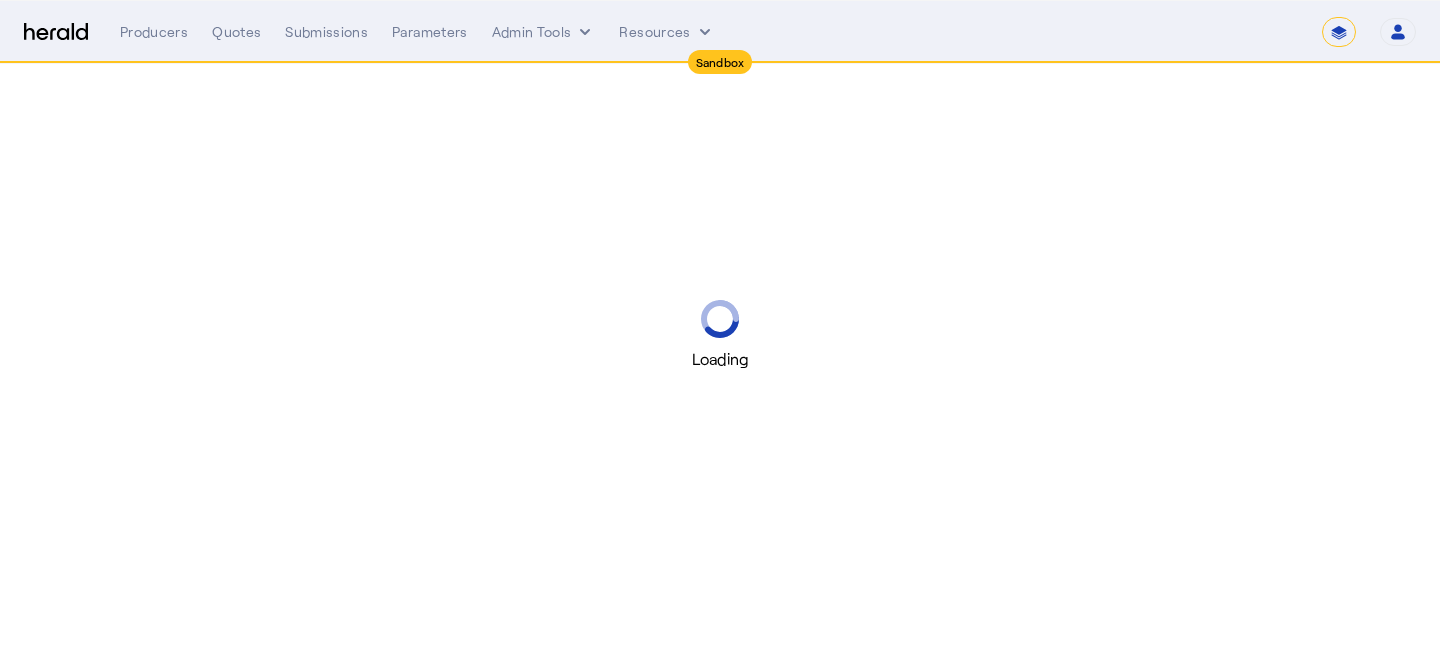 scroll, scrollTop: 0, scrollLeft: 0, axis: both 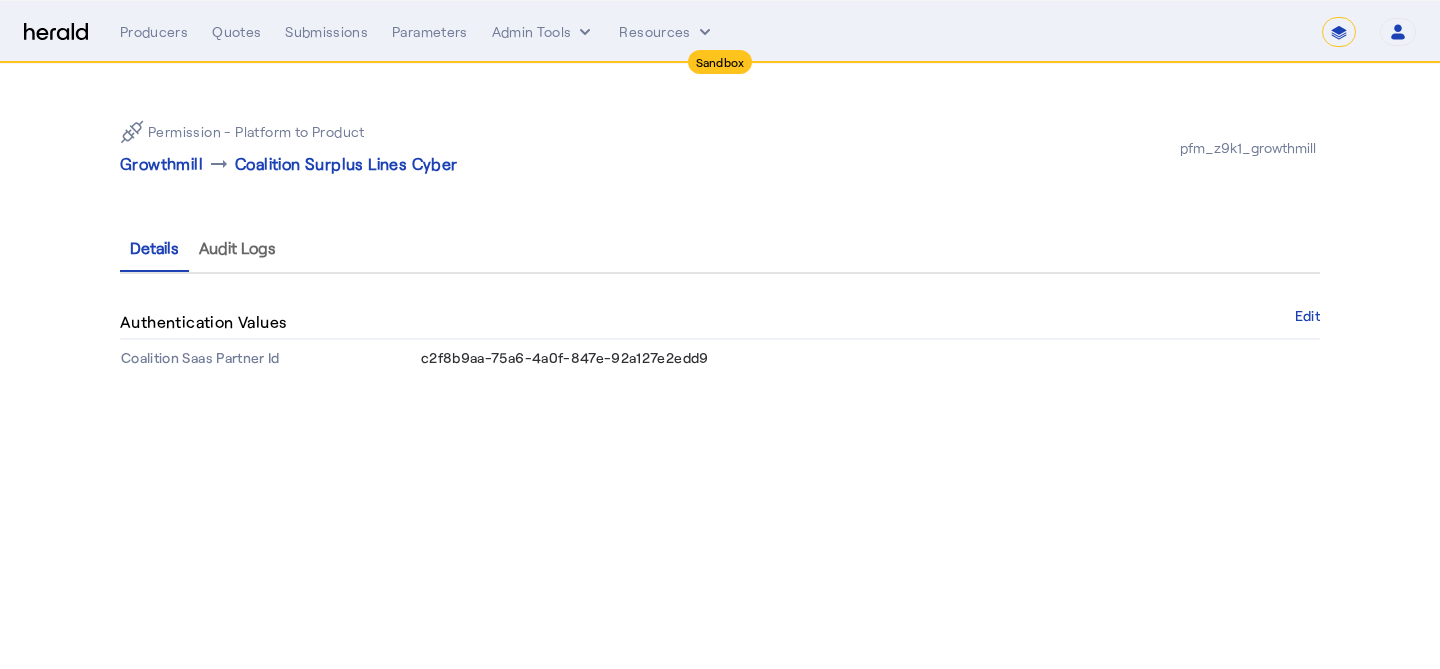 click on "c2f8b9aa-75a6-4a0f-847e-92a127e2edd9" at bounding box center (565, 357) 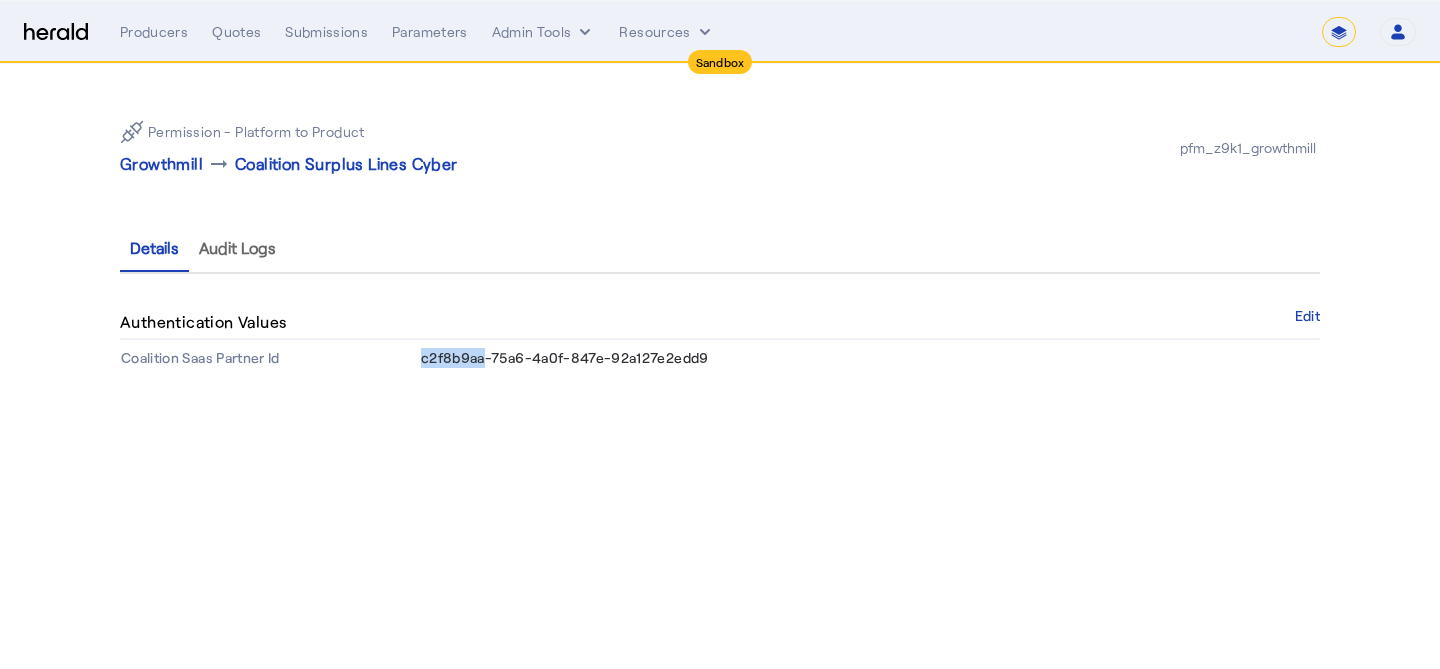 click on "c2f8b9aa-75a6-4a0f-847e-92a127e2edd9" at bounding box center (565, 357) 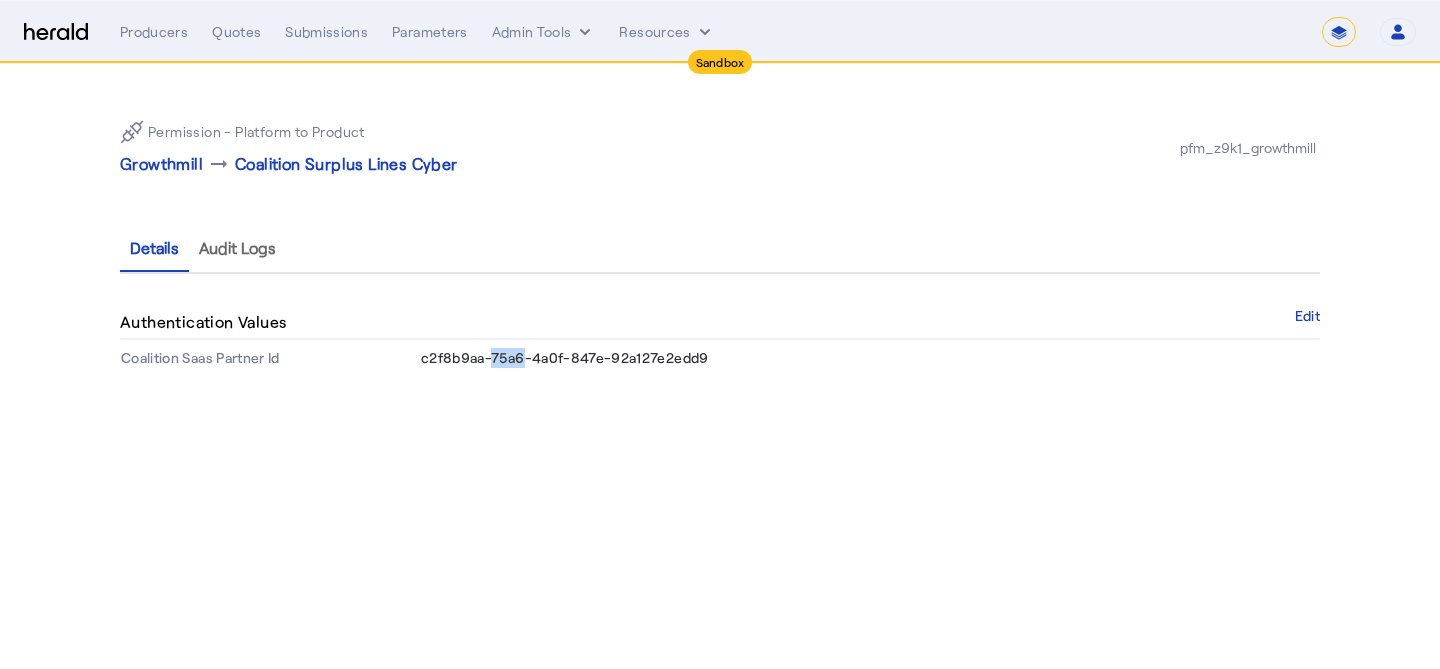 click on "c2f8b9aa-75a6-4a0f-847e-92a127e2edd9" at bounding box center (565, 357) 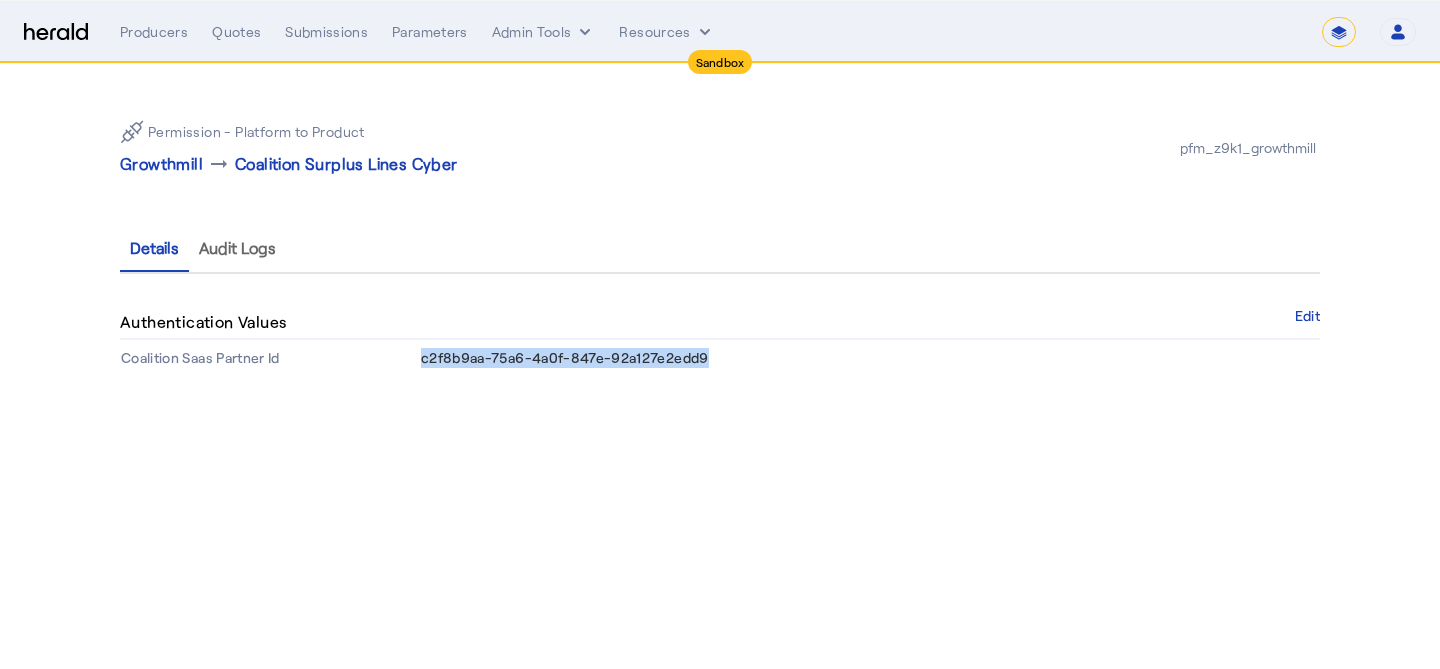 click on "c2f8b9aa-75a6-4a0f-847e-92a127e2edd9" at bounding box center (565, 357) 